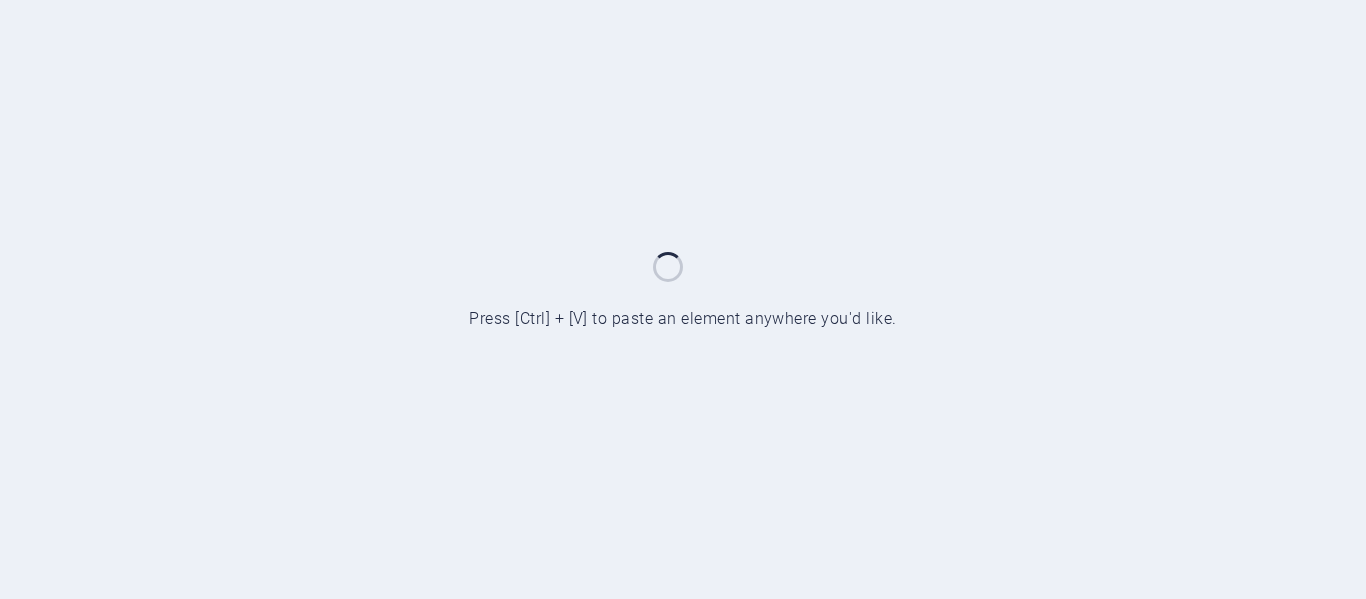 scroll, scrollTop: 0, scrollLeft: 0, axis: both 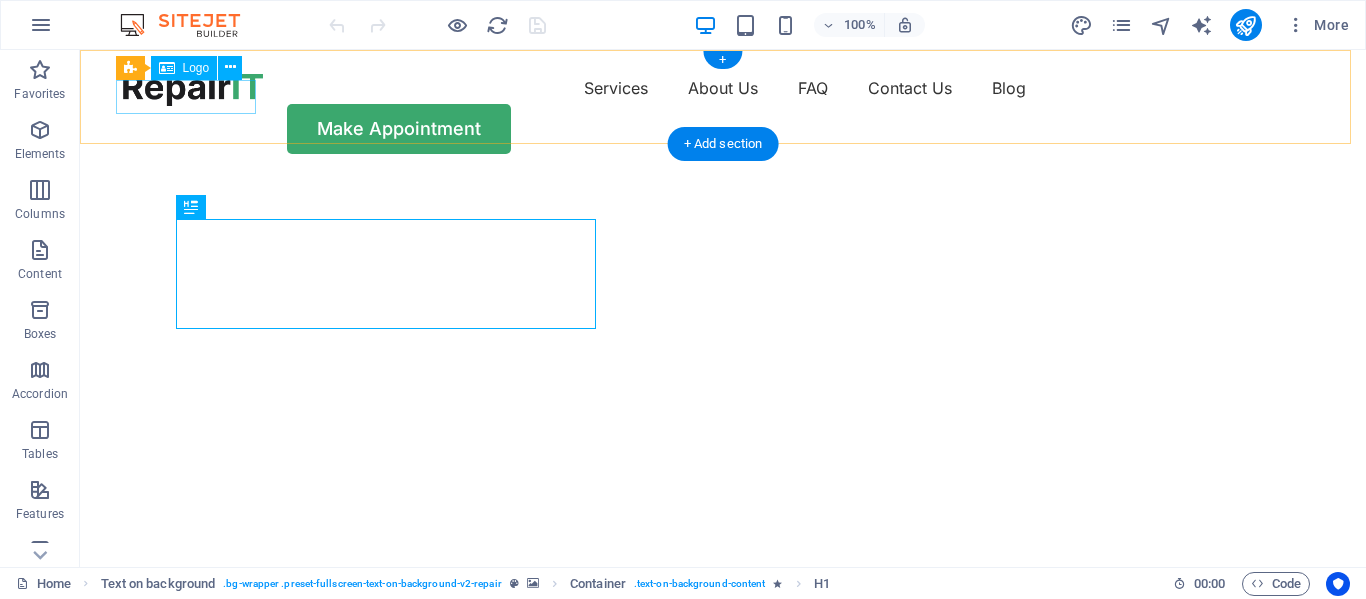 click at bounding box center [193, 89] 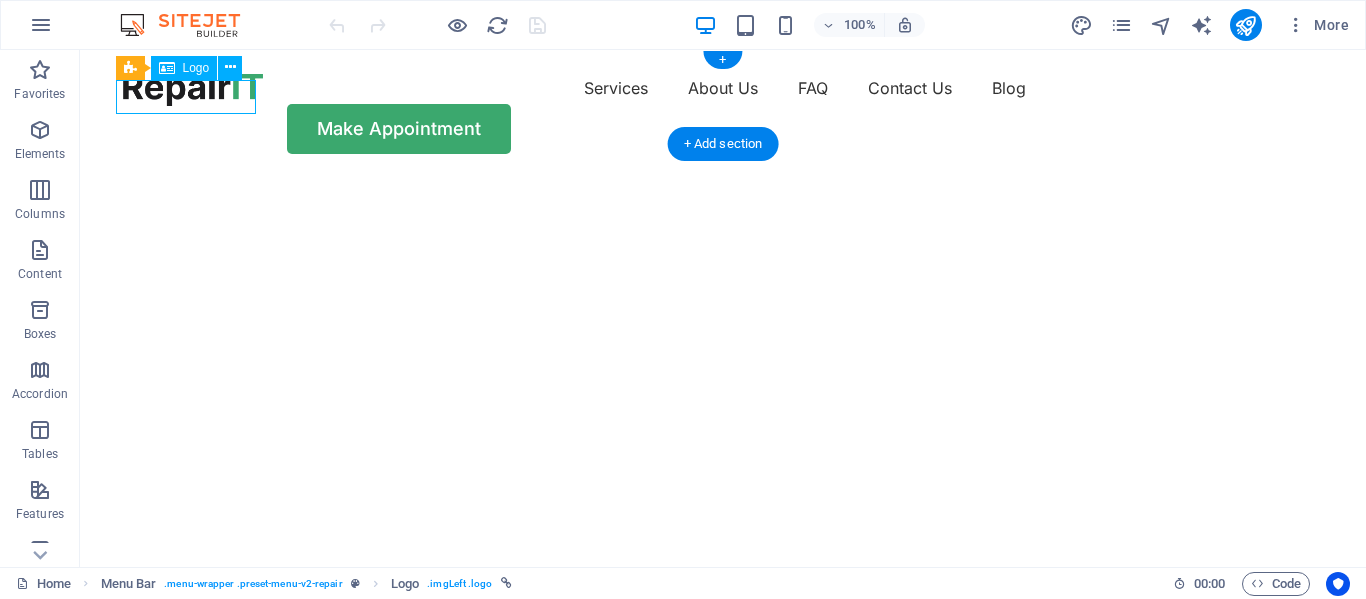 click at bounding box center (193, 89) 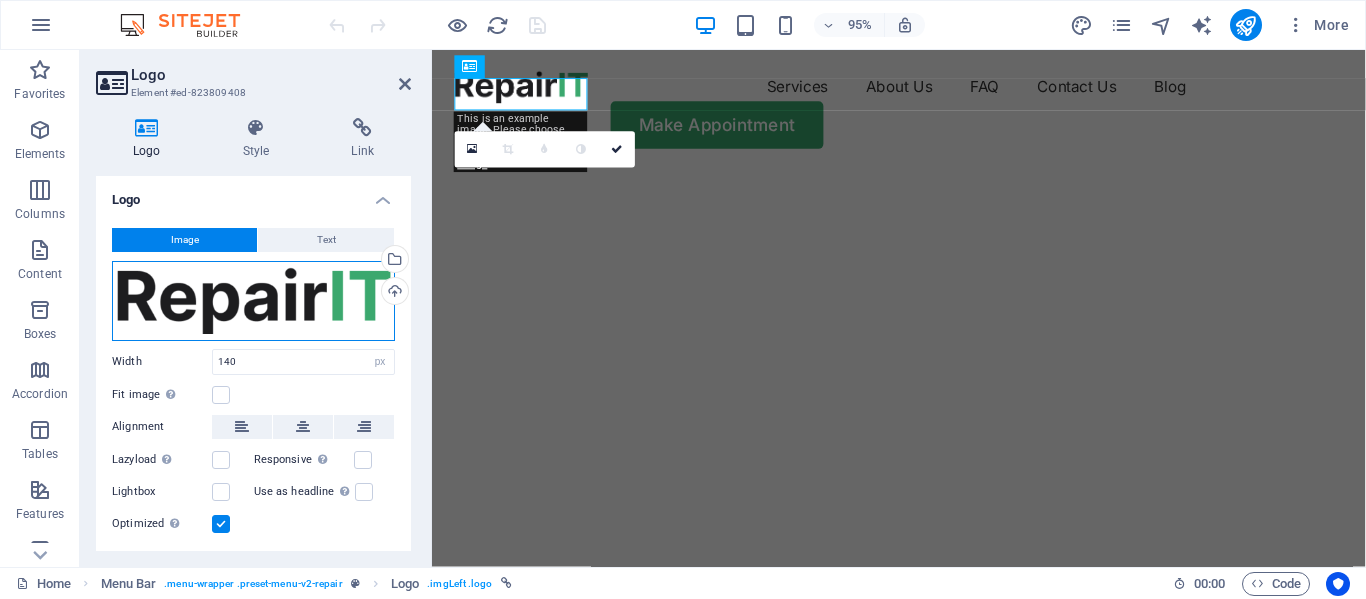 click on "Drag files here, click to choose files or select files from Files or our free stock photos & videos" at bounding box center (253, 301) 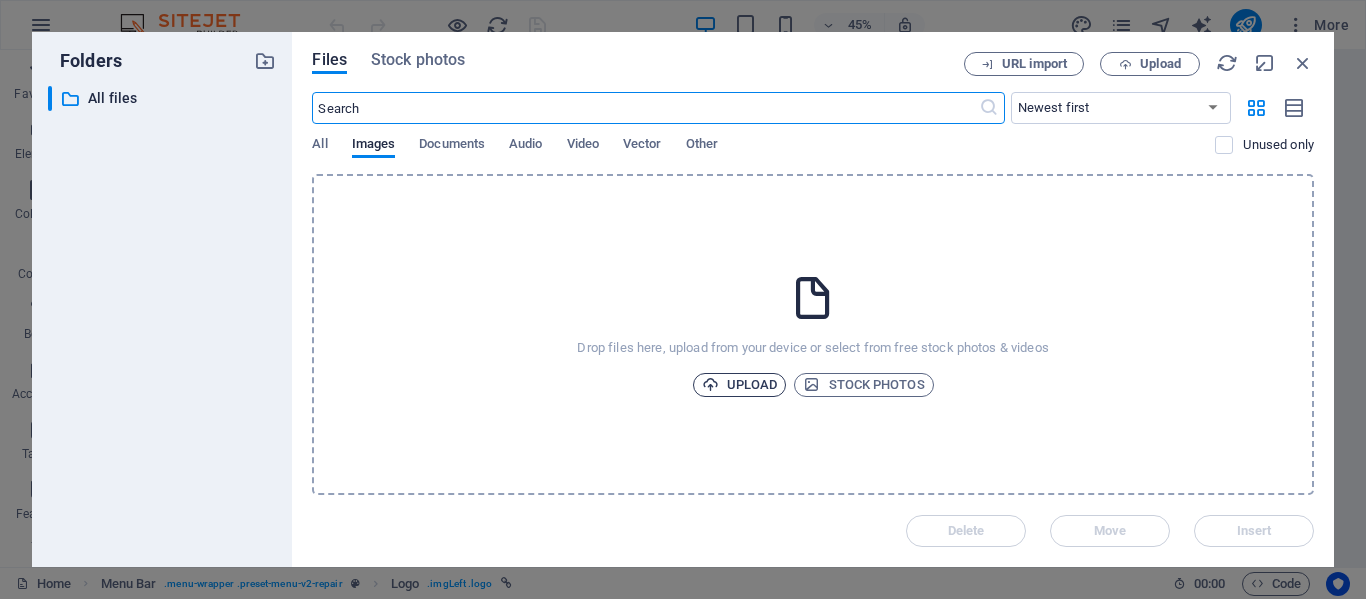 click on "Upload" at bounding box center (740, 385) 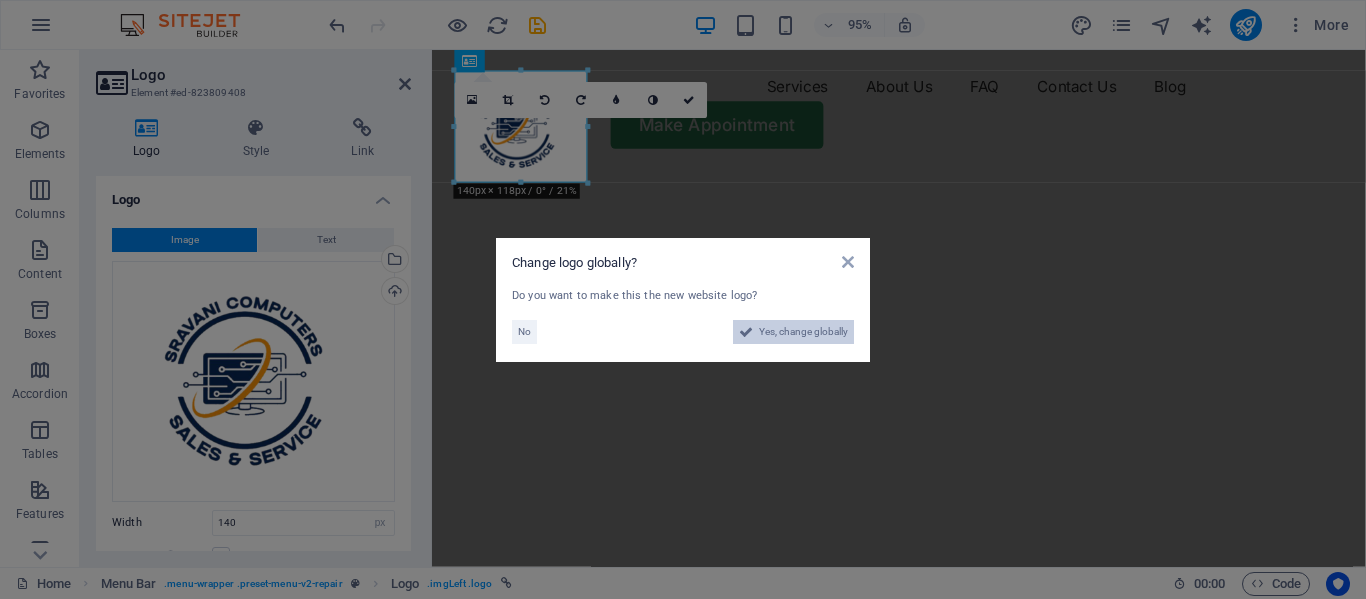 click on "Yes, change globally" at bounding box center [803, 332] 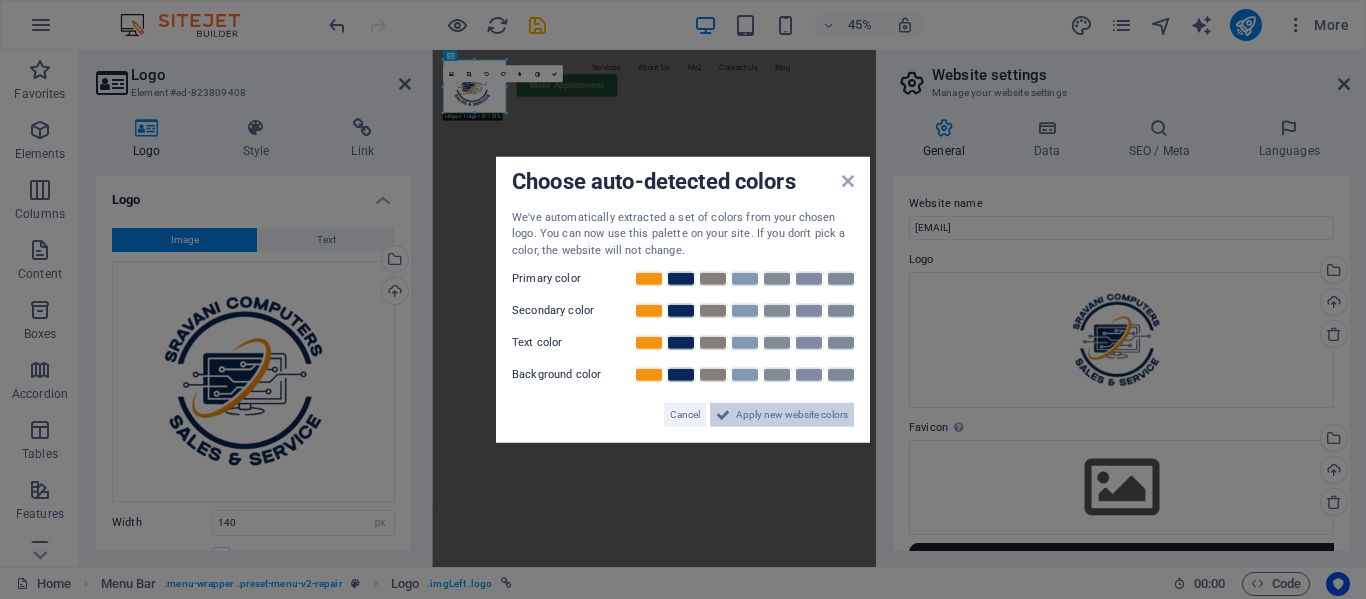 click on "Apply new website colors" at bounding box center (792, 415) 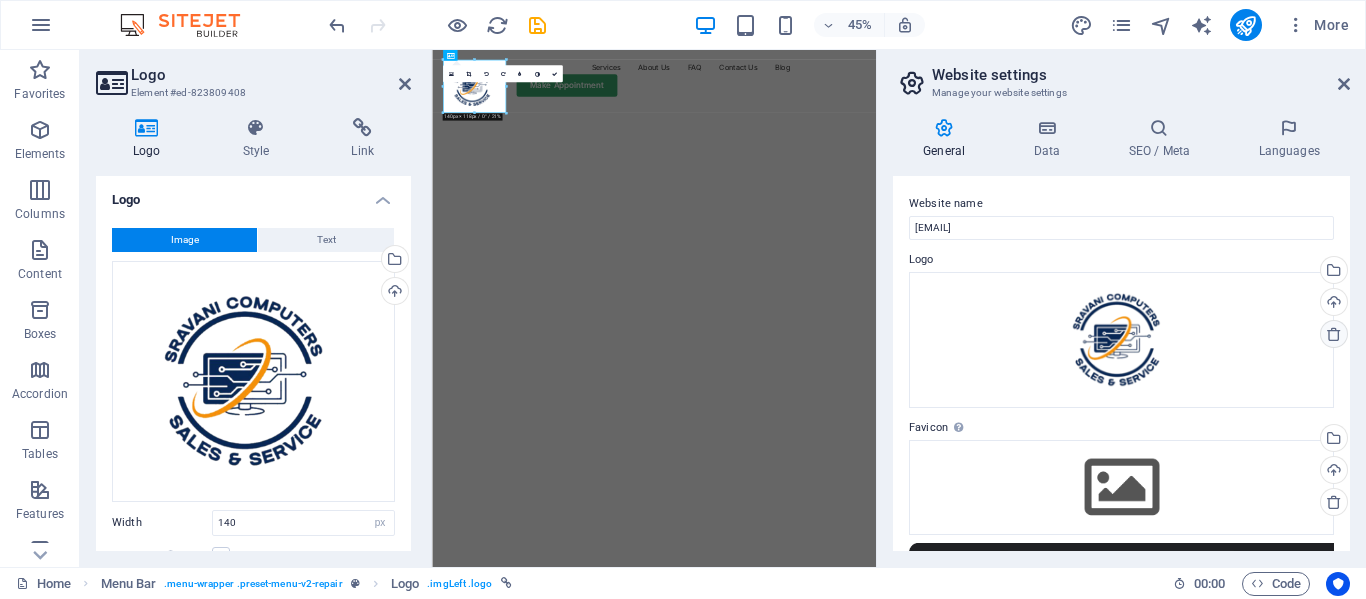 click at bounding box center [1334, 334] 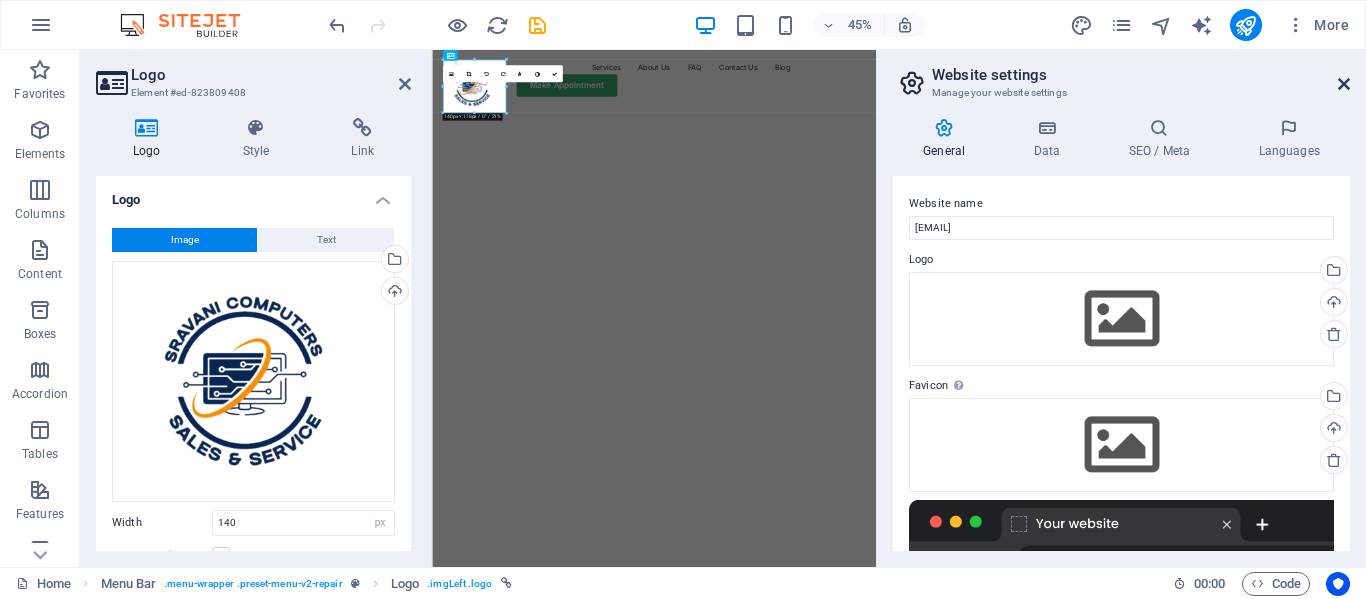 click at bounding box center (1344, 84) 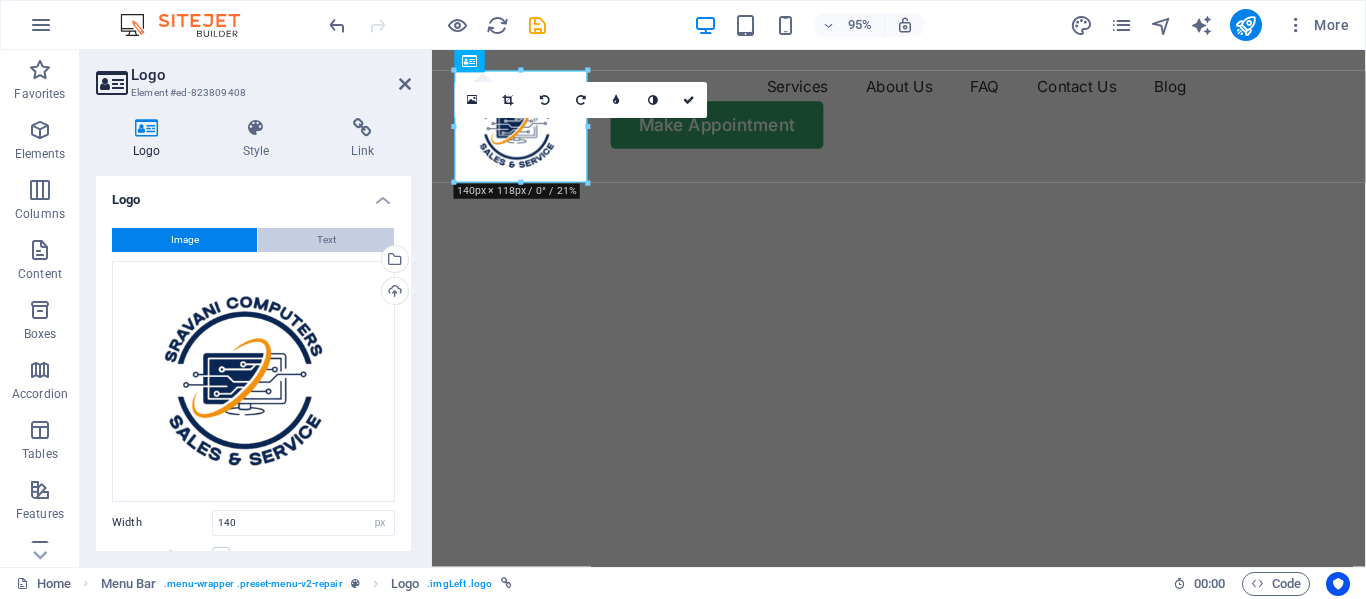 click on "Text" at bounding box center (326, 240) 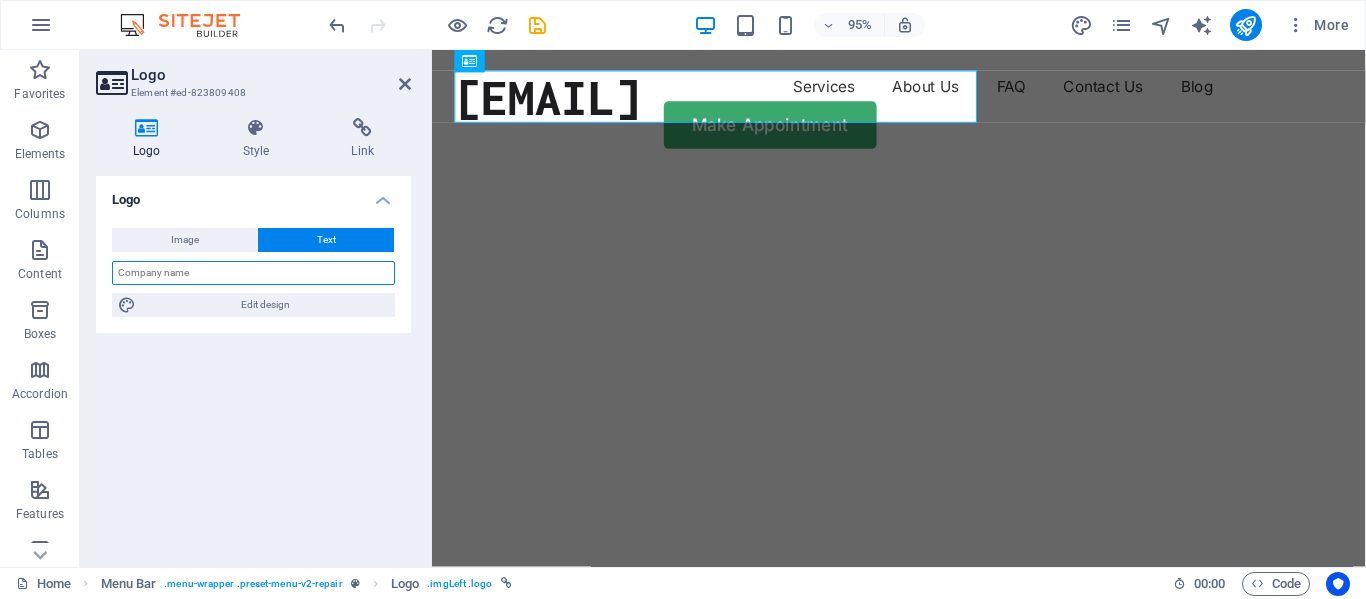 click at bounding box center [253, 273] 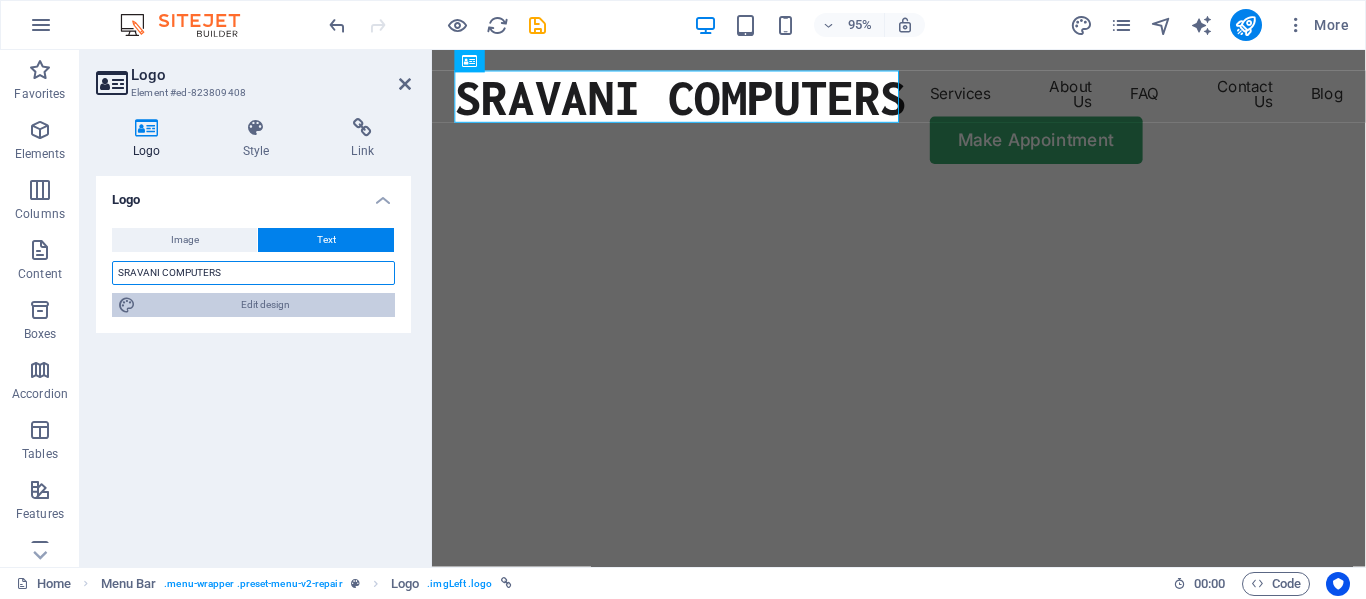 type on "SRAVANI COMPUTERS" 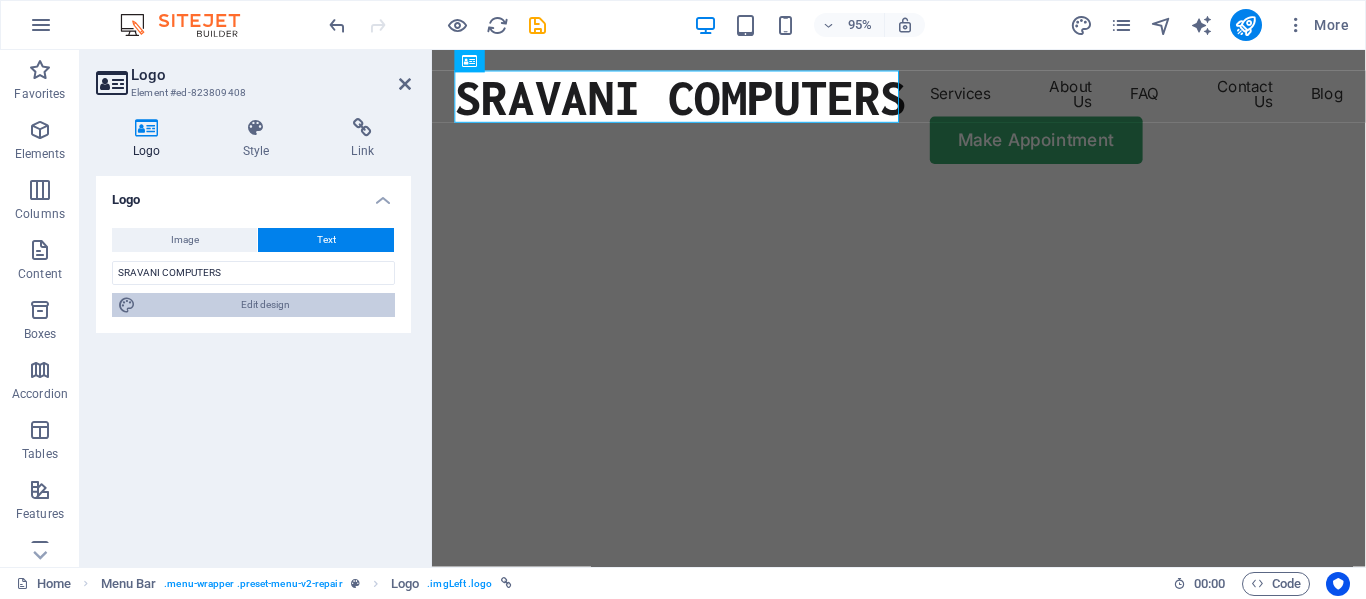 drag, startPoint x: 295, startPoint y: 303, endPoint x: 911, endPoint y: 646, distance: 705.05676 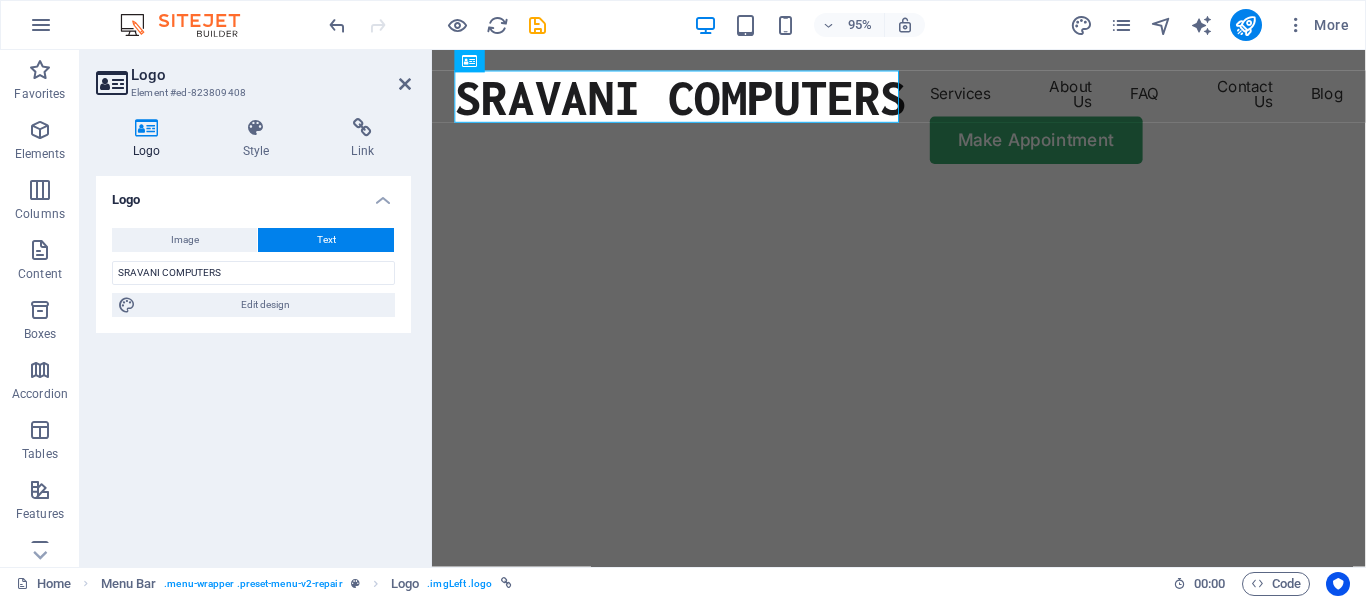 select on "px" 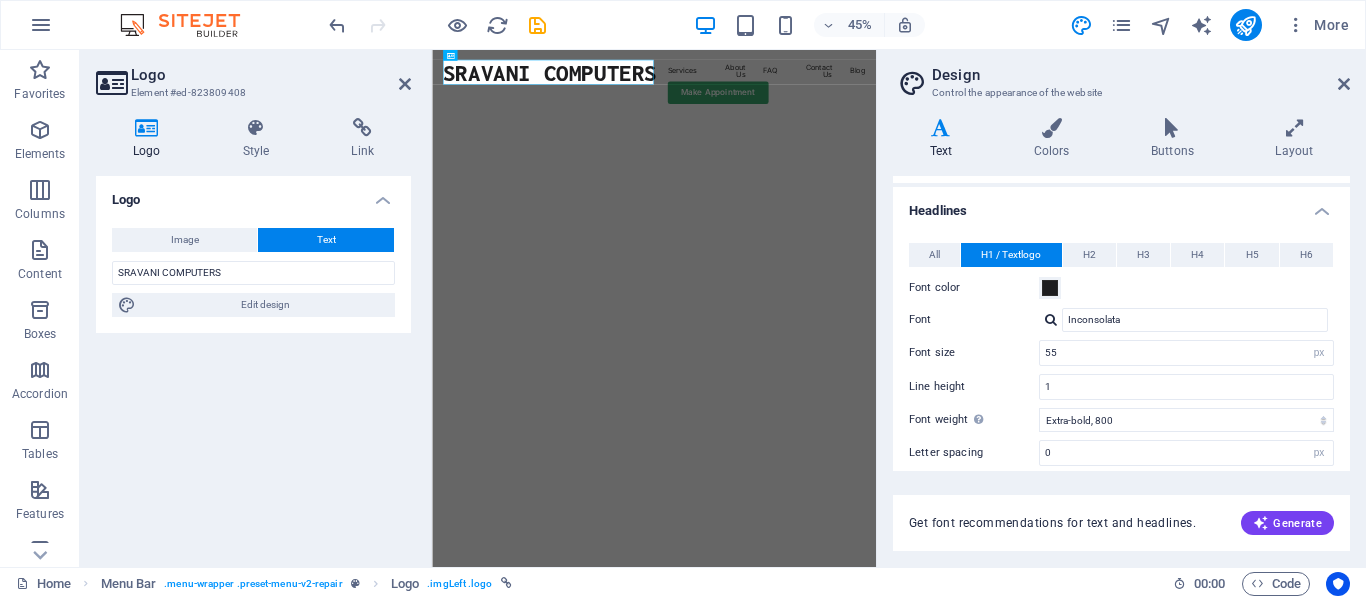 scroll, scrollTop: 30, scrollLeft: 0, axis: vertical 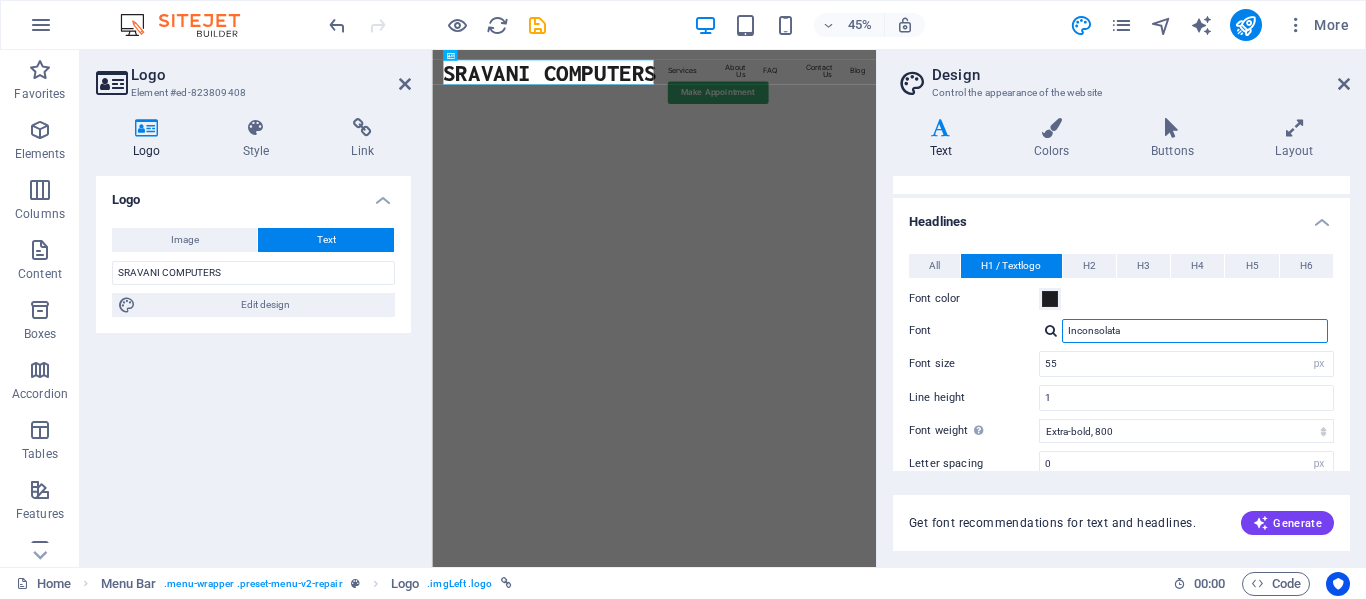 click on "Inconsolata" at bounding box center [1195, 331] 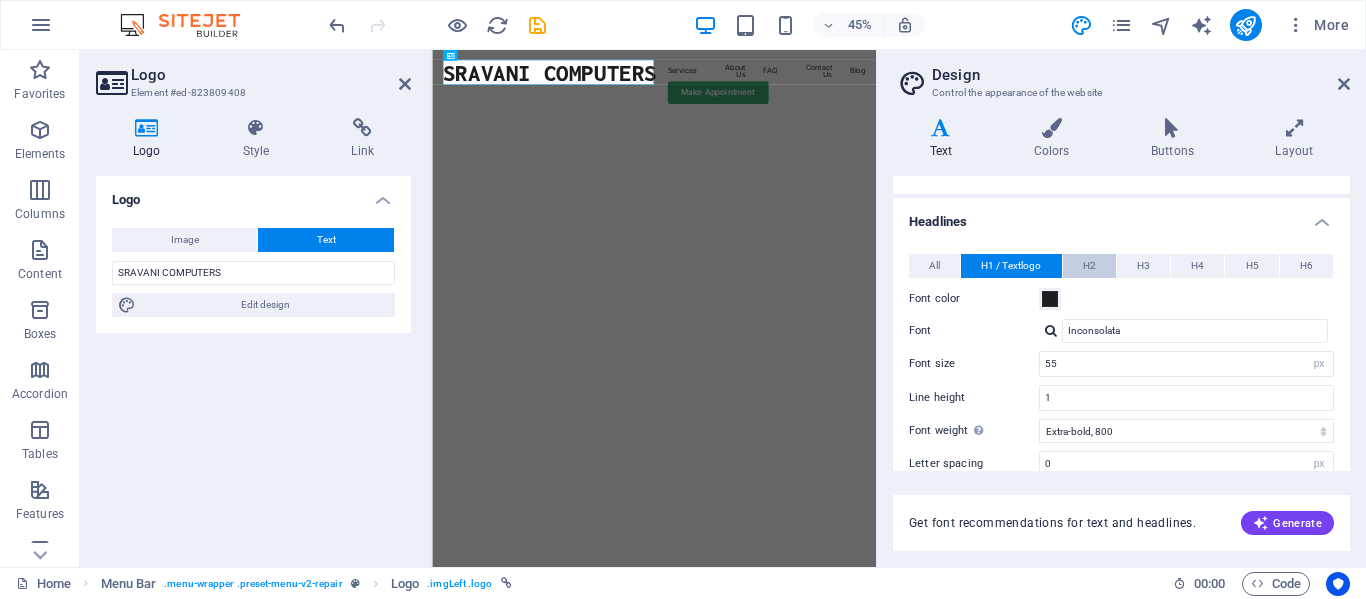 click on "H2" at bounding box center [1089, 266] 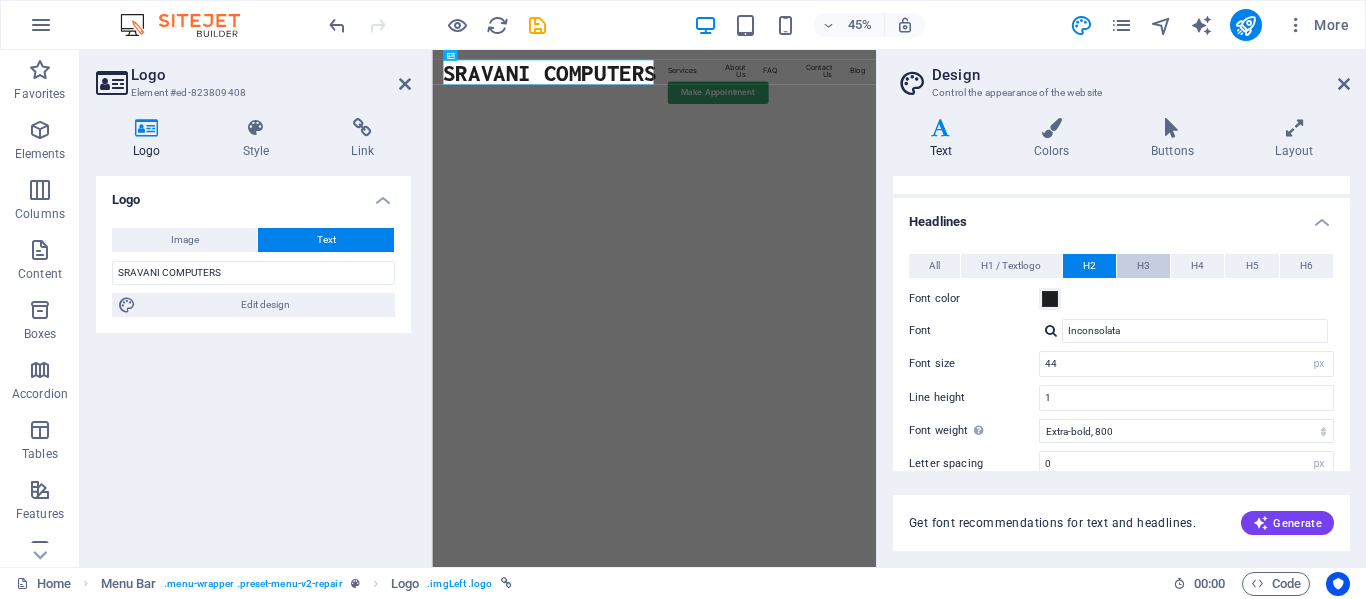 click on "H3" at bounding box center [1143, 266] 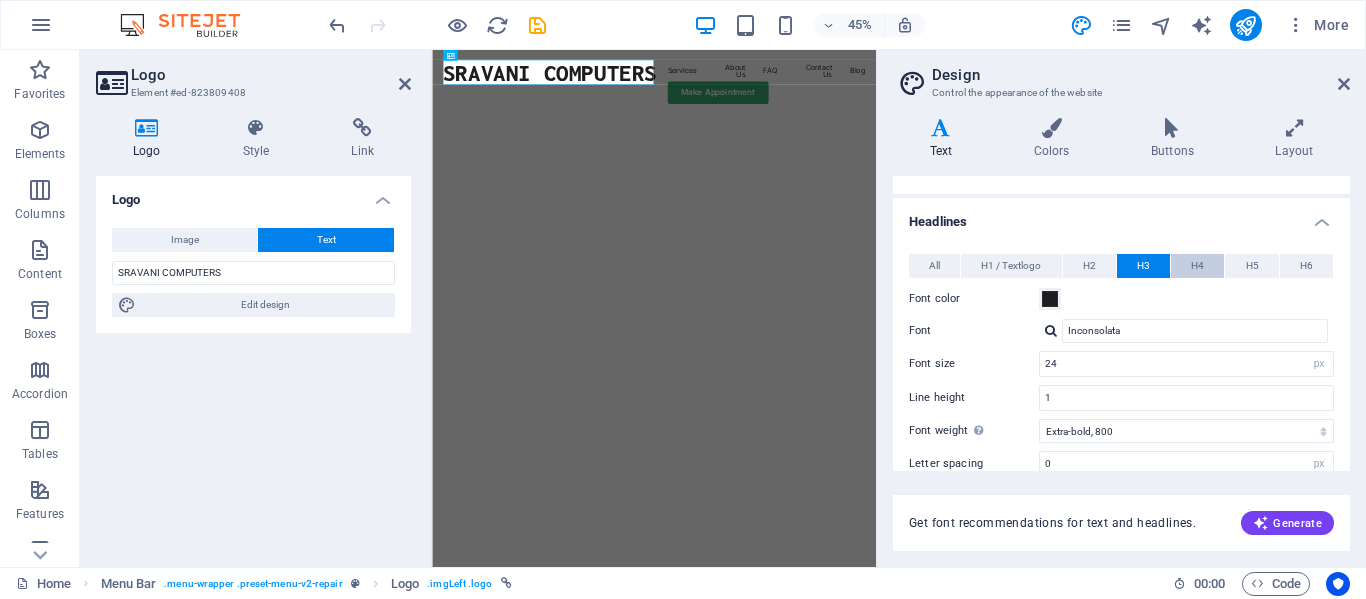 click on "H4" at bounding box center (1197, 266) 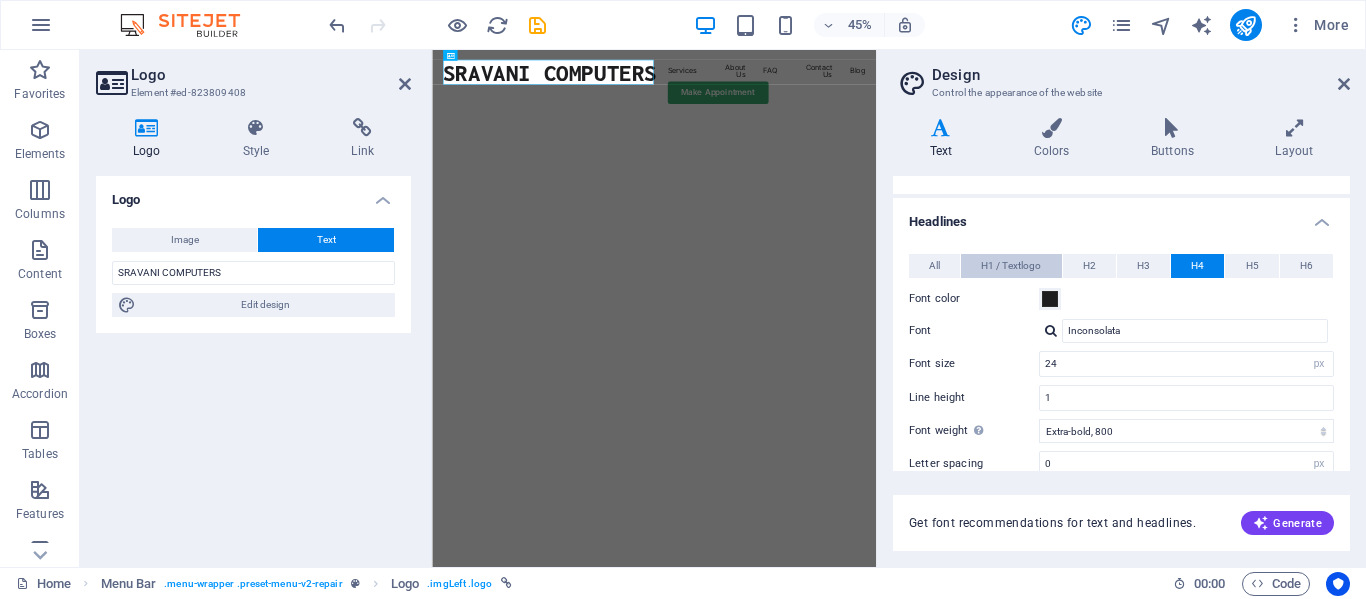 click on "H1 / Textlogo" at bounding box center (1011, 266) 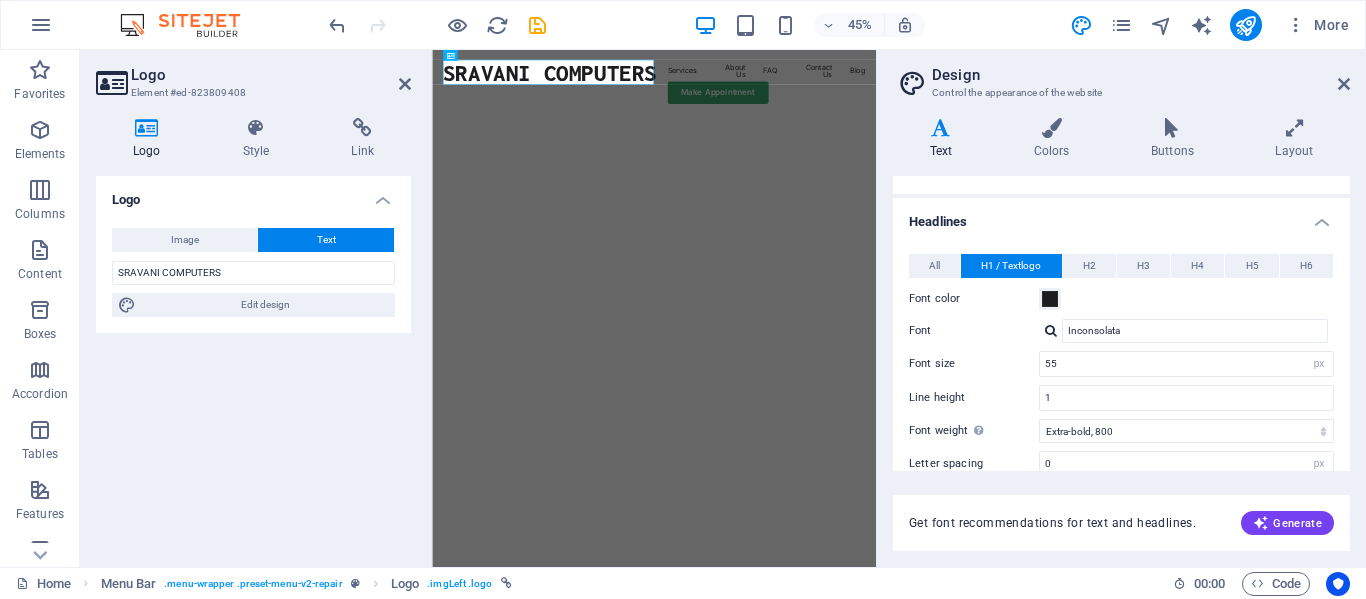 click on "All H1 / Textlogo H2 H3 H4 H5 H6 Font color Font Inconsolata Line height 1 Font weight To display the font weight correctly, it may need to be enabled.  Manage Fonts Thin, 100 Extra-light, 200 Light, 300 Regular, 400 Medium, 500 Semi-bold, 600 Bold, 700 Extra-bold, 800 Black, 900 Letter spacing 0 rem px Font style Text transform Tt TT tt Decoration Text align Margin bottom 0 rem px vh Font color Font Inconsolata Font size 55 rem px em % Line height 1 Font weight To display the font weight correctly, it may need to be enabled.  Manage Fonts Thin, 100 Extra-light, 200 Light, 300 Regular, 400 Medium, 500 Semi-bold, 600 Bold, 700 Extra-bold, 800 Black, 900 Letter spacing 0 rem px Font style Text transform Tt TT tt Decoration Text align Margin bottom 0 rem px vh Font color Font Inconsolata Font size 44 rem px em % Line height 1 Font weight To display the font weight correctly, it may need to be enabled.  Manage Fonts Thin, 100 Extra-light, 200 Light, 300 Regular, 400 Medium, 500 Semi-bold, 600 Bold, 700 Black, 900" at bounding box center [1121, 452] 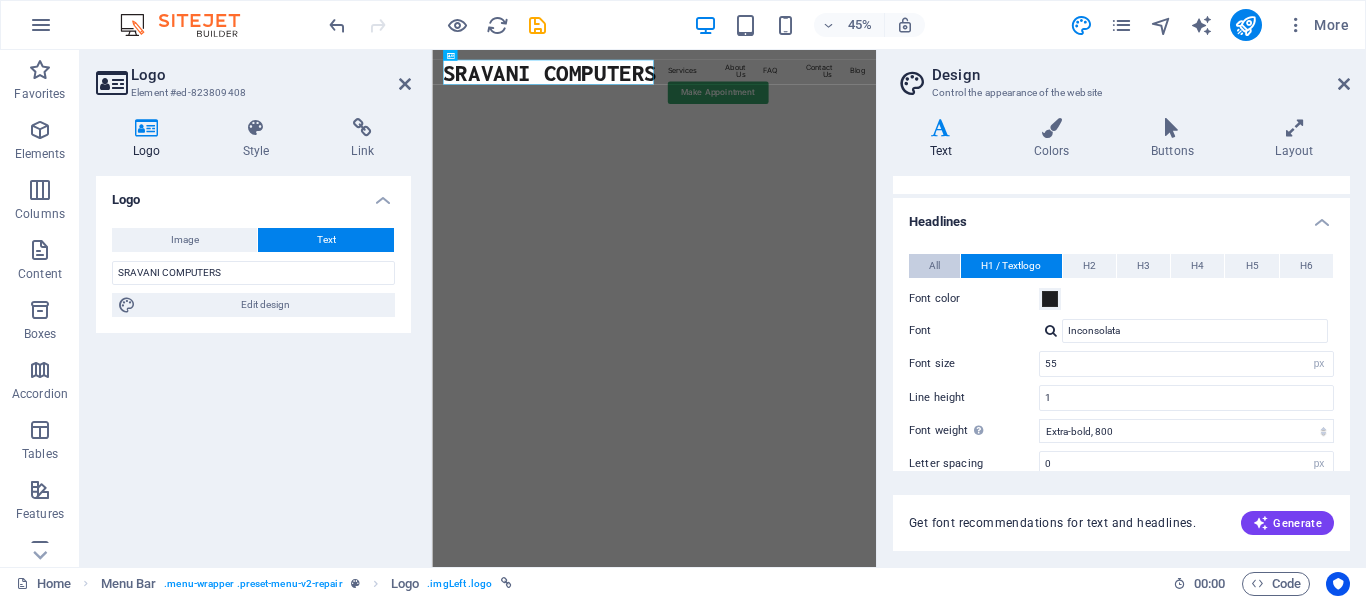 click on "All" at bounding box center [934, 266] 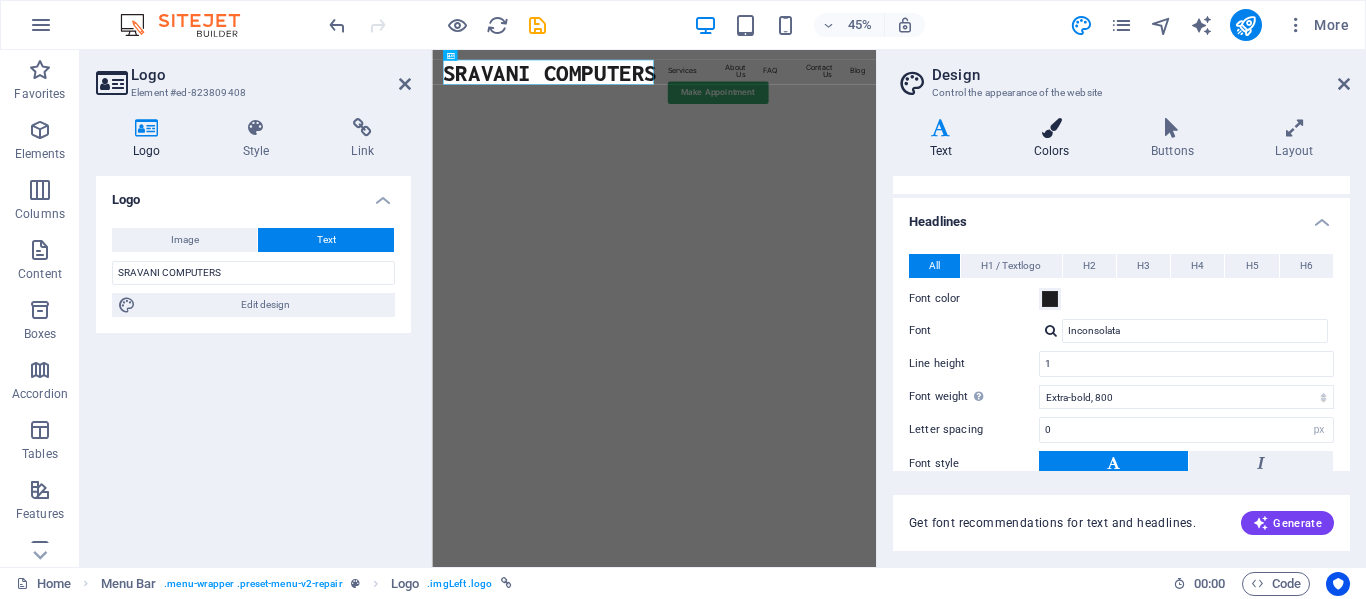click at bounding box center (1051, 128) 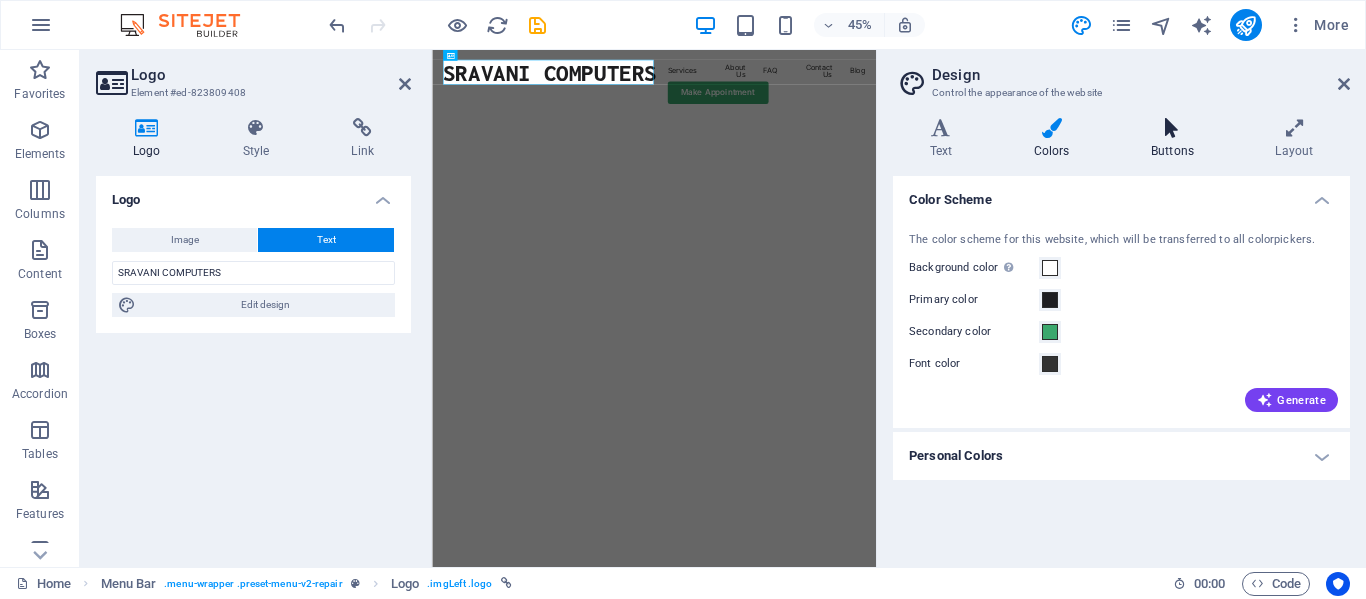 click at bounding box center [1172, 128] 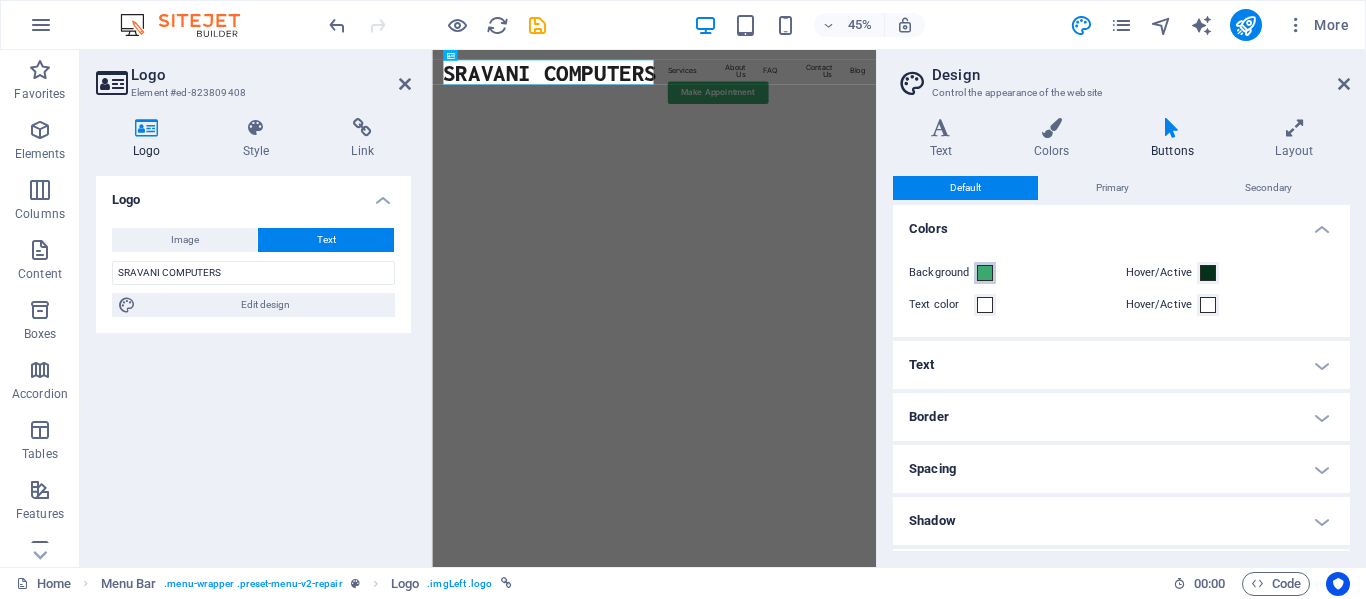 click at bounding box center (985, 273) 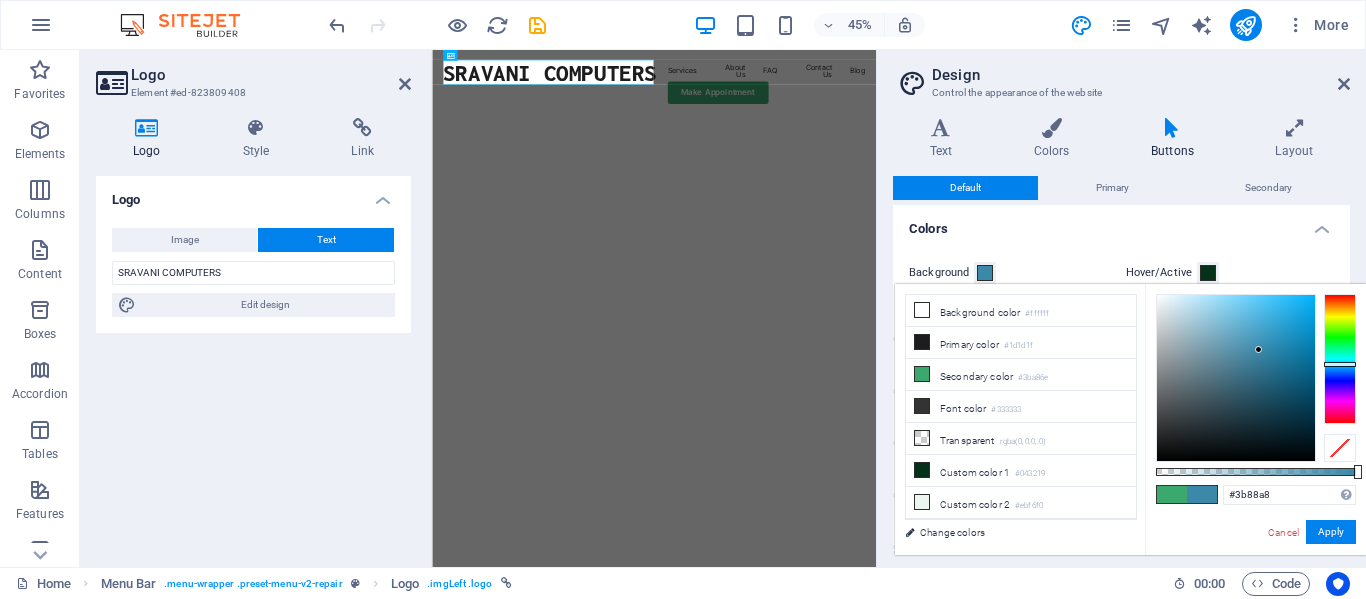 click at bounding box center (1340, 359) 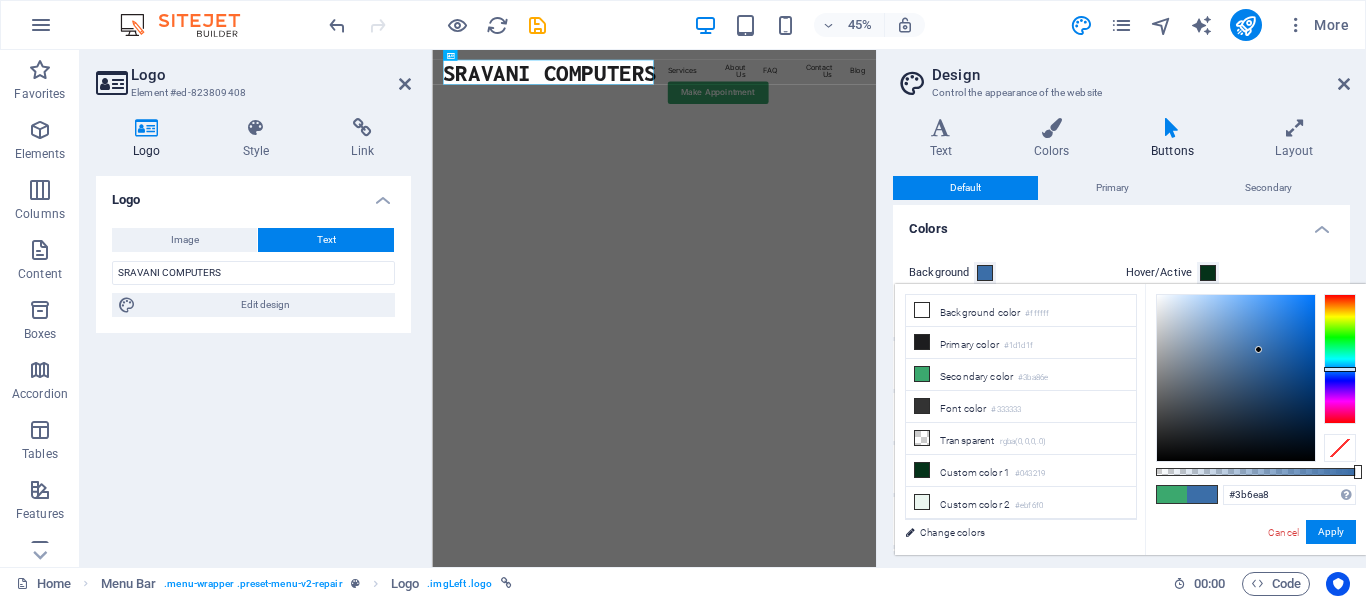 click at bounding box center [1340, 369] 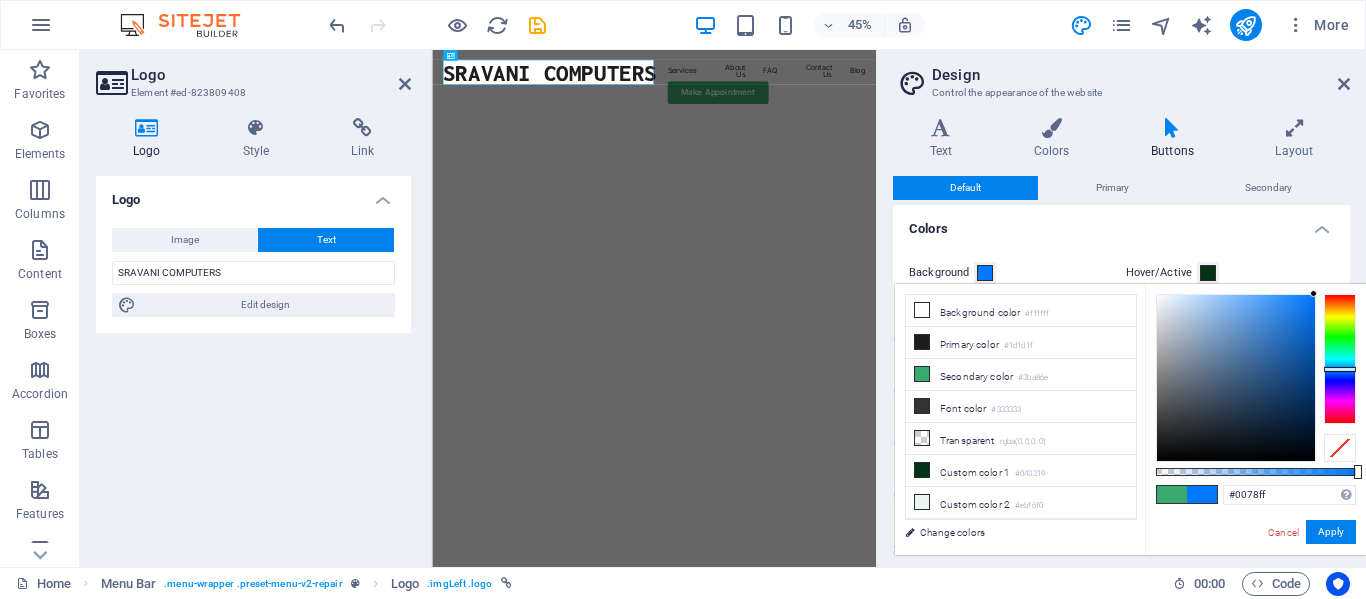 drag, startPoint x: 1299, startPoint y: 318, endPoint x: 1356, endPoint y: 273, distance: 72.62231 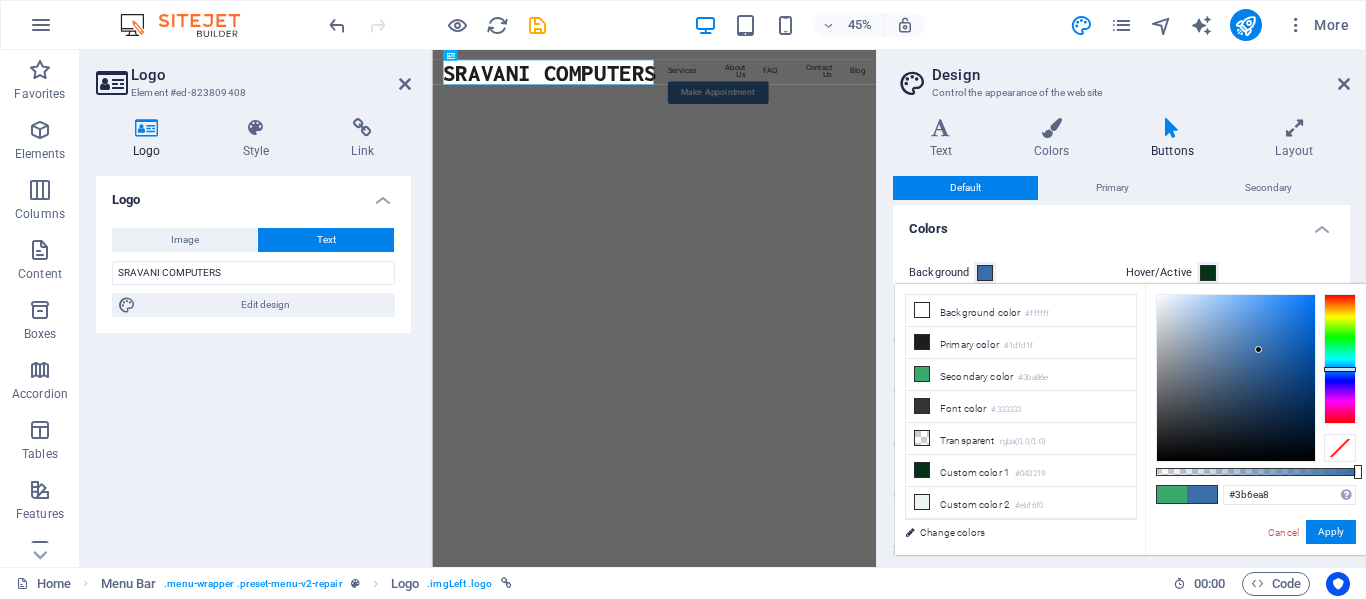 type on "#0078ff" 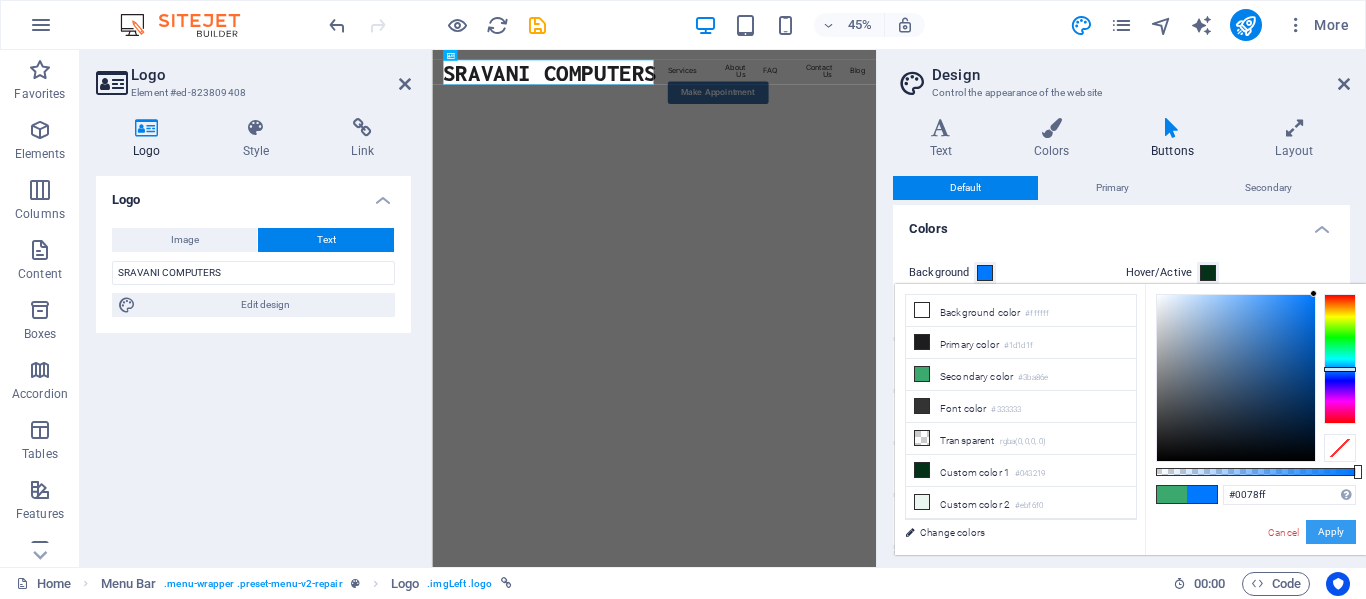 click on "Apply" at bounding box center [1331, 532] 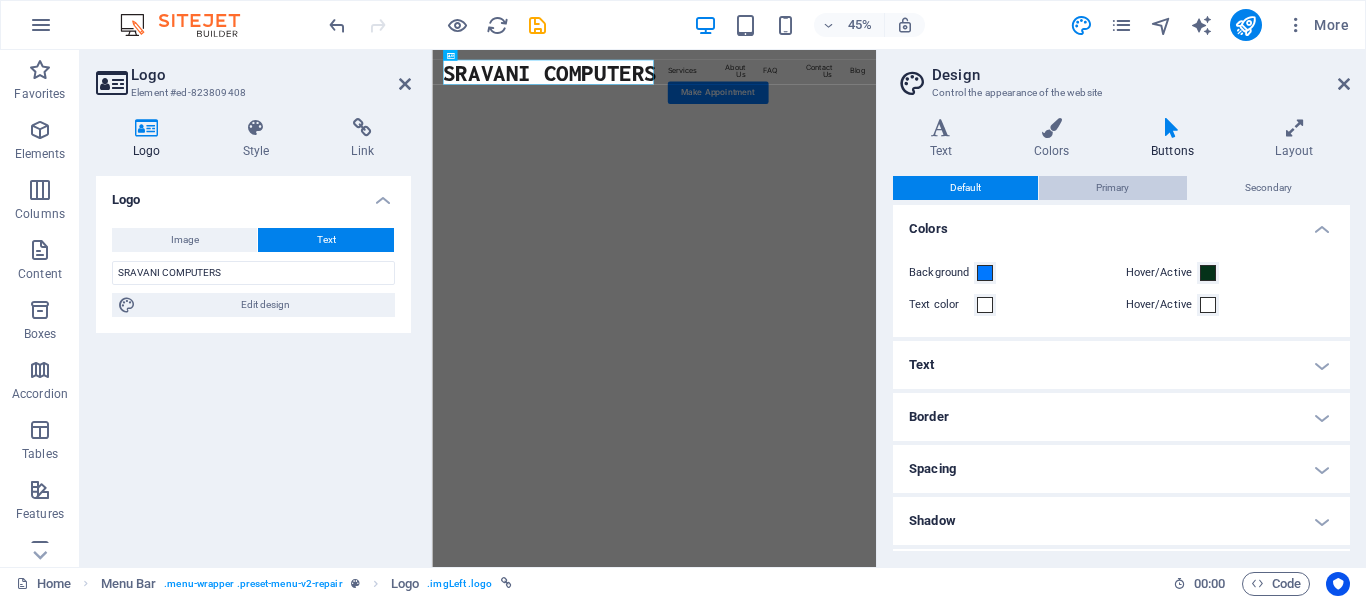 click on "Primary" at bounding box center (1112, 188) 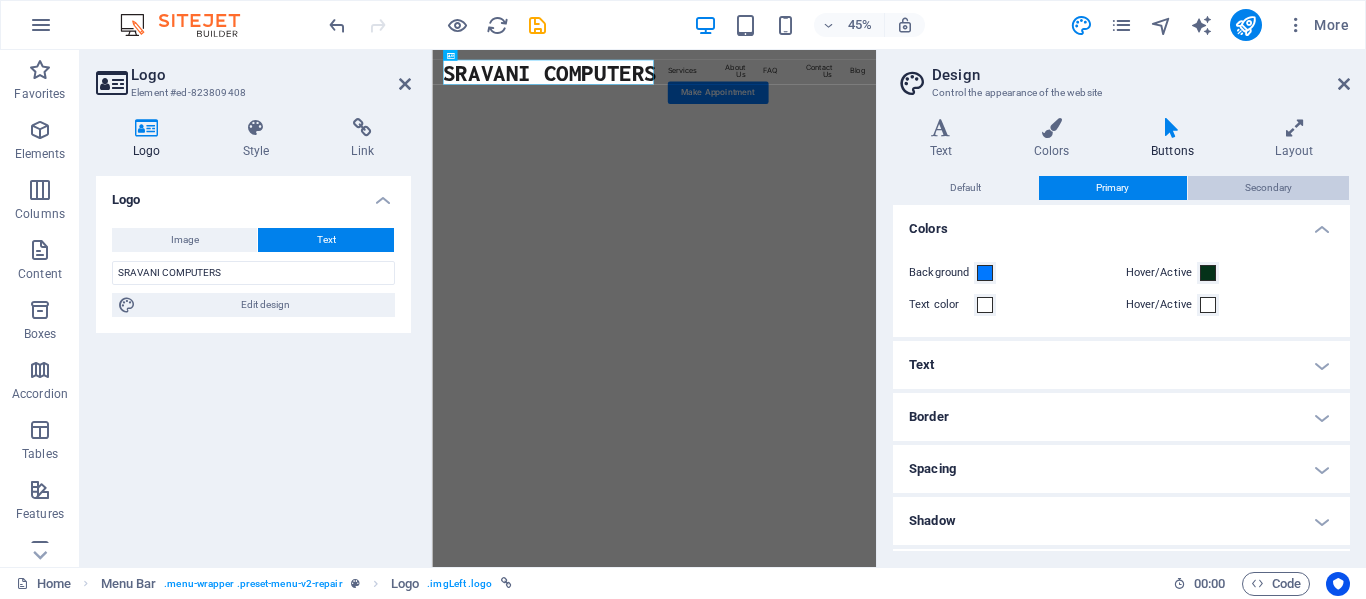 click on "Secondary" at bounding box center [1268, 188] 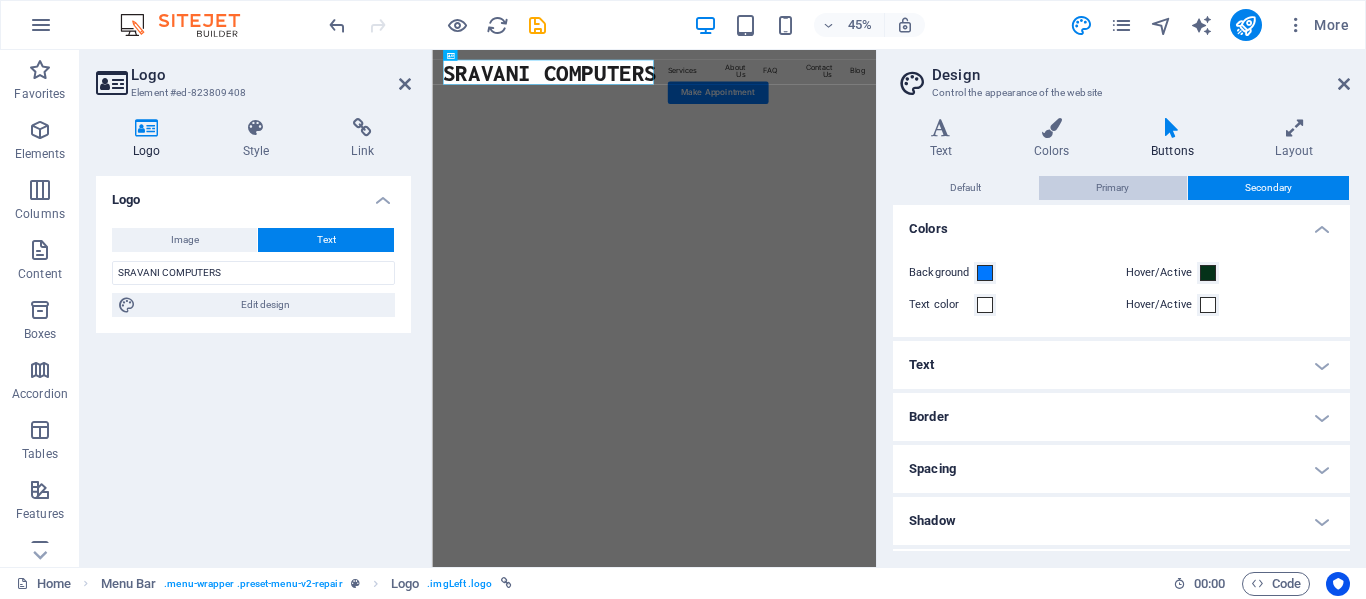 click on "Primary" at bounding box center [1112, 188] 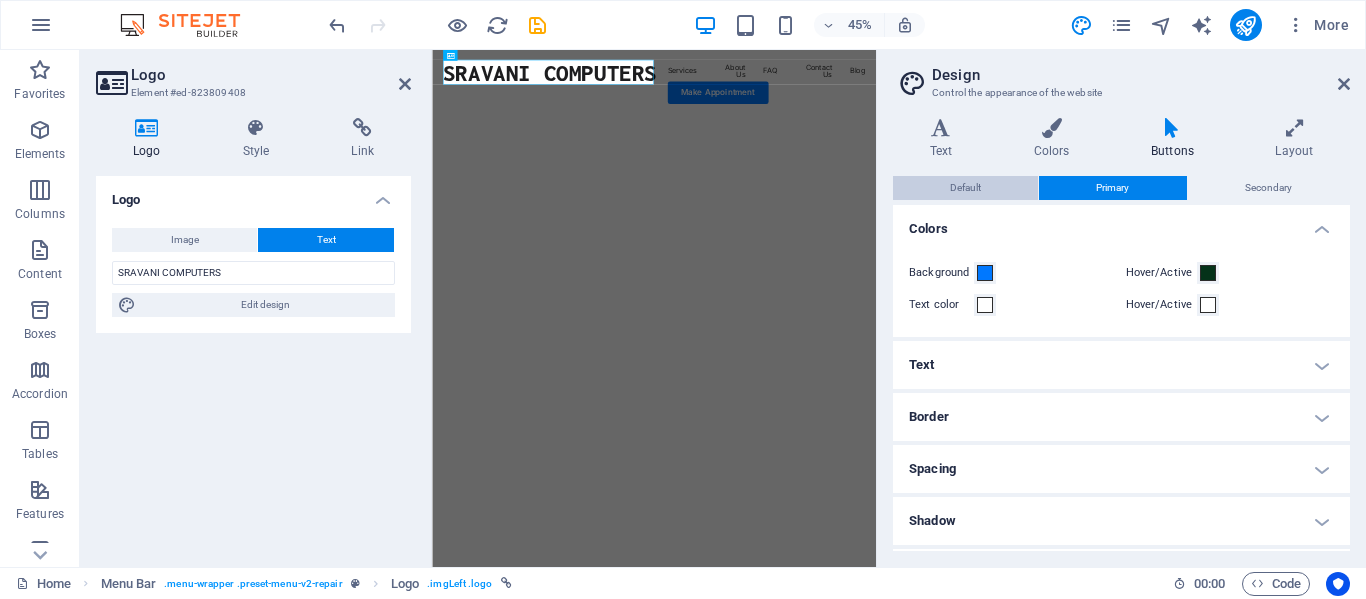 click on "Default" at bounding box center (965, 188) 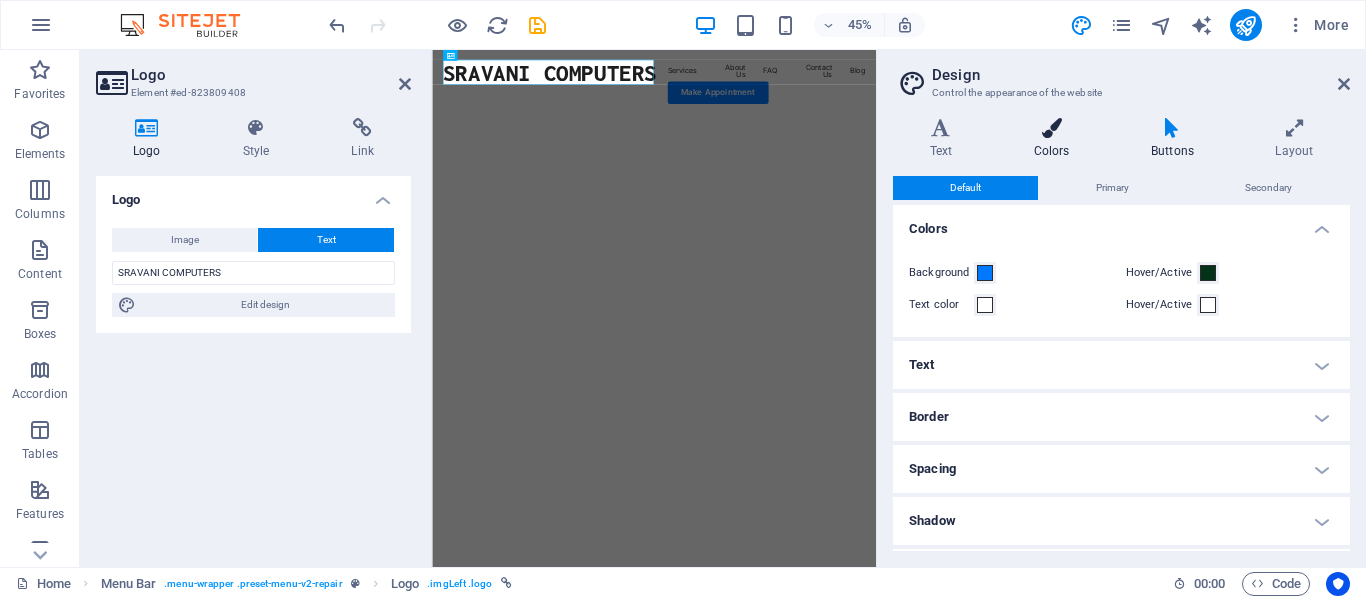 click on "Colors" at bounding box center [1055, 139] 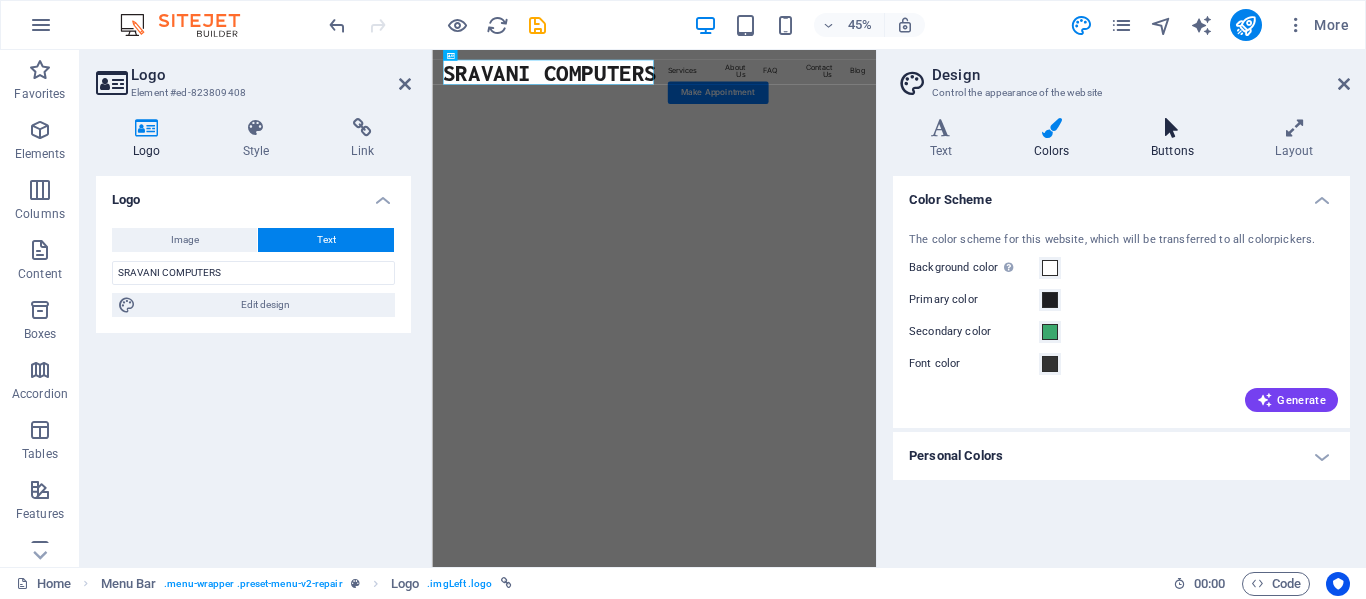click on "Buttons" at bounding box center (1176, 139) 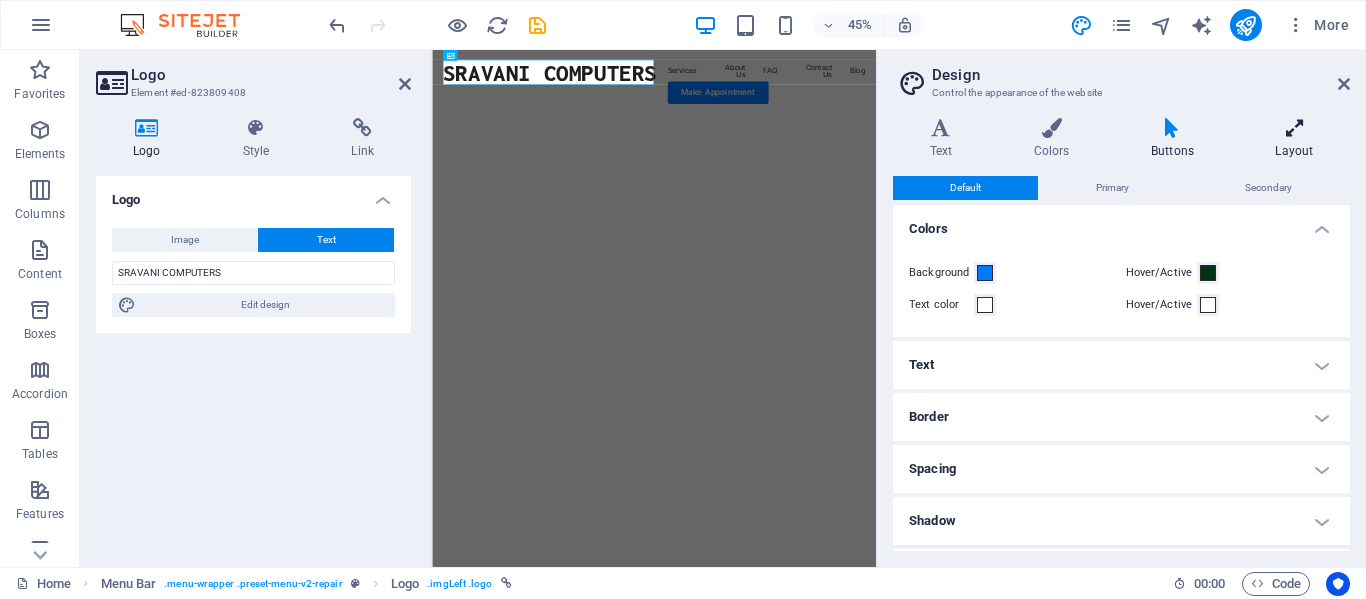 click on "Layout" at bounding box center (1294, 139) 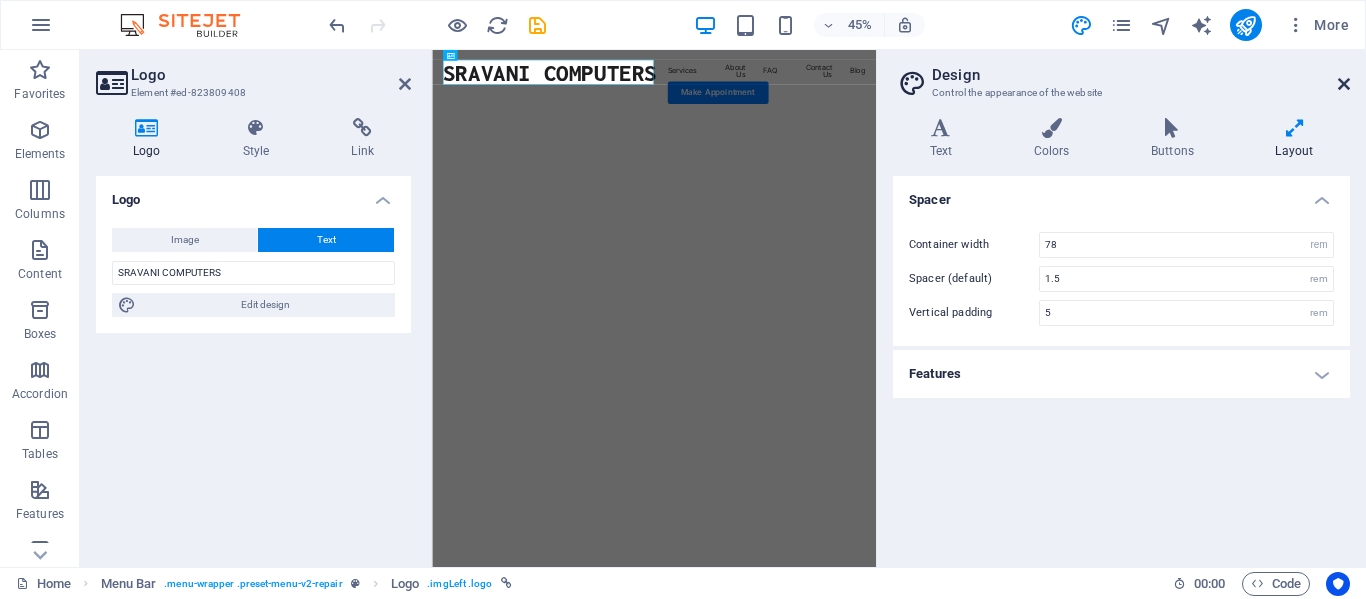 click at bounding box center (1344, 84) 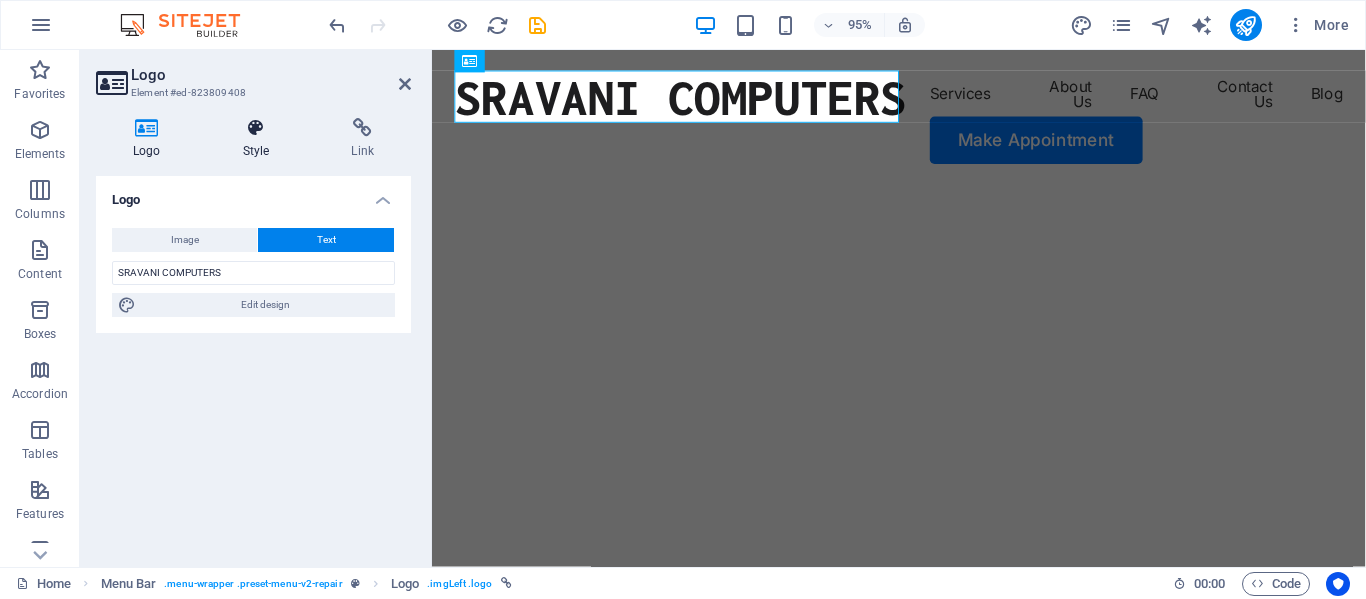 click on "Style" at bounding box center [260, 139] 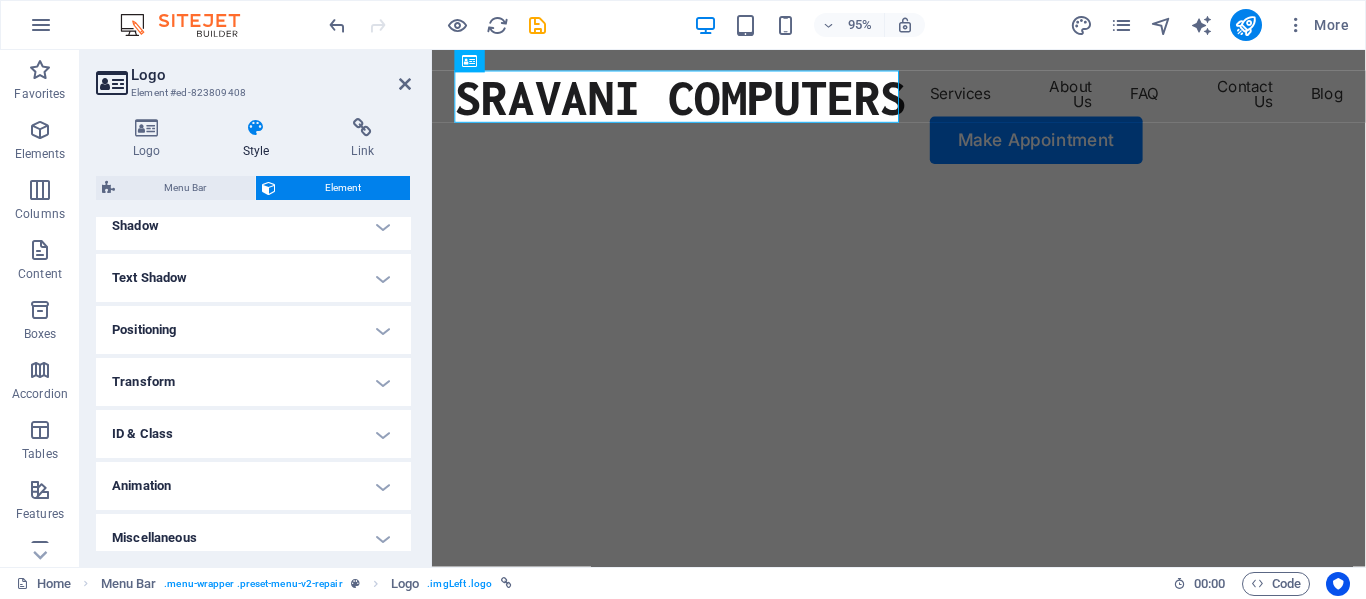 scroll, scrollTop: 511, scrollLeft: 0, axis: vertical 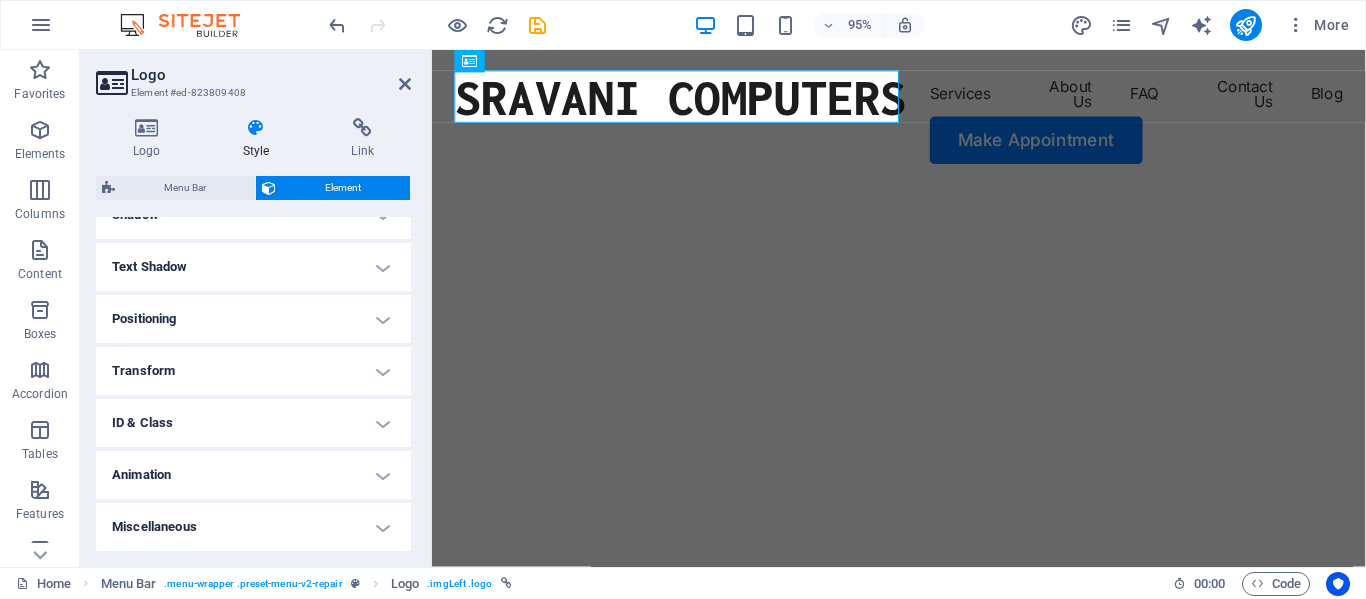click on "Animation" at bounding box center [253, 475] 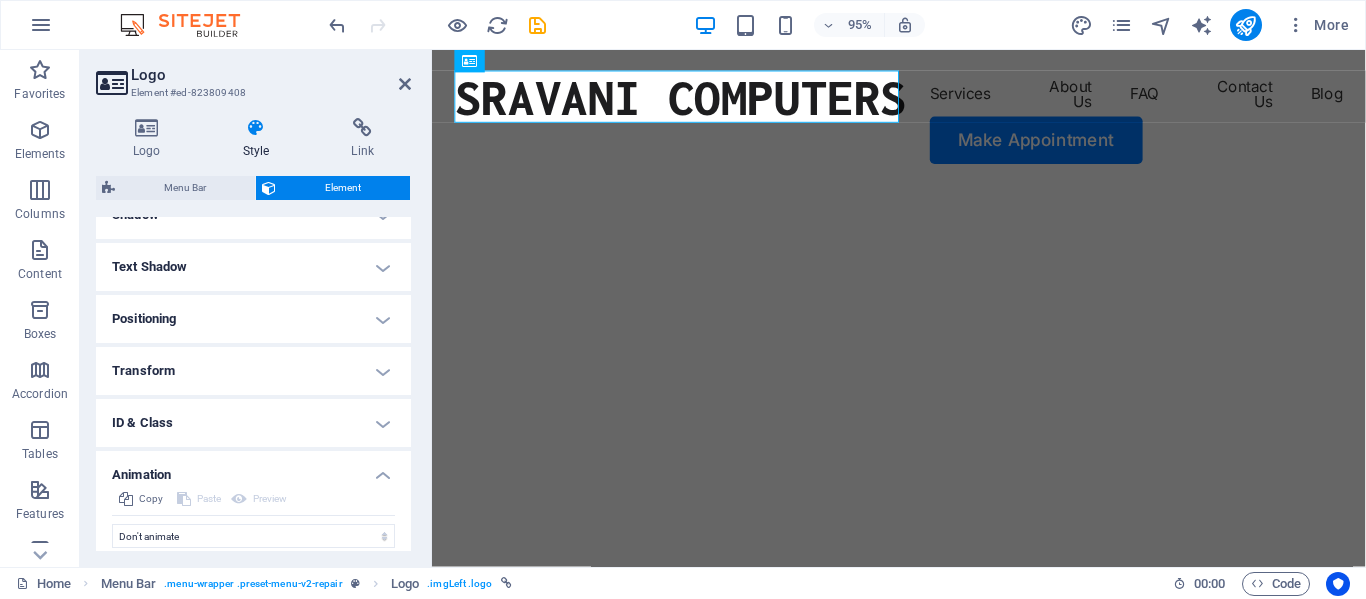 scroll, scrollTop: 576, scrollLeft: 0, axis: vertical 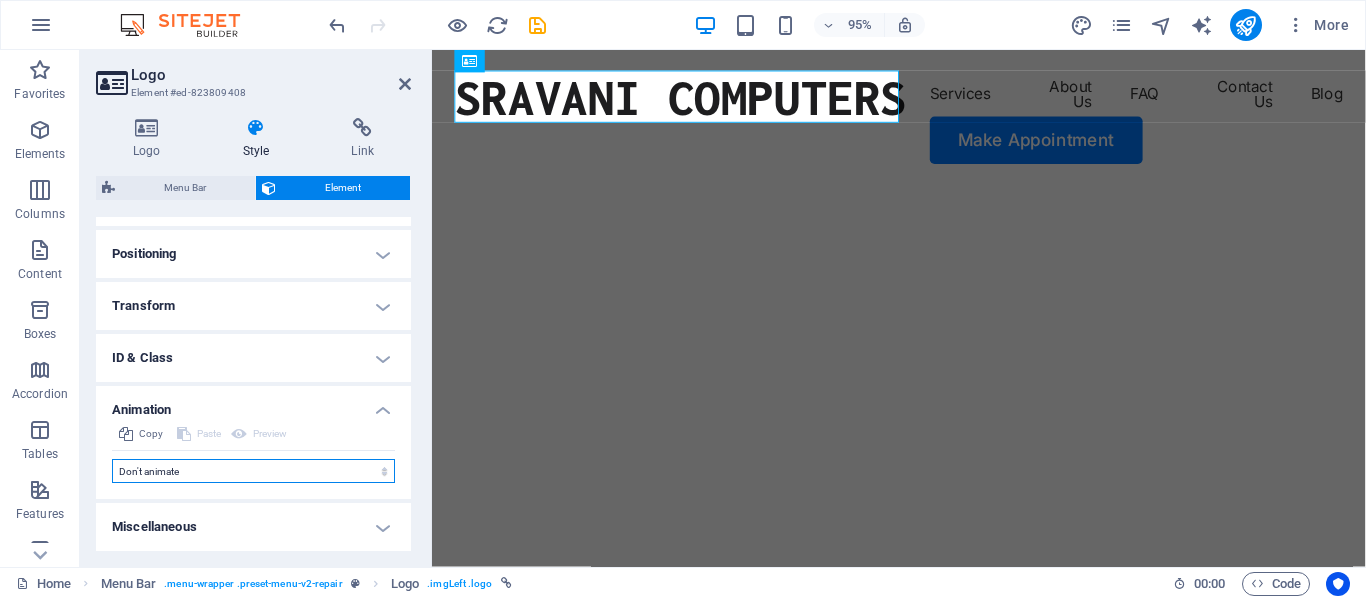 click on "Don't animate Show / Hide Slide up/down Zoom in/out Slide left to right Slide right to left Slide top to bottom Slide bottom to top Pulse Blink Open as overlay" at bounding box center [253, 471] 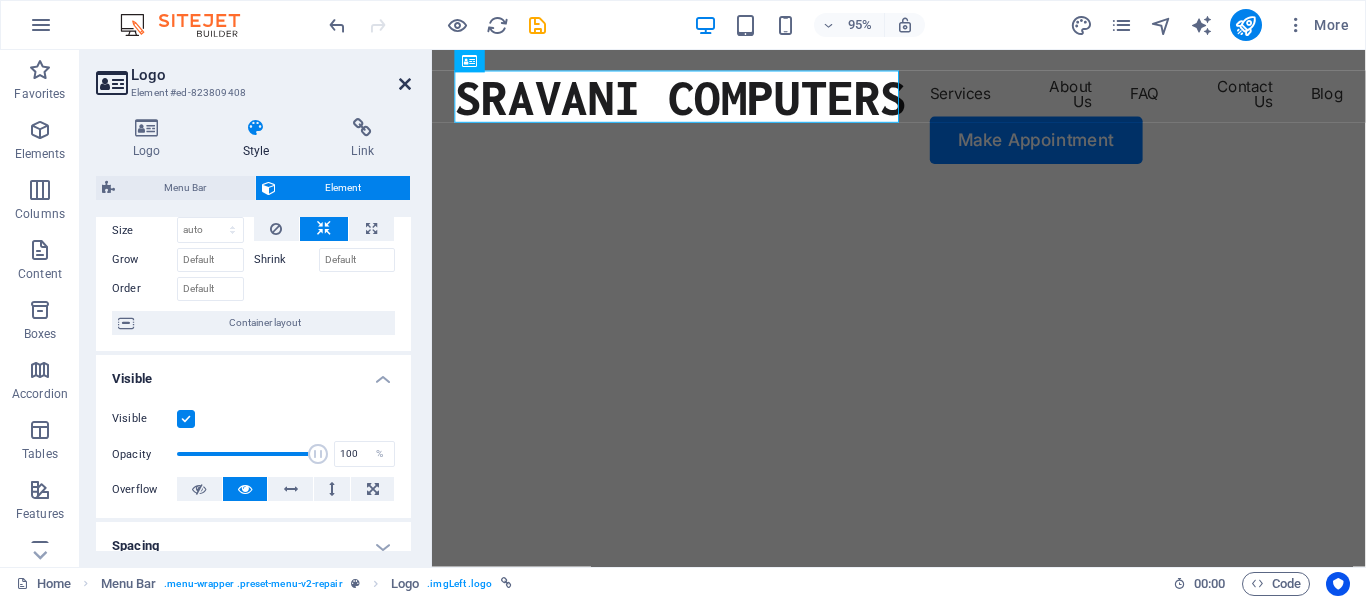 click at bounding box center [405, 84] 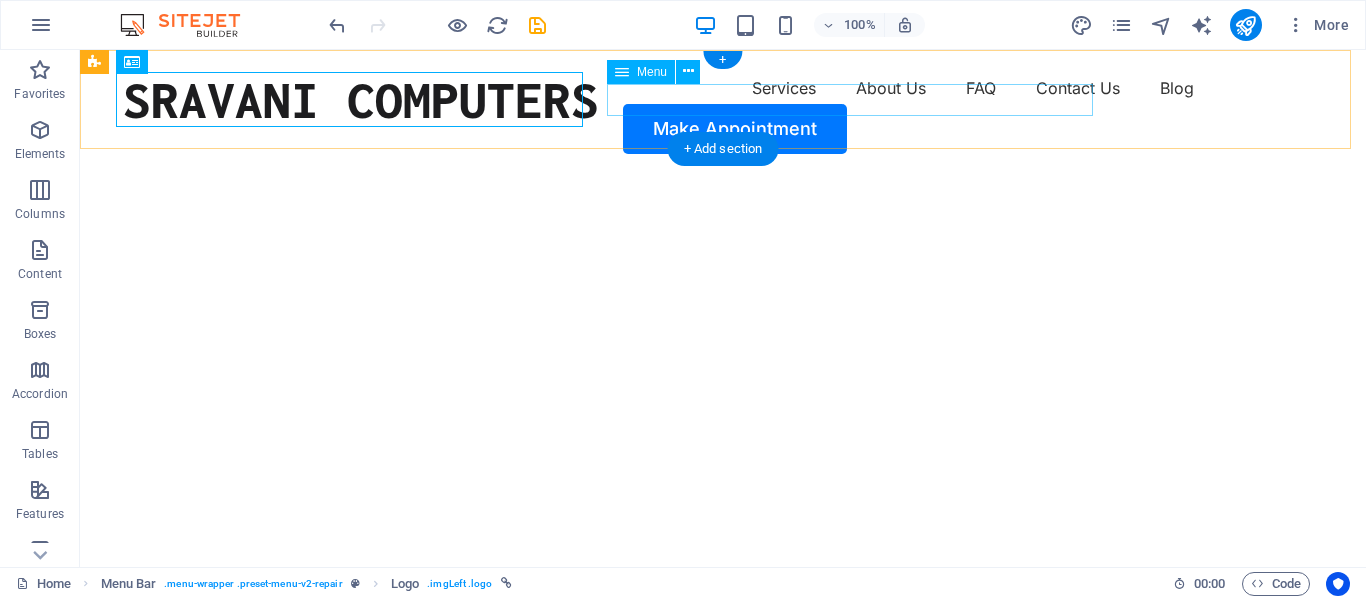 click on "Services About Us FAQ Contact Us Blog" at bounding box center [723, 88] 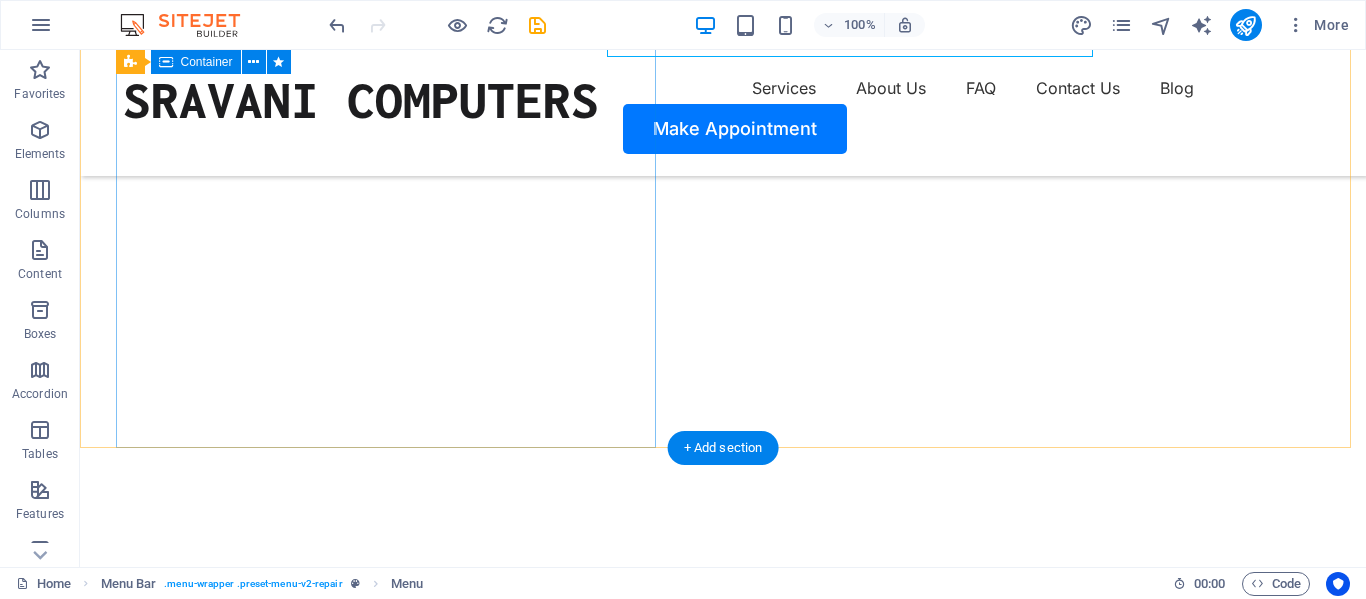 scroll, scrollTop: 200, scrollLeft: 0, axis: vertical 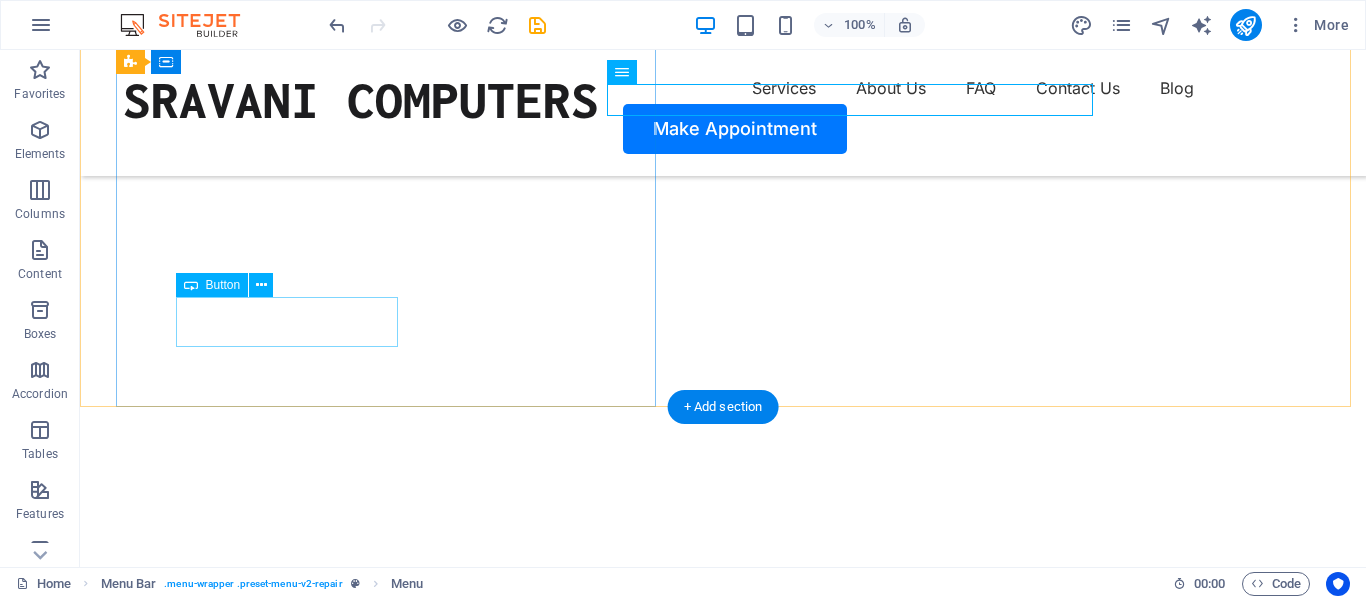 click on "Make Appointment" at bounding box center [723, 1009] 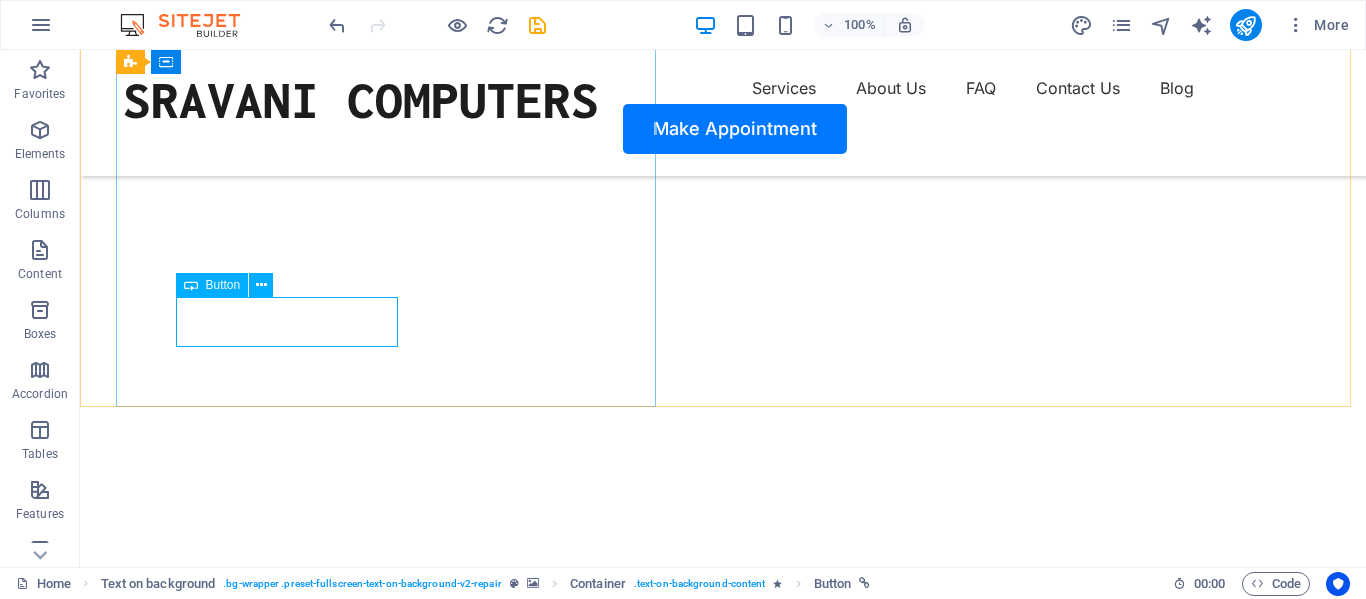 click on "Button" at bounding box center (223, 285) 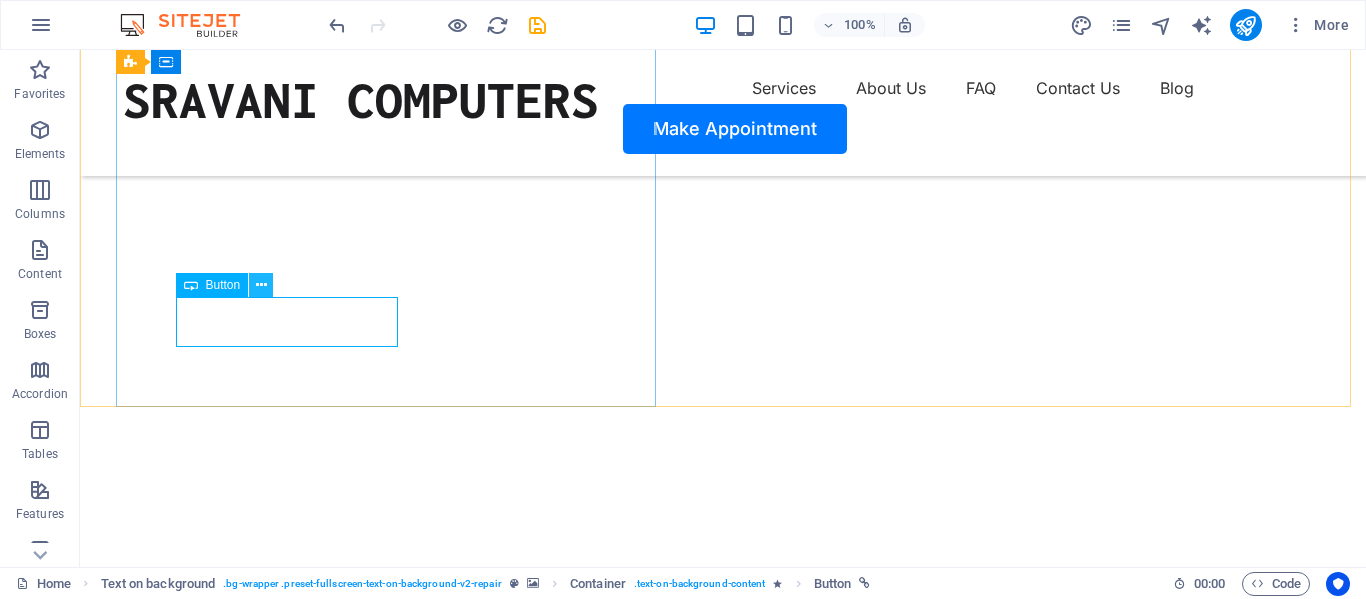 click at bounding box center [261, 285] 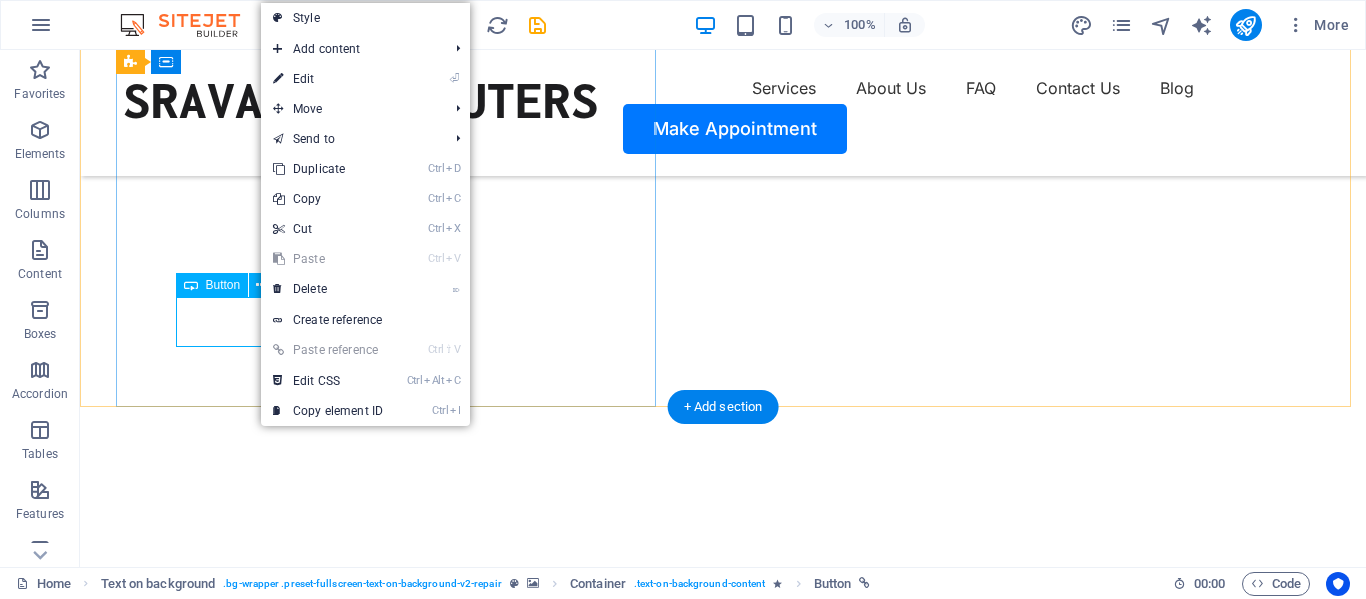 click on "Make Appointment" at bounding box center (723, 1009) 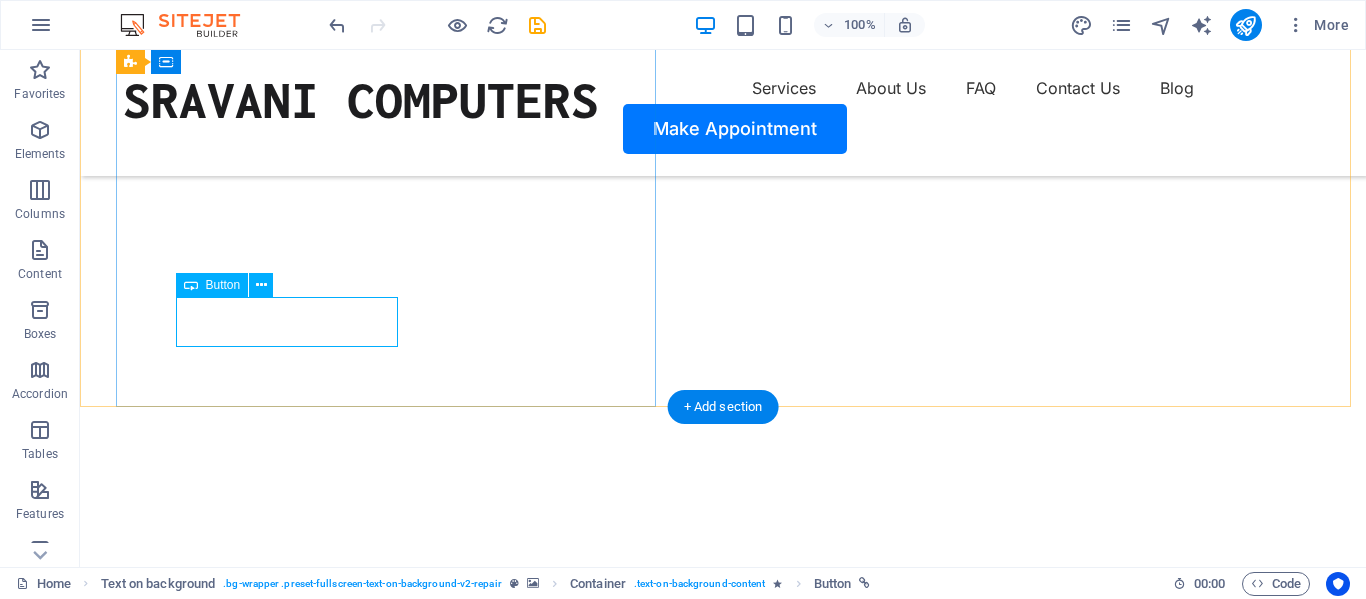 click on "Make Appointment" at bounding box center (723, 1009) 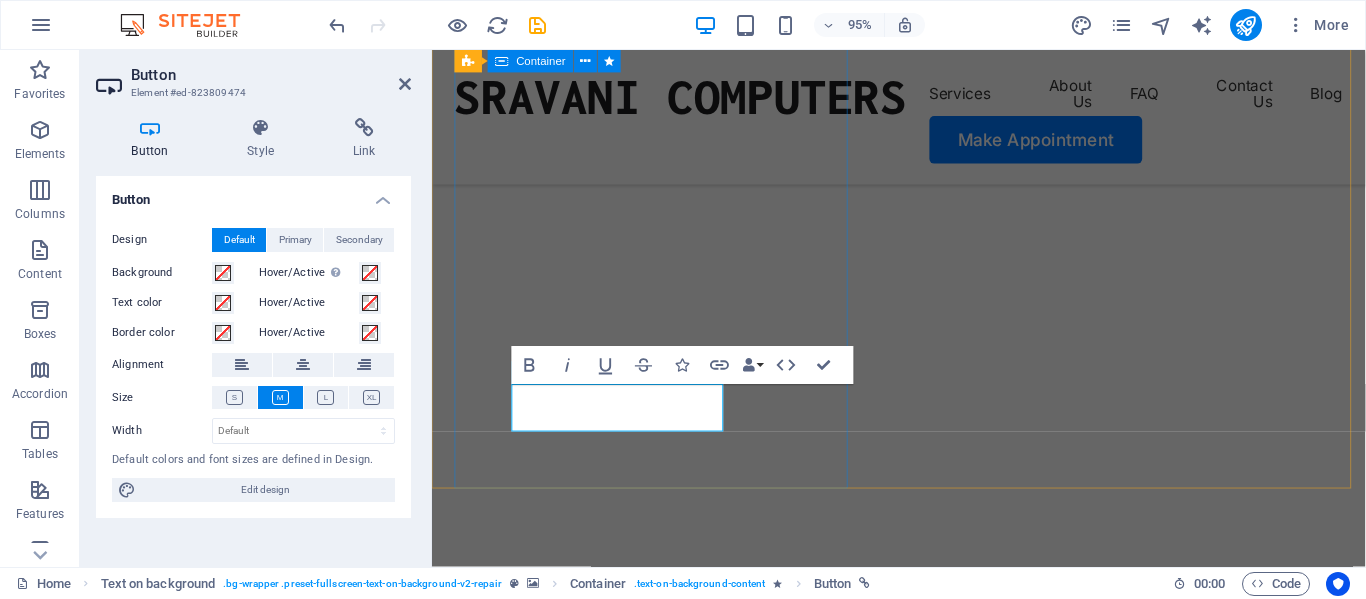 click on "Get your hardware fixed Flexible Appointments Affordable Prices Fast repairs Make Appointment" at bounding box center [923, 850] 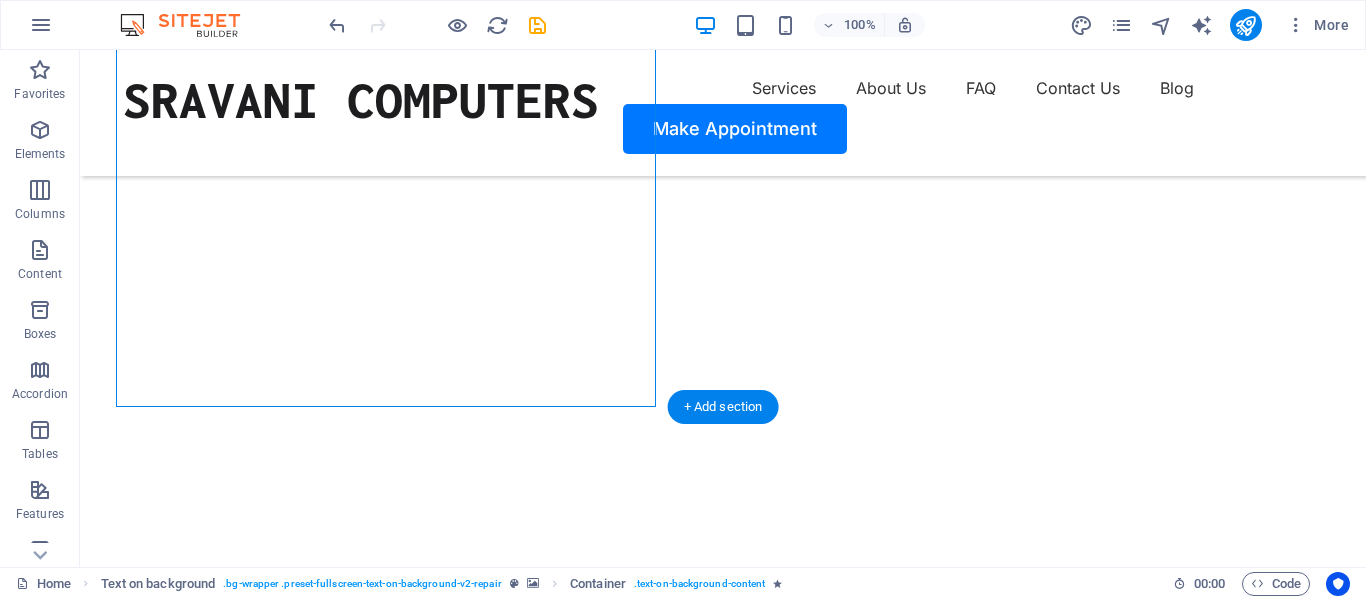 click at bounding box center (715, -51) 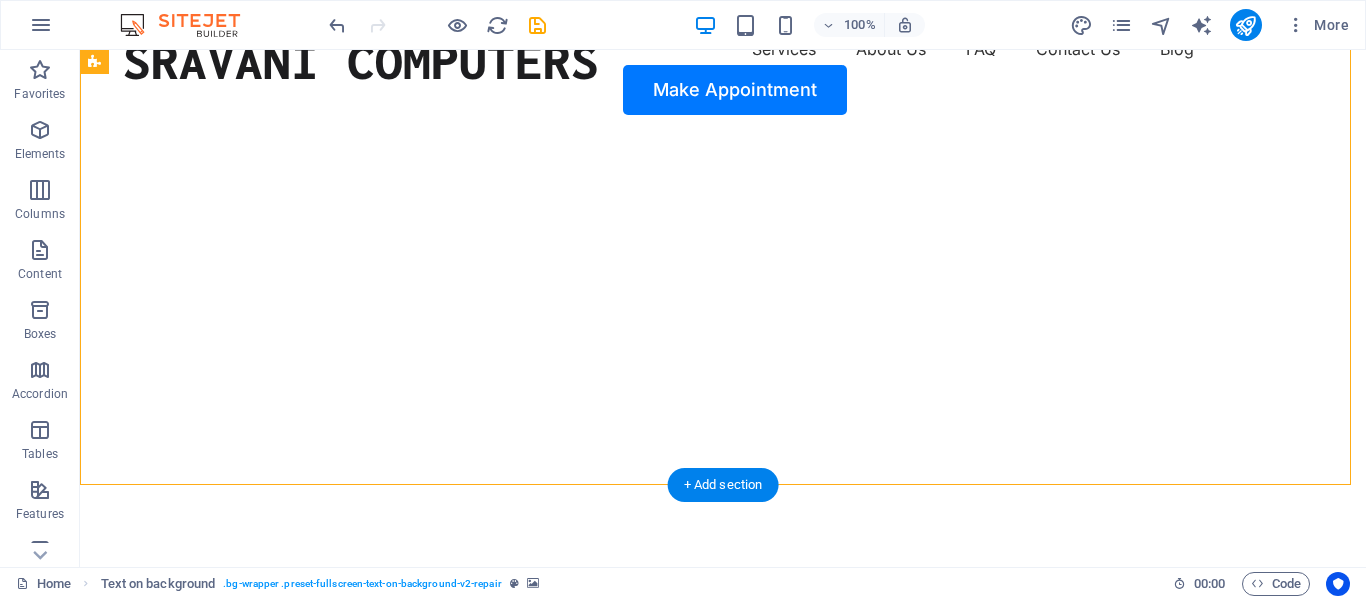 scroll, scrollTop: 0, scrollLeft: 0, axis: both 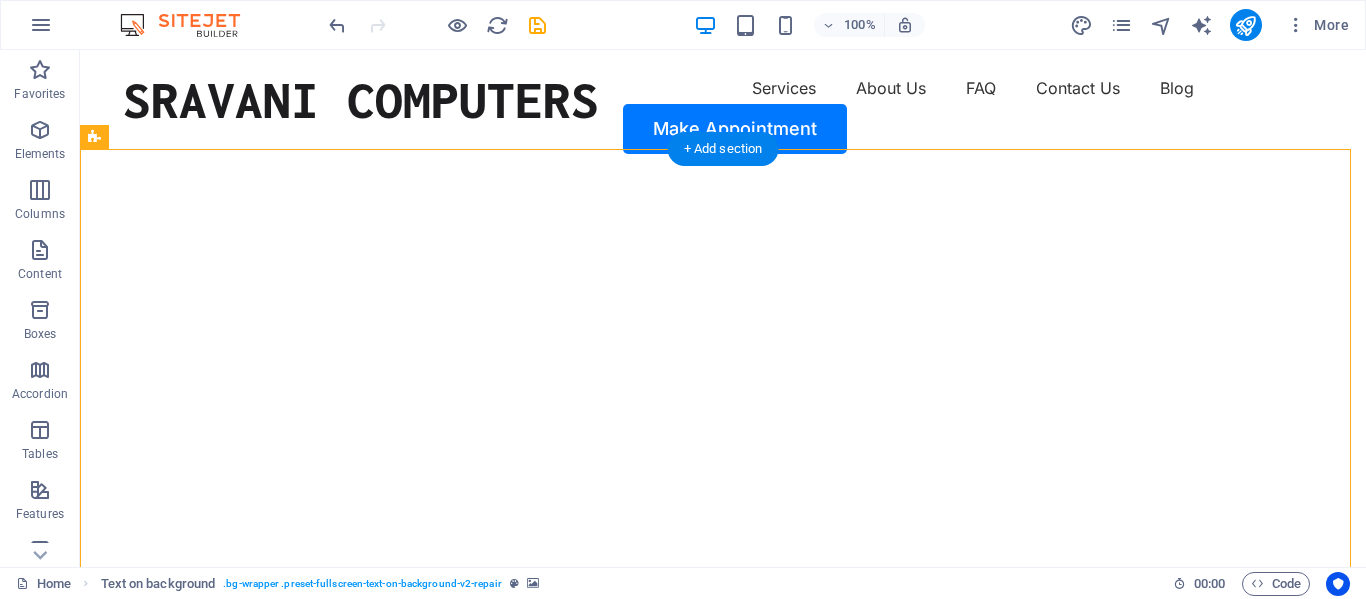 click at bounding box center (715, 176) 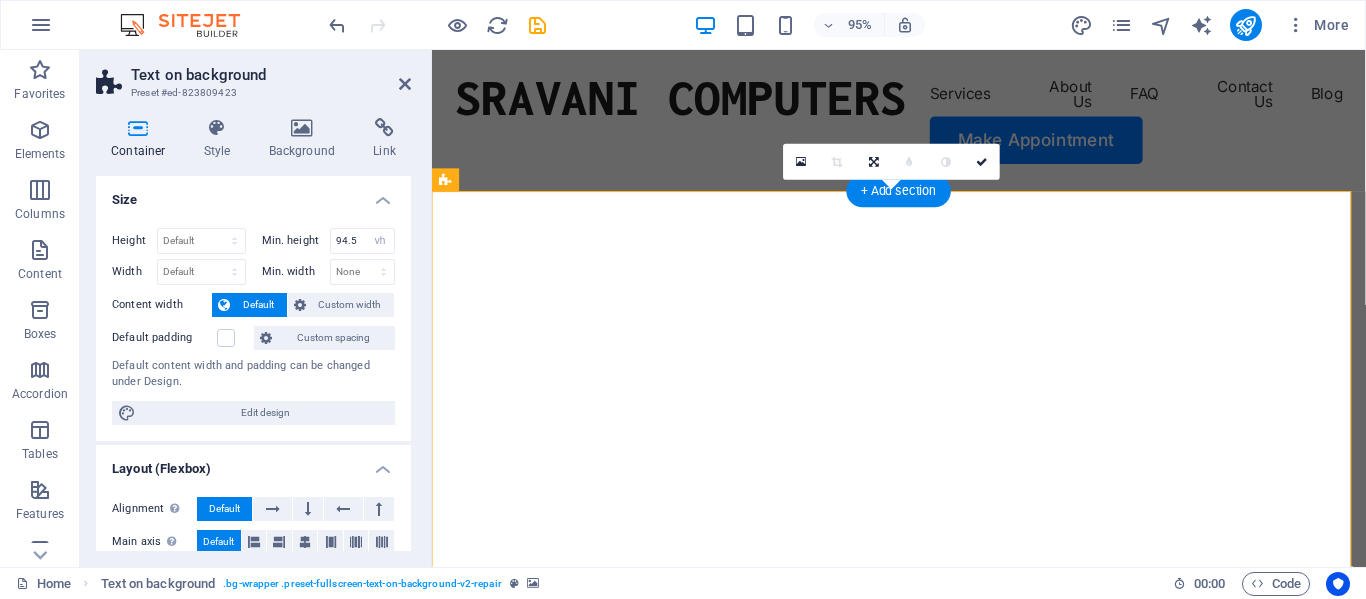 click at bounding box center [916, 192] 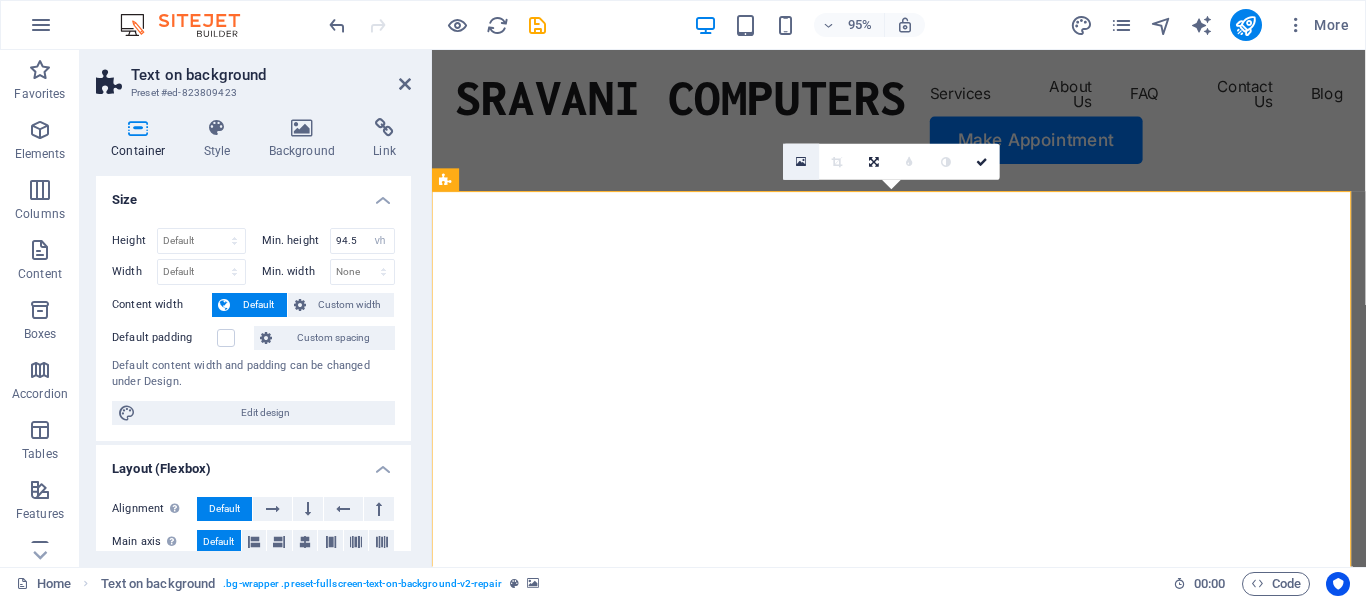 click at bounding box center [802, 162] 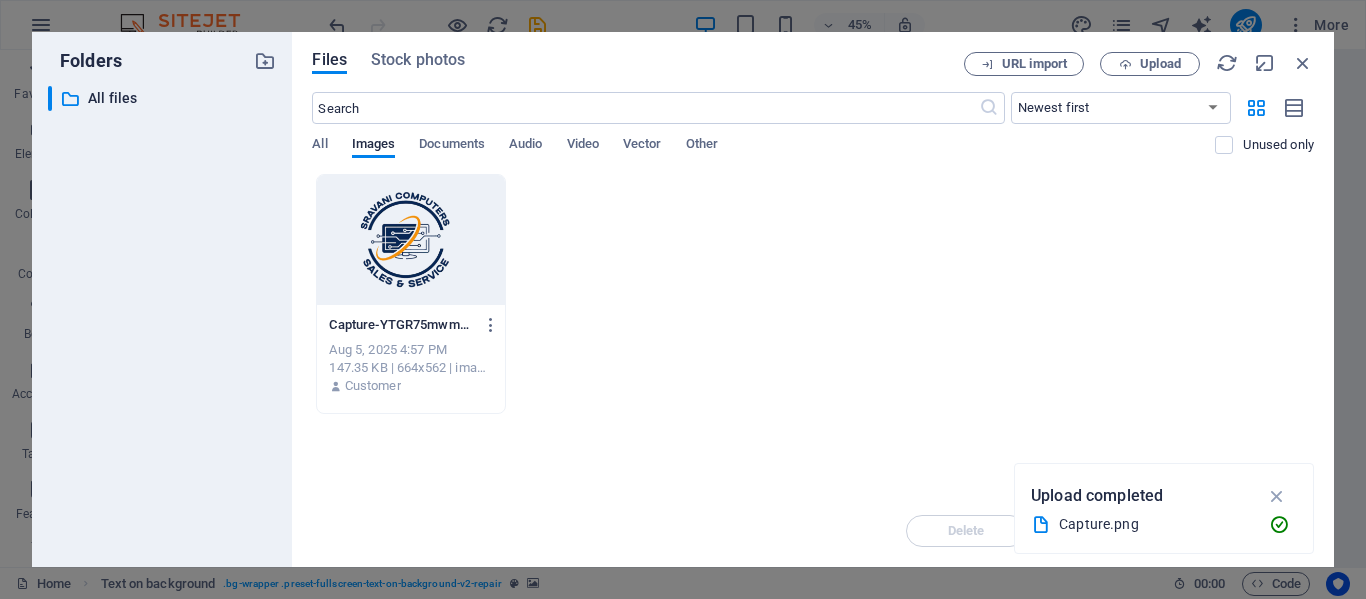 click at bounding box center [410, 240] 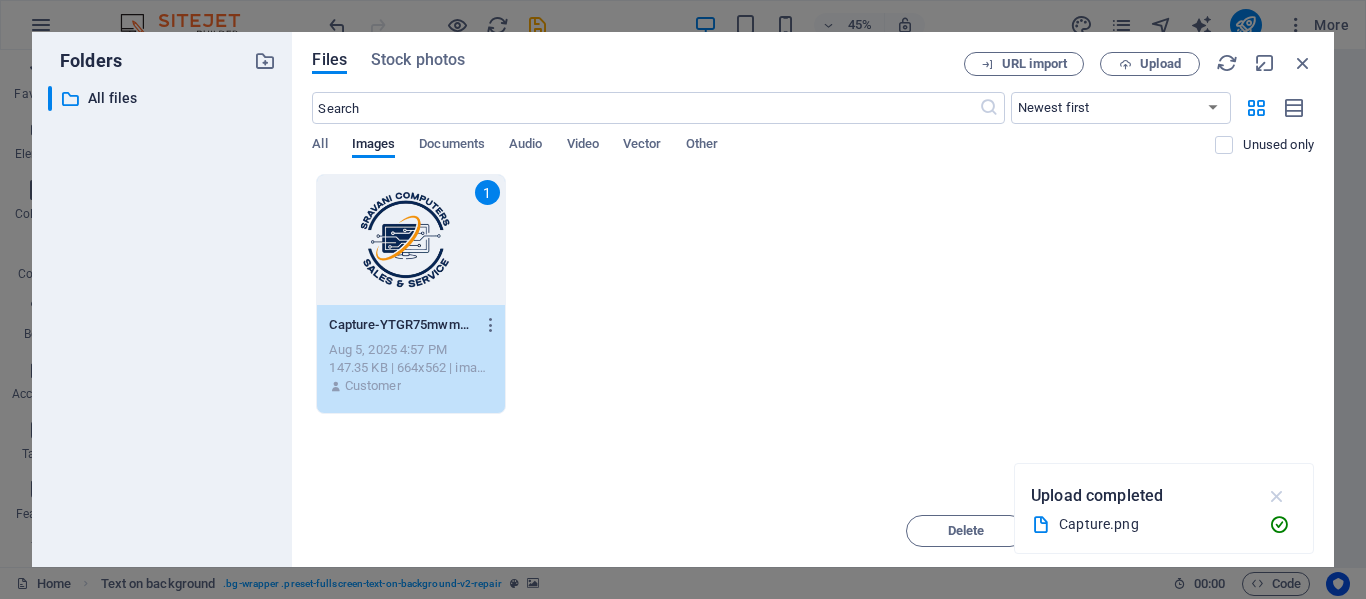 click at bounding box center (1277, 496) 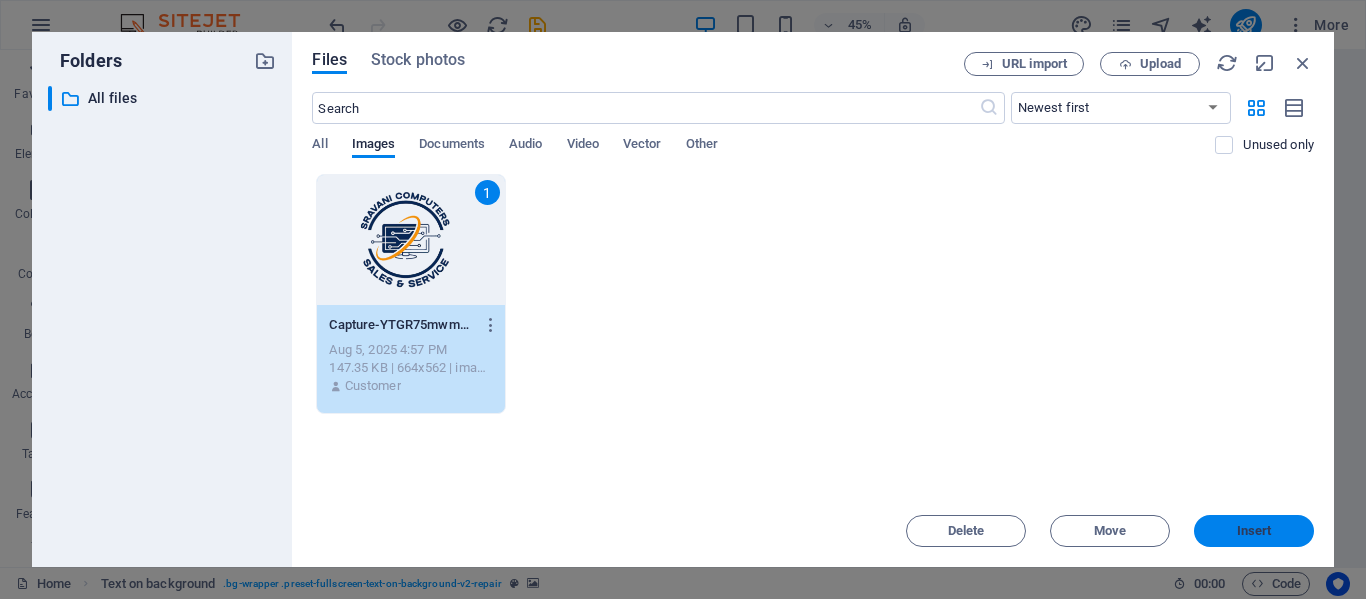 click on "Insert" at bounding box center (1254, 531) 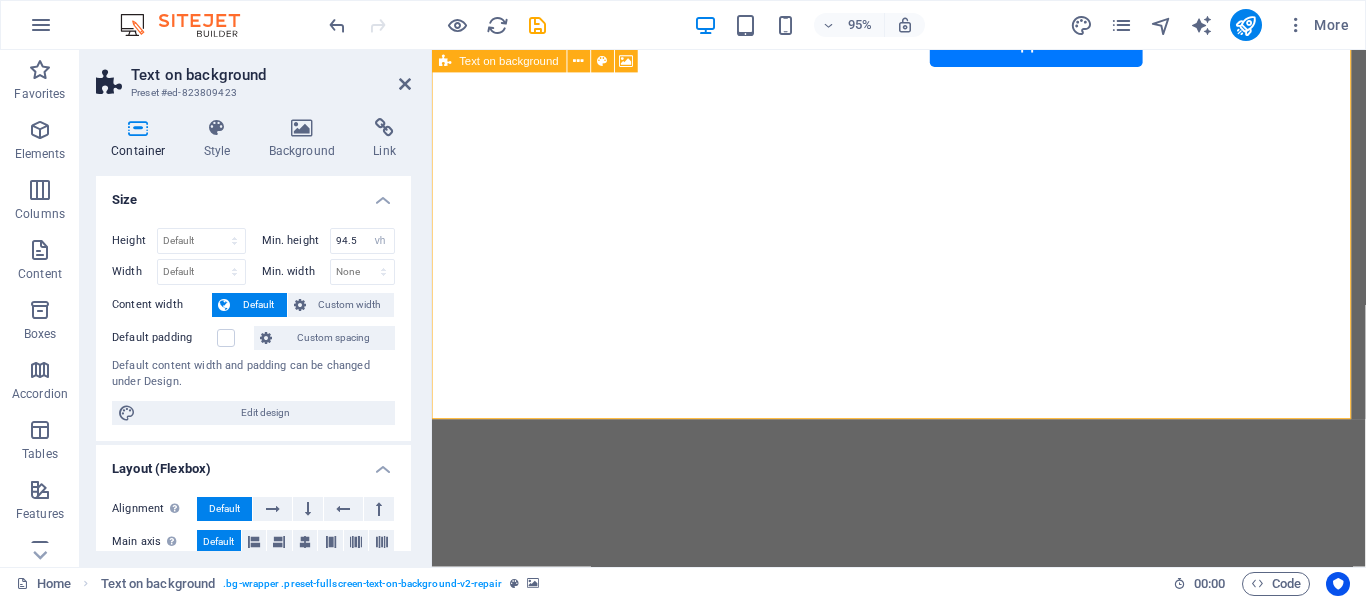 scroll, scrollTop: 100, scrollLeft: 0, axis: vertical 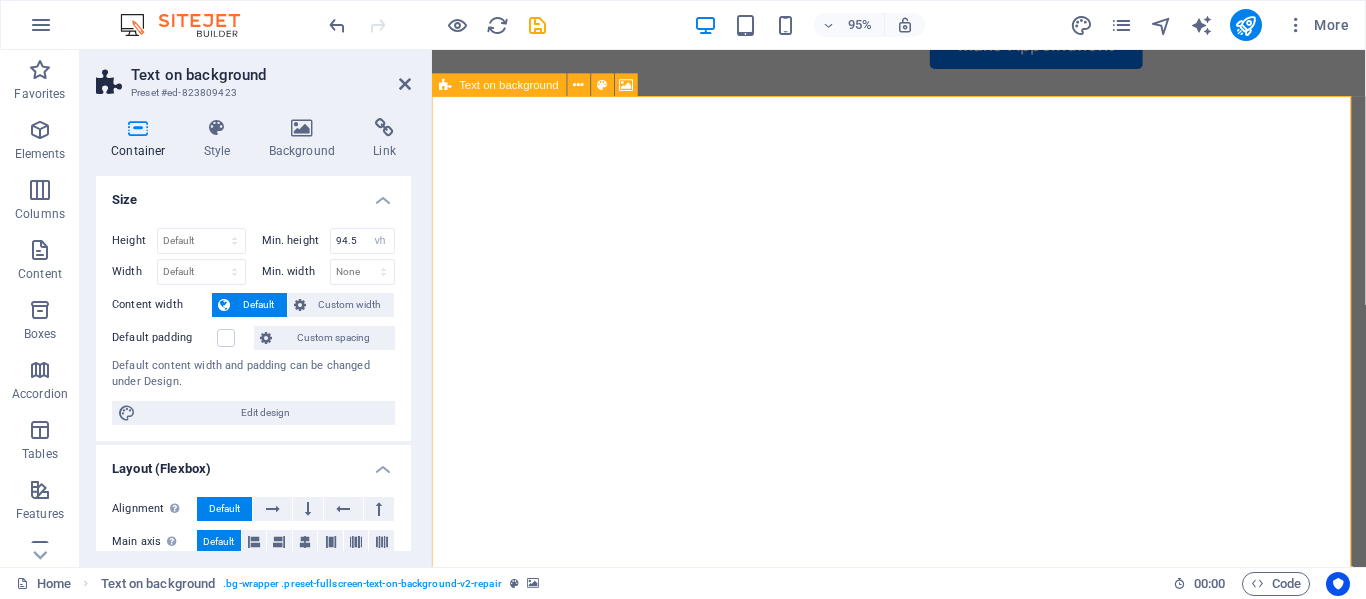 click at bounding box center (916, 92) 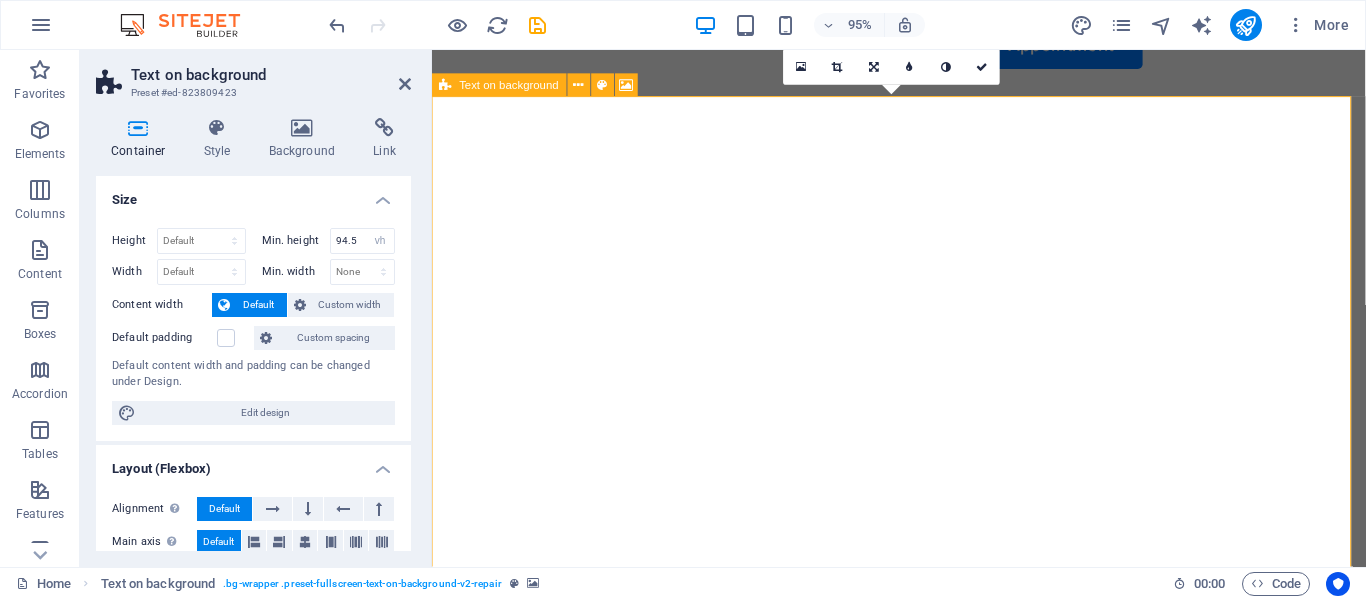 click at bounding box center (916, 92) 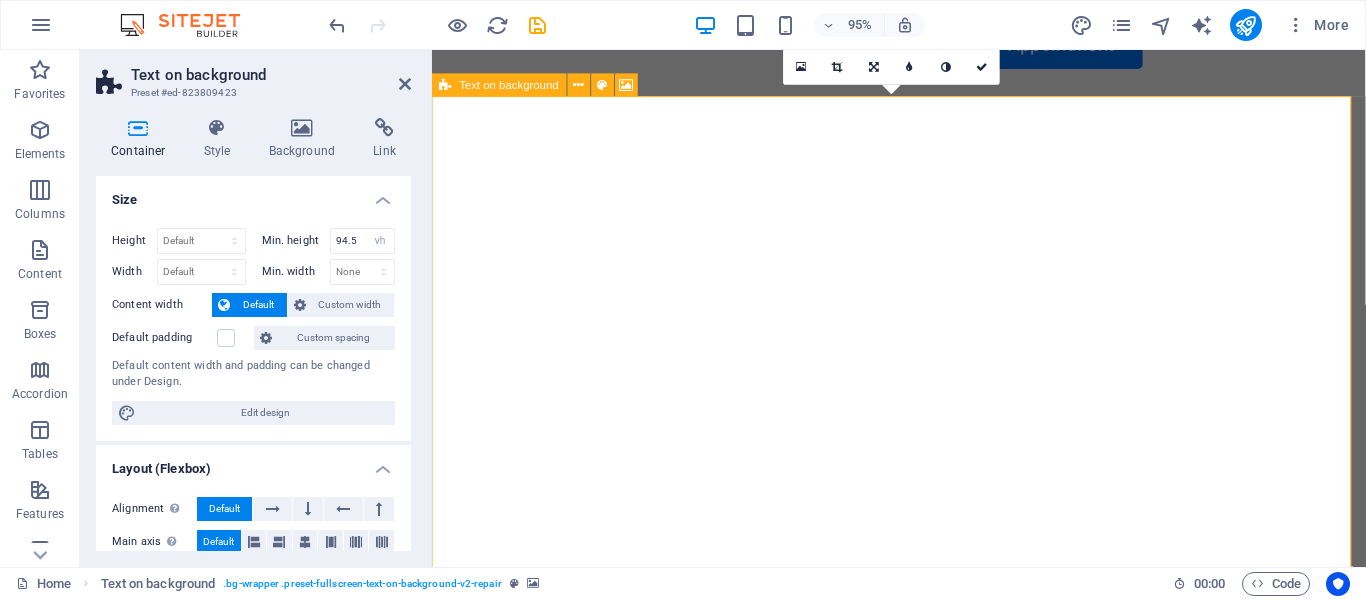 click at bounding box center [916, 92] 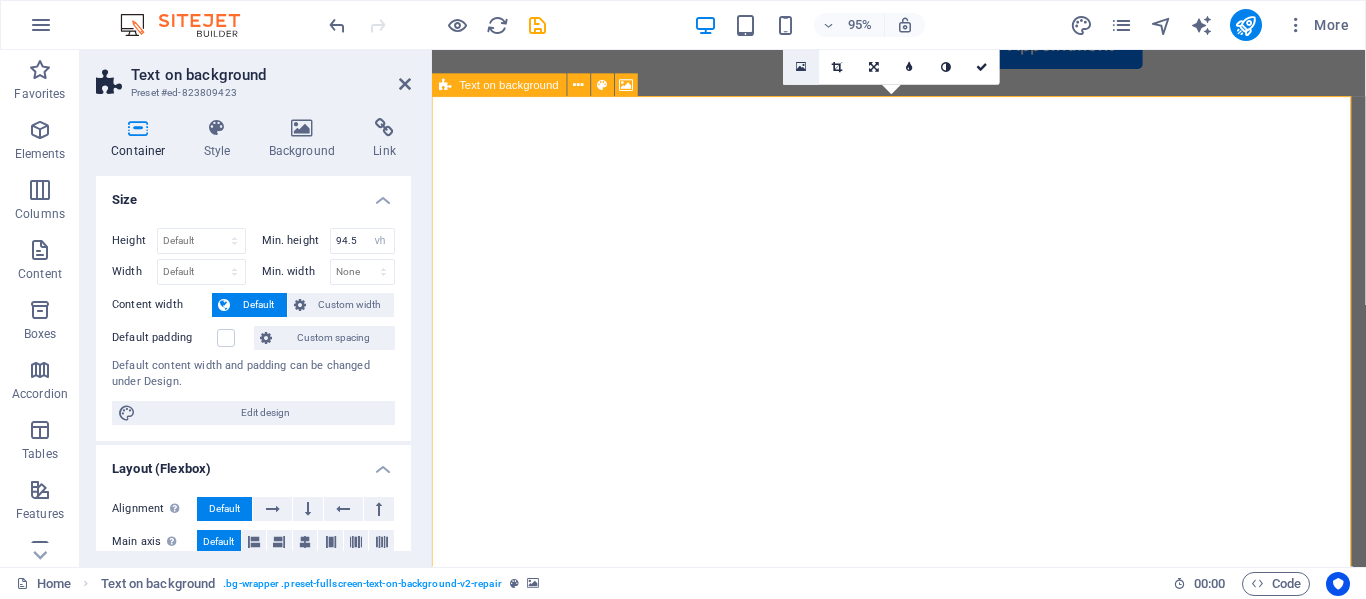 click at bounding box center (801, 66) 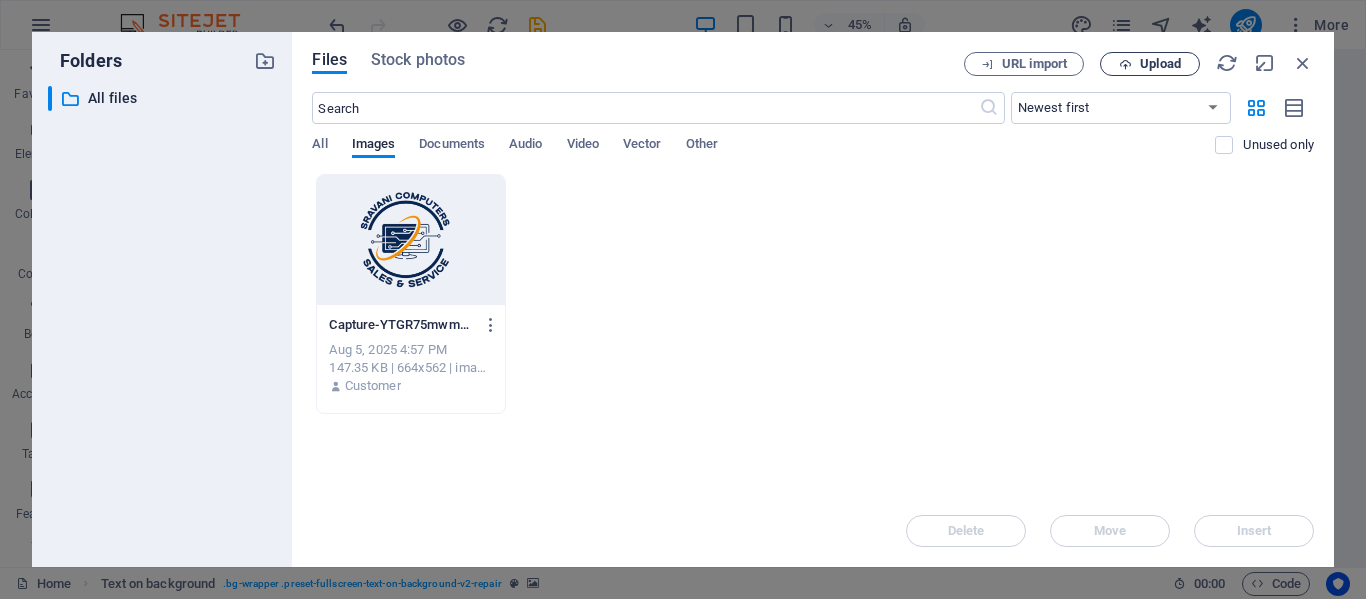 click on "Upload" at bounding box center (1160, 64) 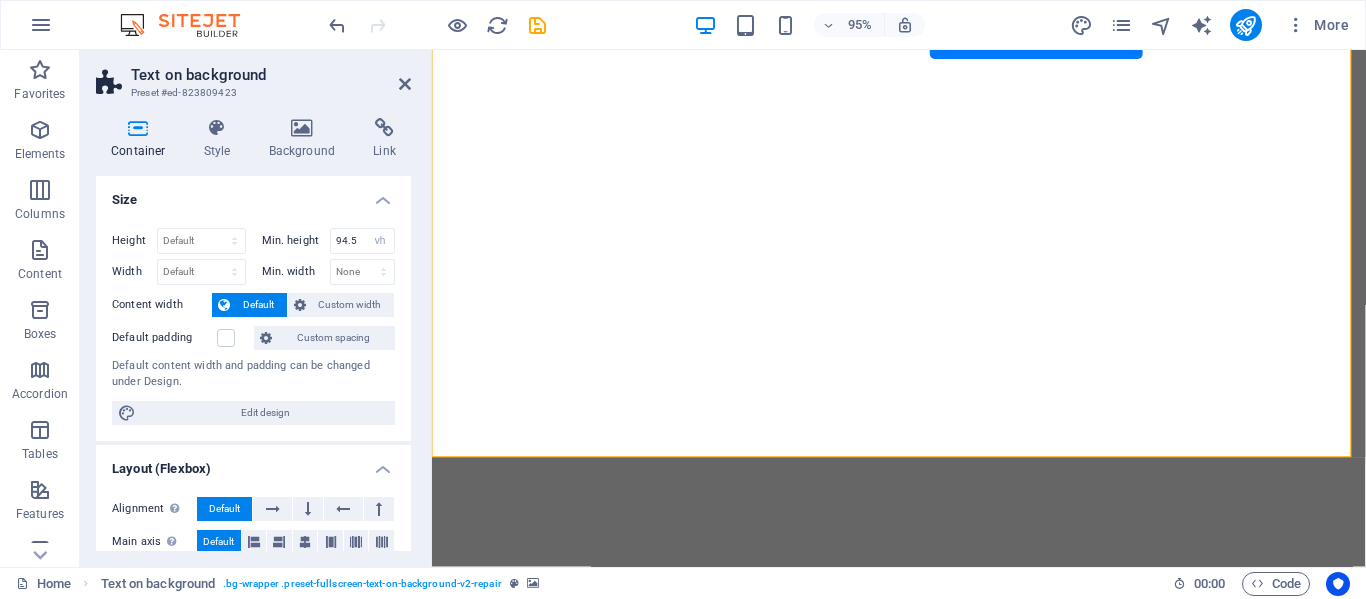 scroll, scrollTop: 100, scrollLeft: 0, axis: vertical 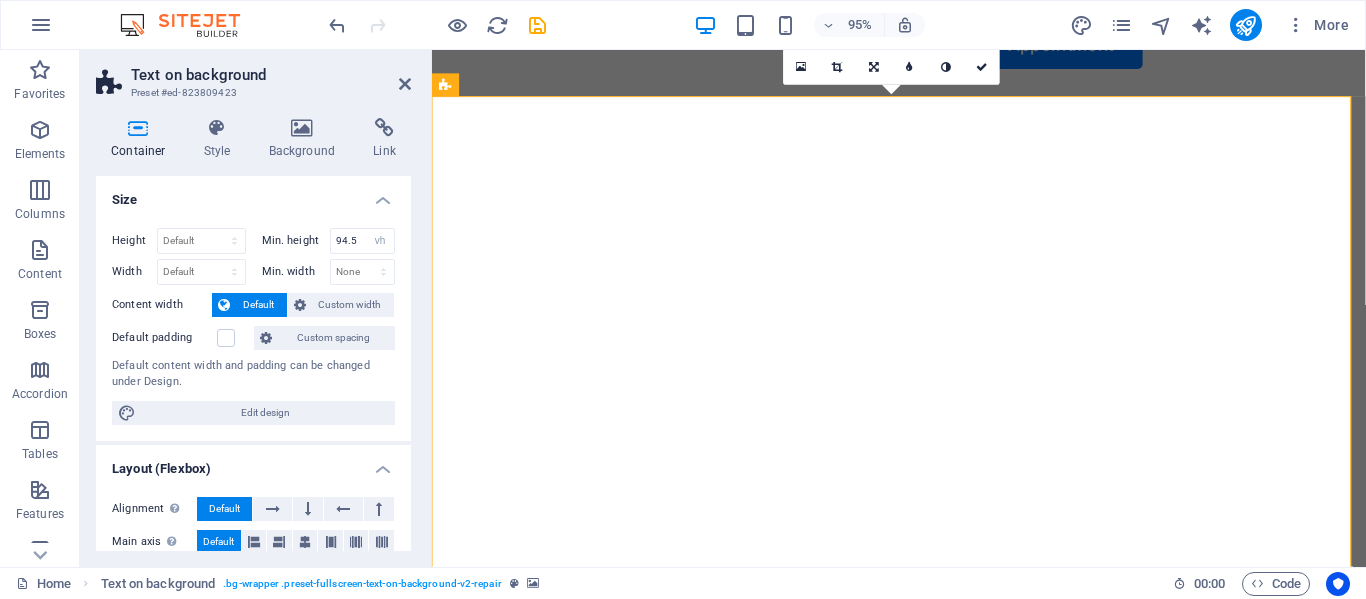 click at bounding box center [916, 92] 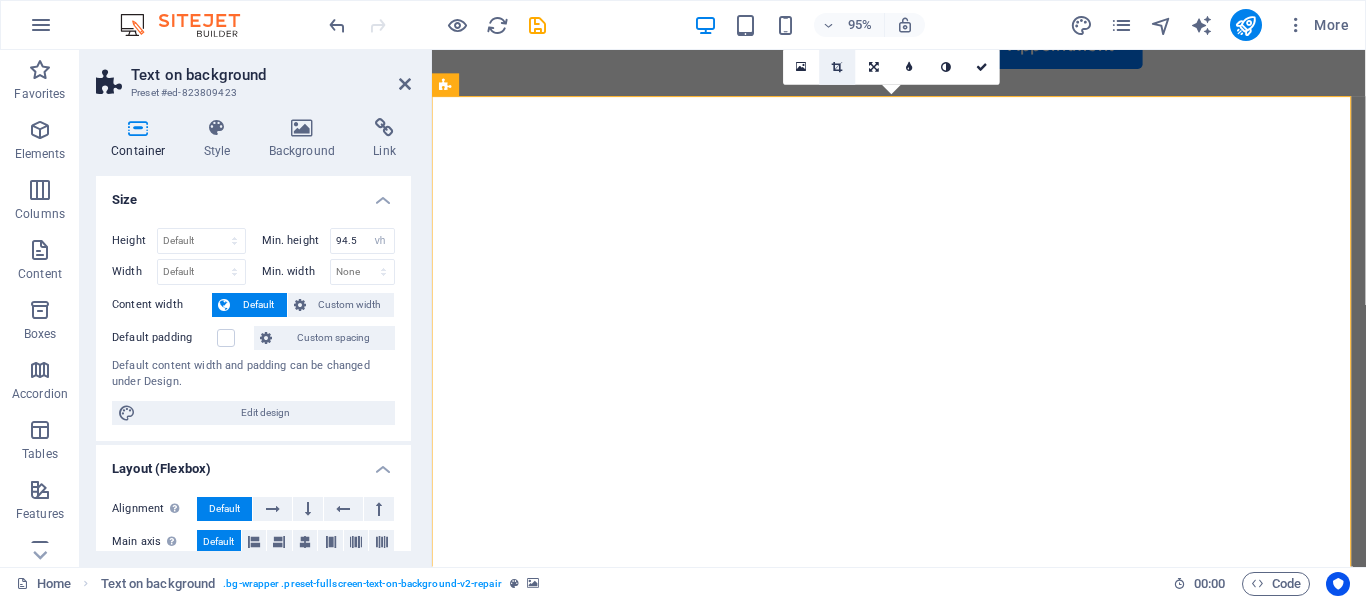 click at bounding box center (837, 66) 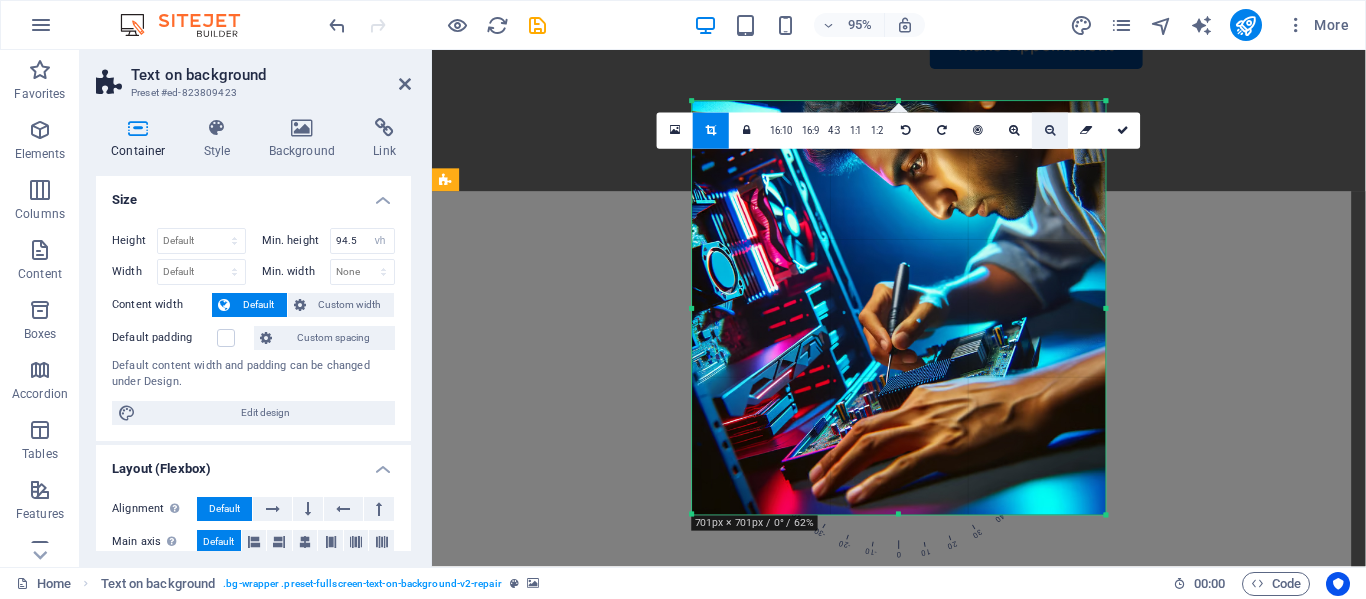click at bounding box center [1050, 131] 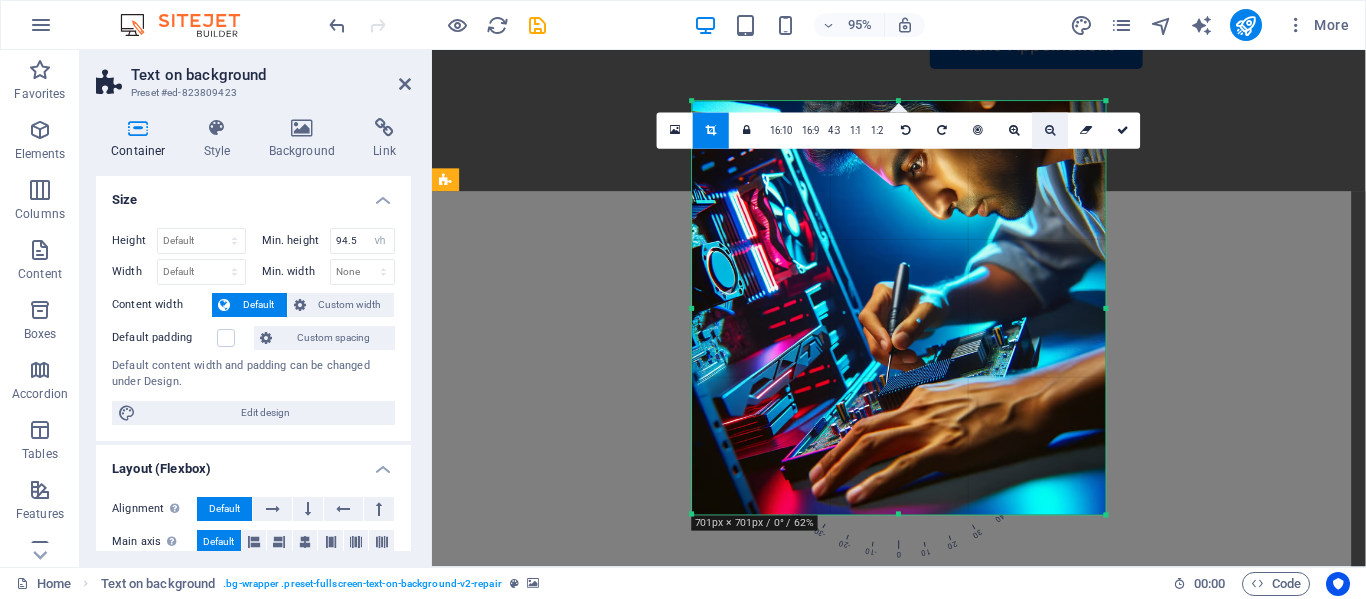 click at bounding box center (1050, 130) 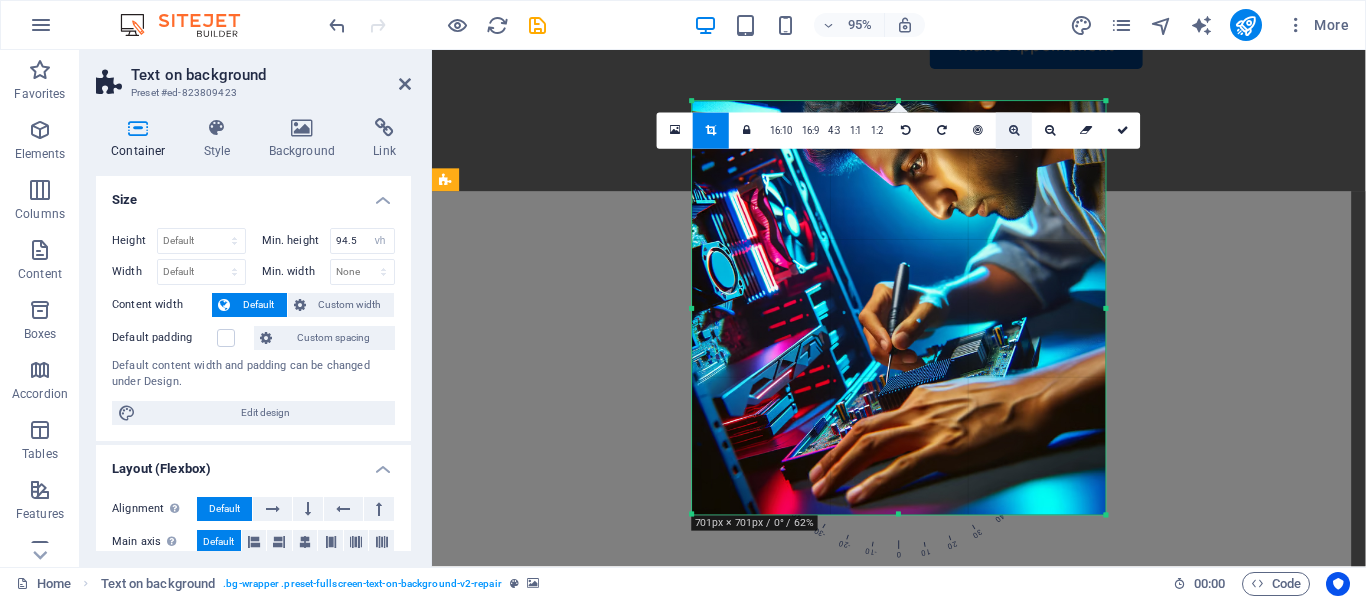 click at bounding box center [1014, 130] 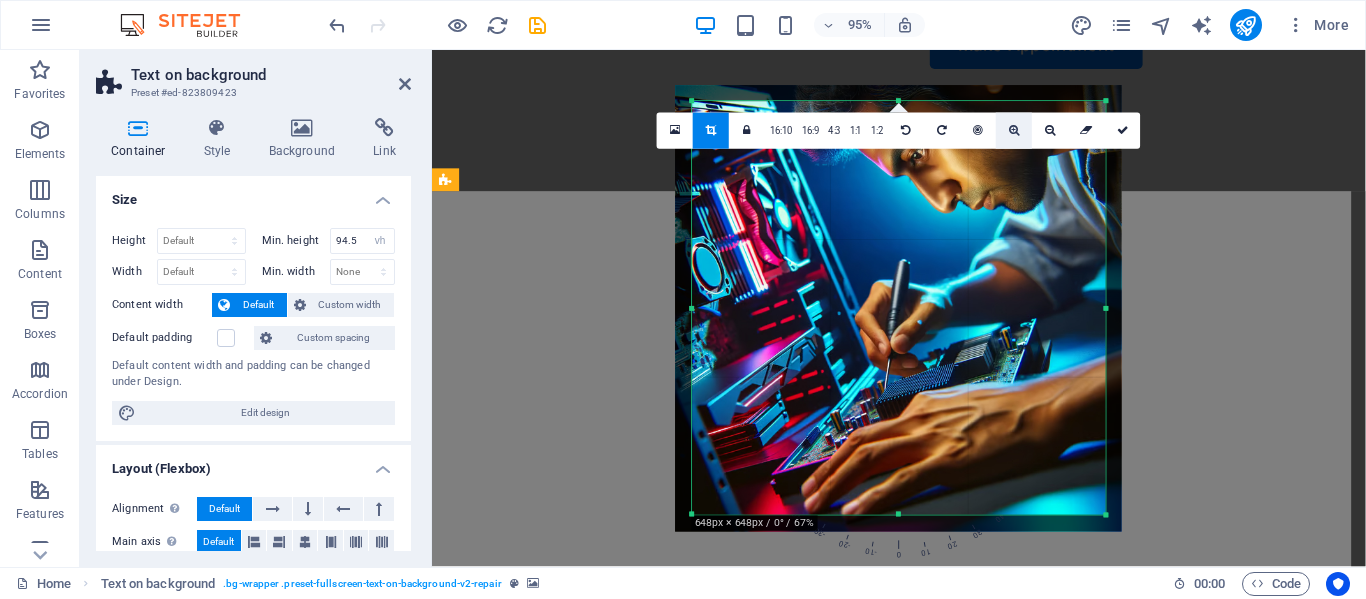 click at bounding box center (1014, 130) 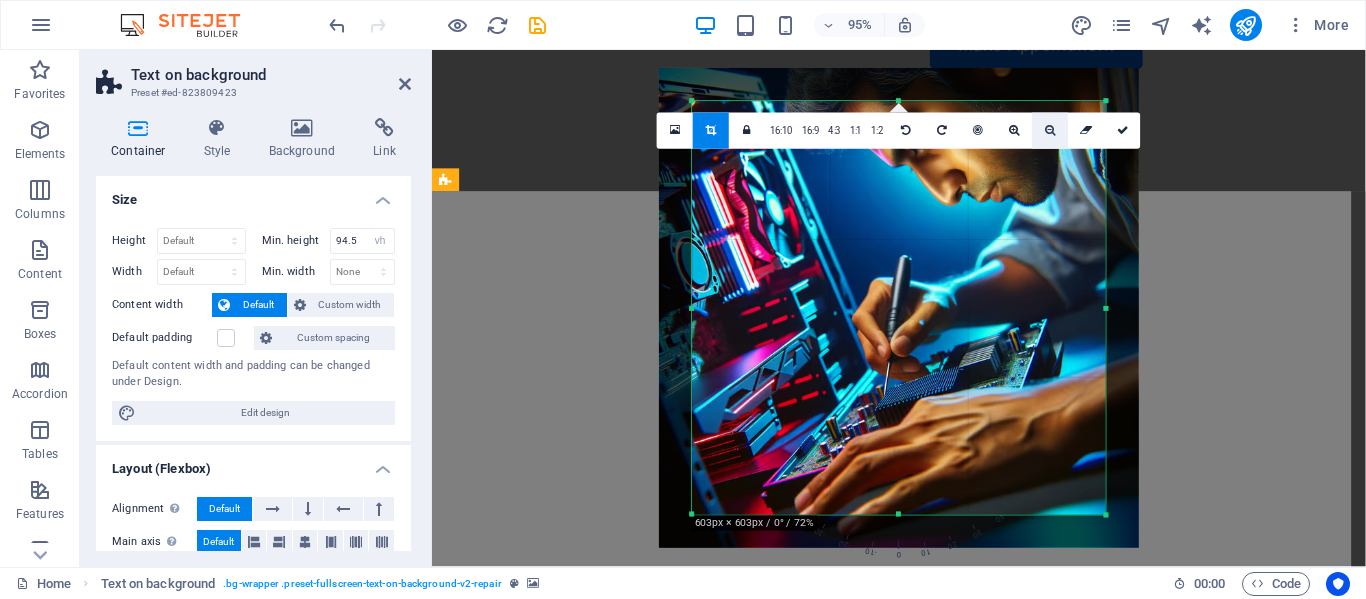 click at bounding box center [1050, 131] 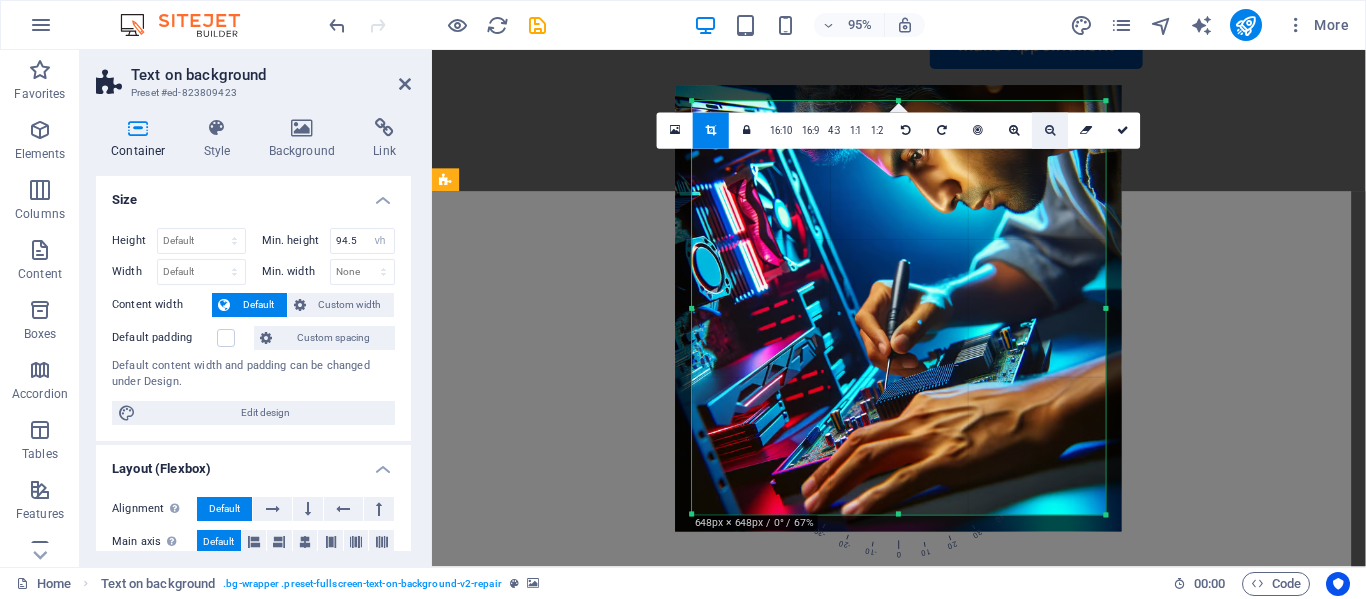 click at bounding box center (1050, 131) 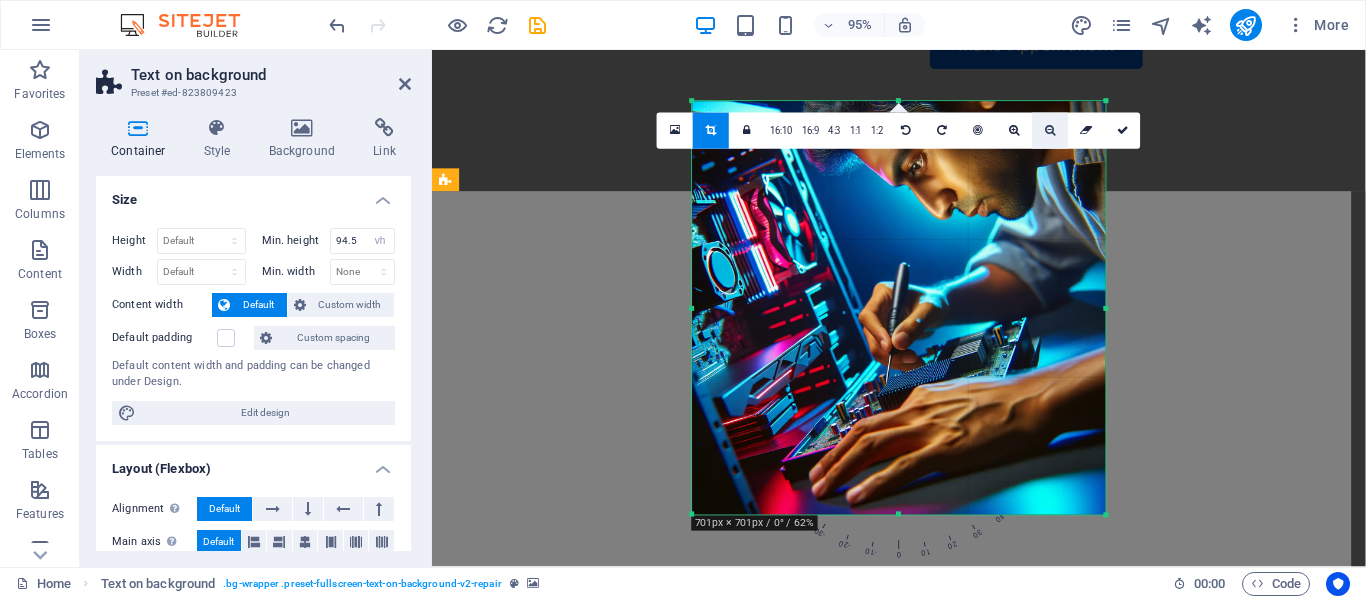 click at bounding box center [1050, 131] 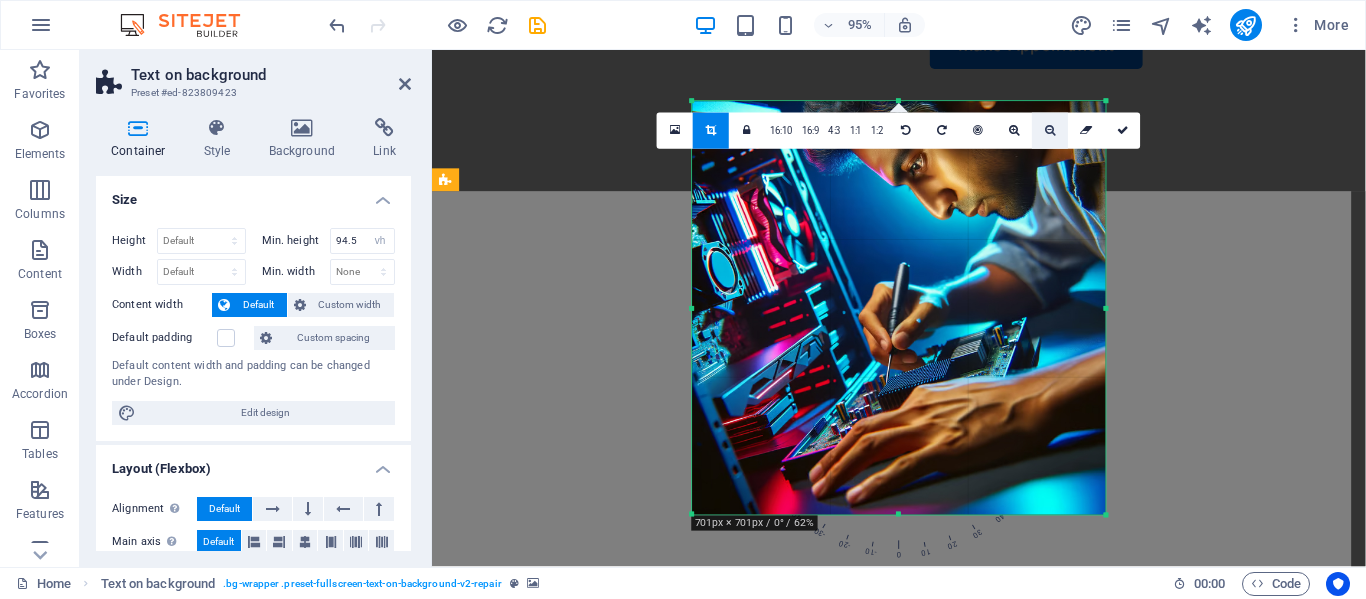 click at bounding box center [1050, 131] 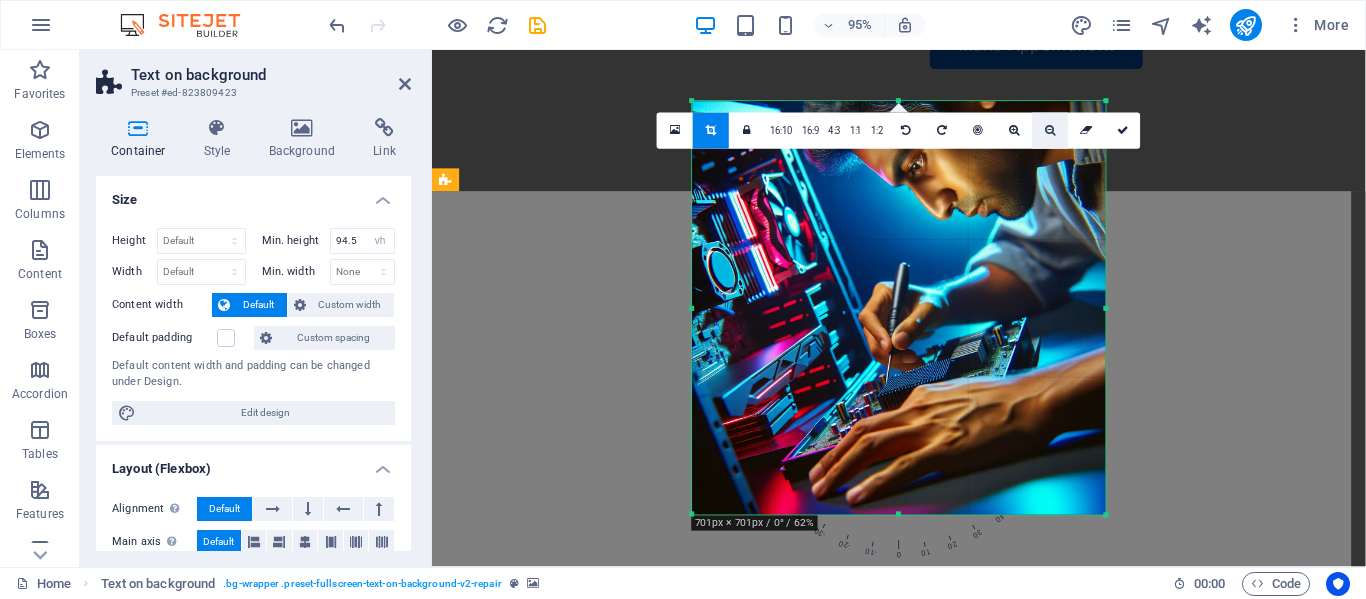 click at bounding box center [1050, 131] 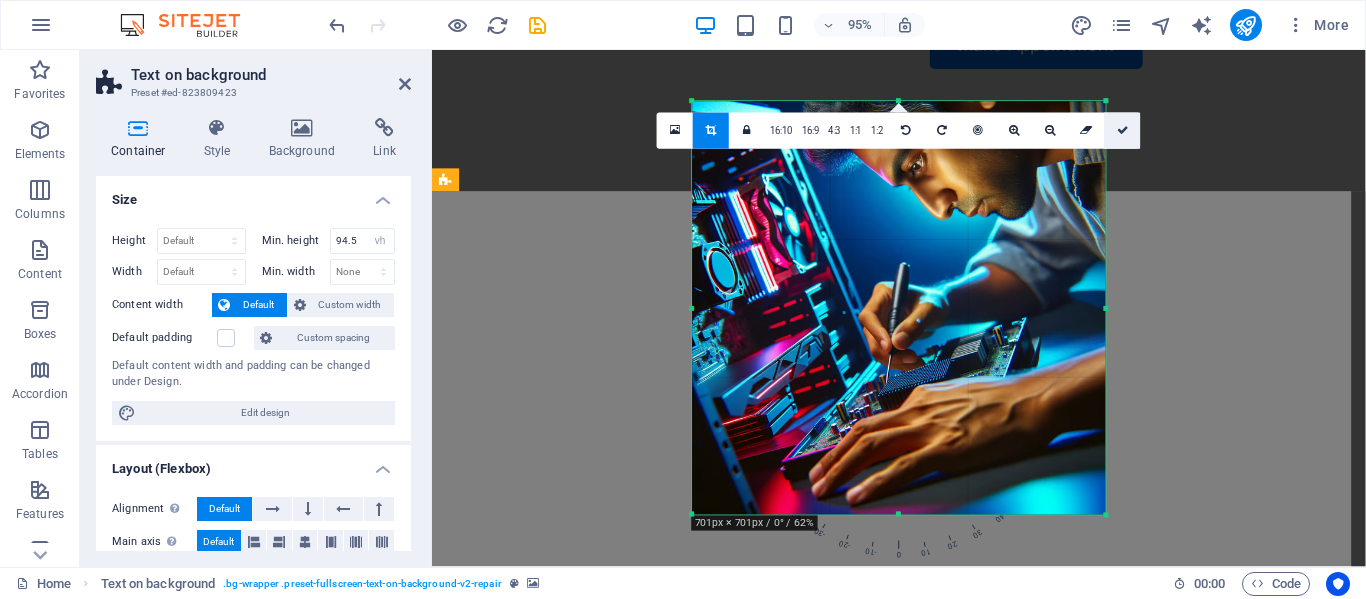 click at bounding box center [1123, 130] 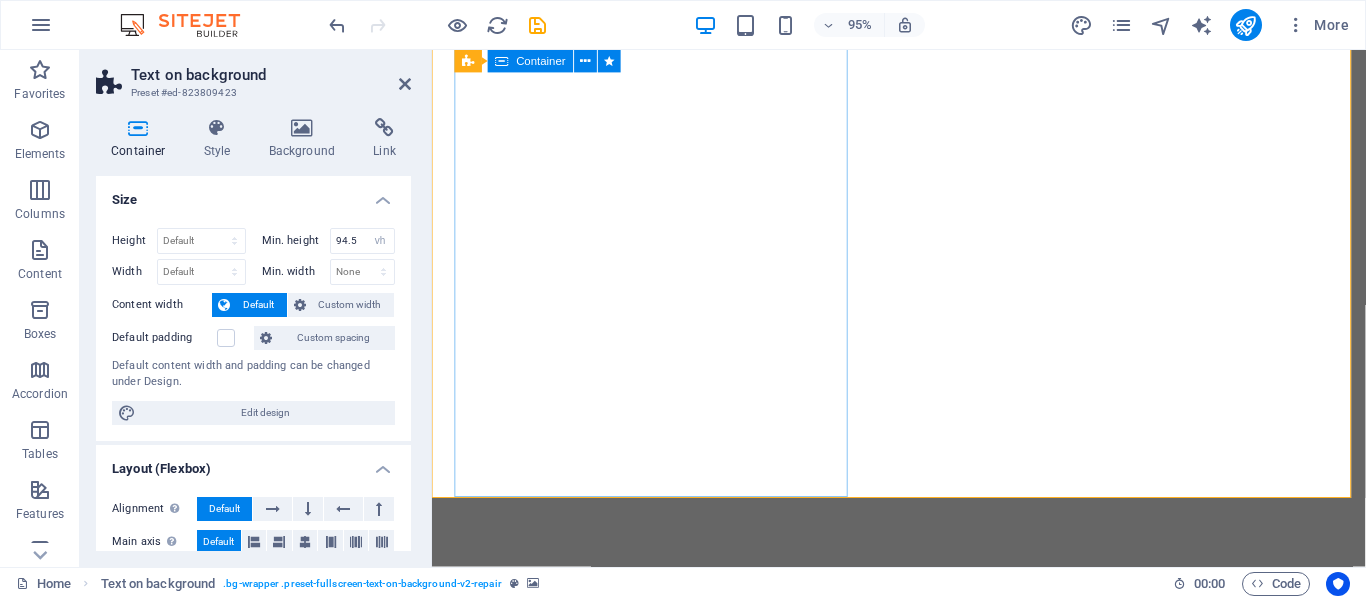 scroll, scrollTop: 200, scrollLeft: 0, axis: vertical 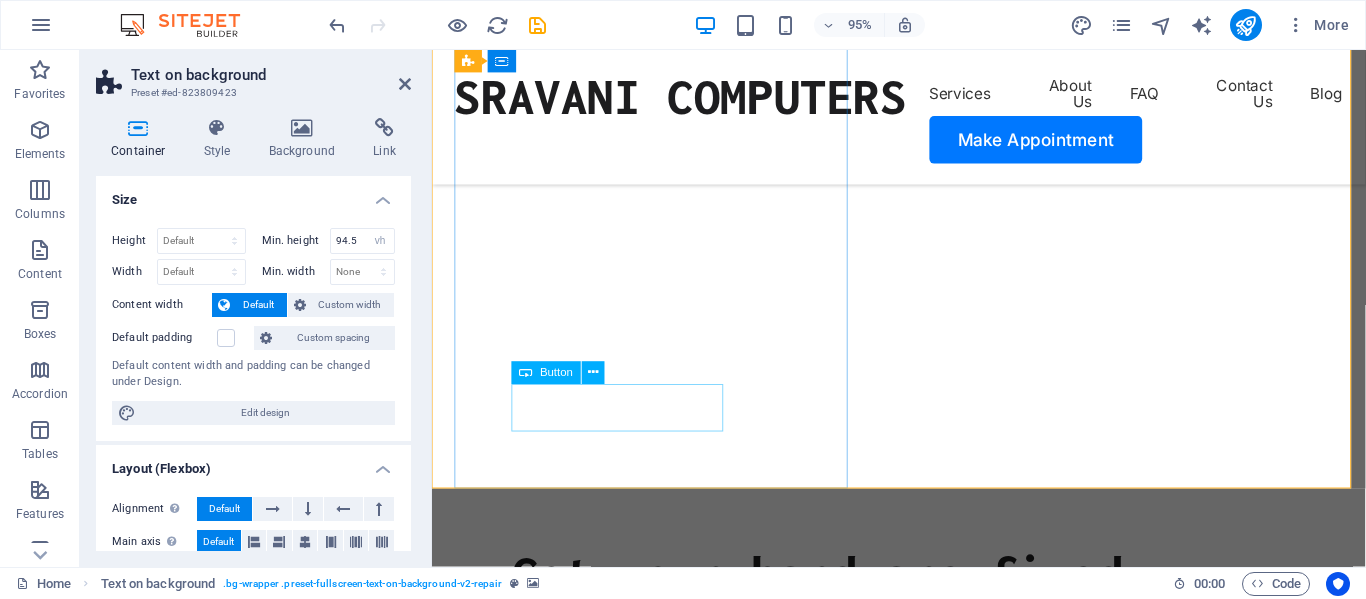 click on "Make Appointment" at bounding box center (923, 1016) 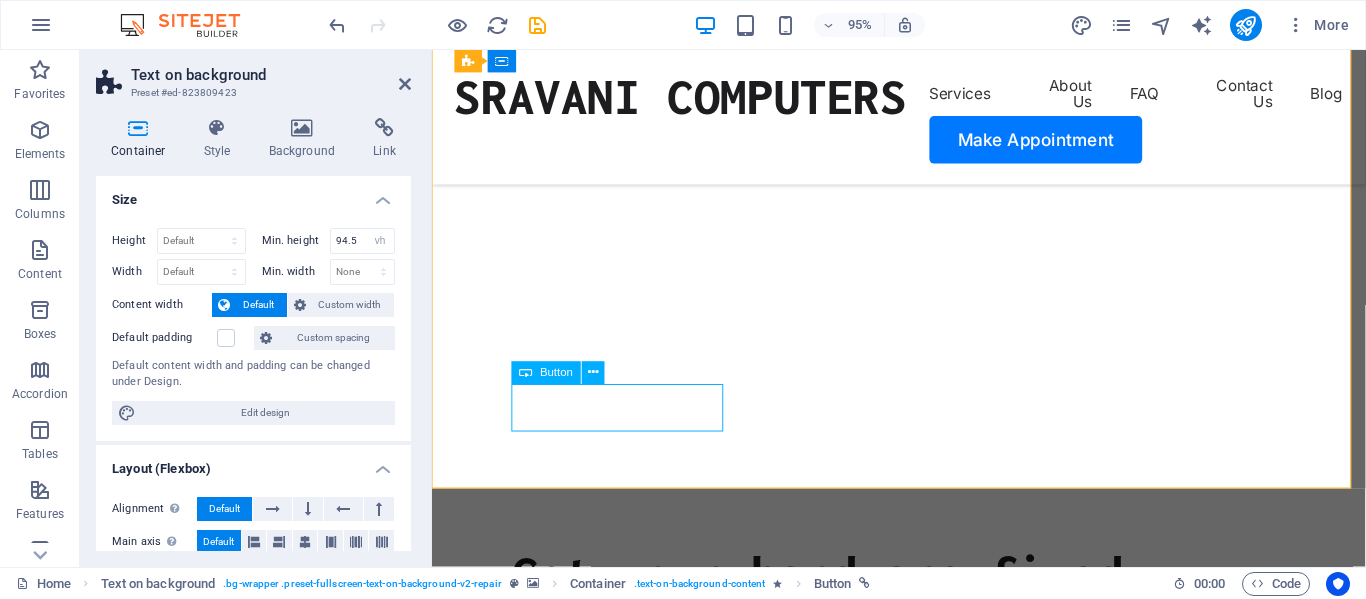 click on "Make Appointment" at bounding box center (923, 1016) 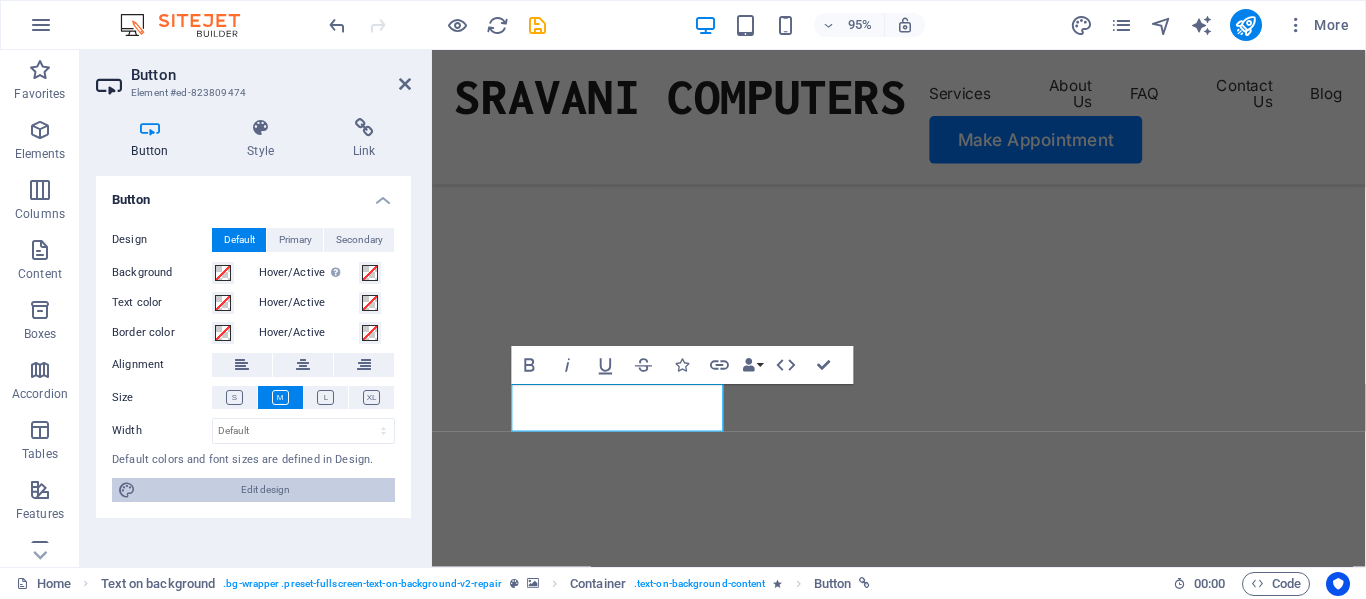 click on "Edit design" at bounding box center [265, 490] 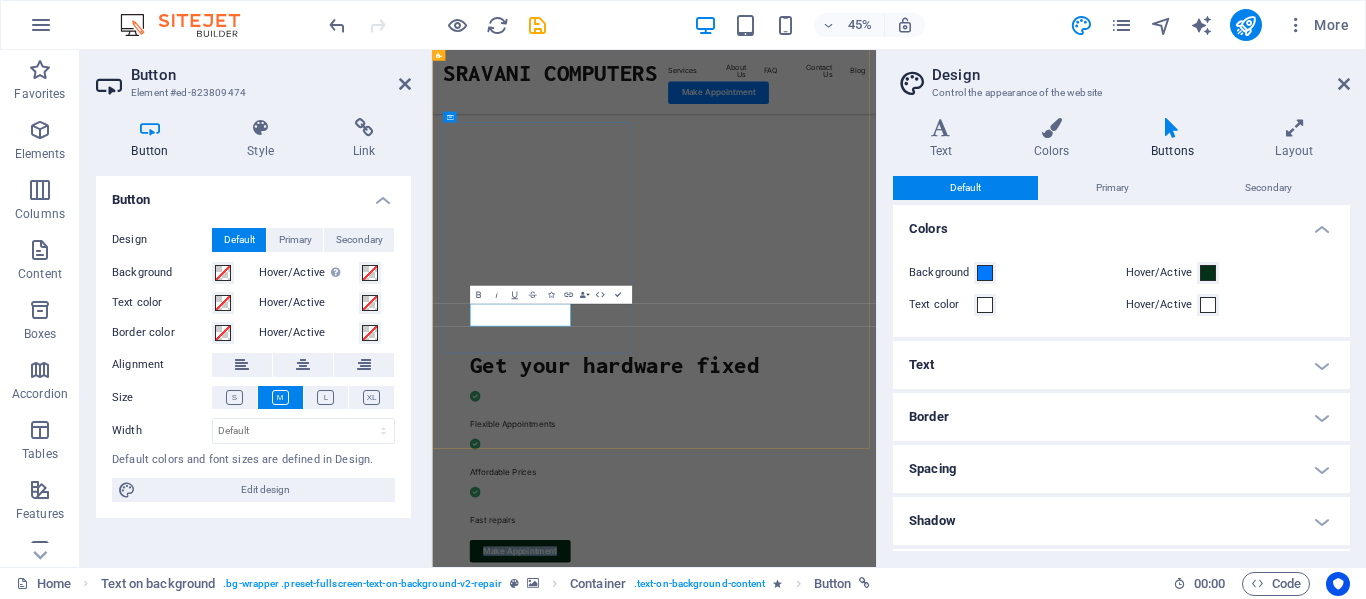 click on "Make Appointment" at bounding box center [628, 1164] 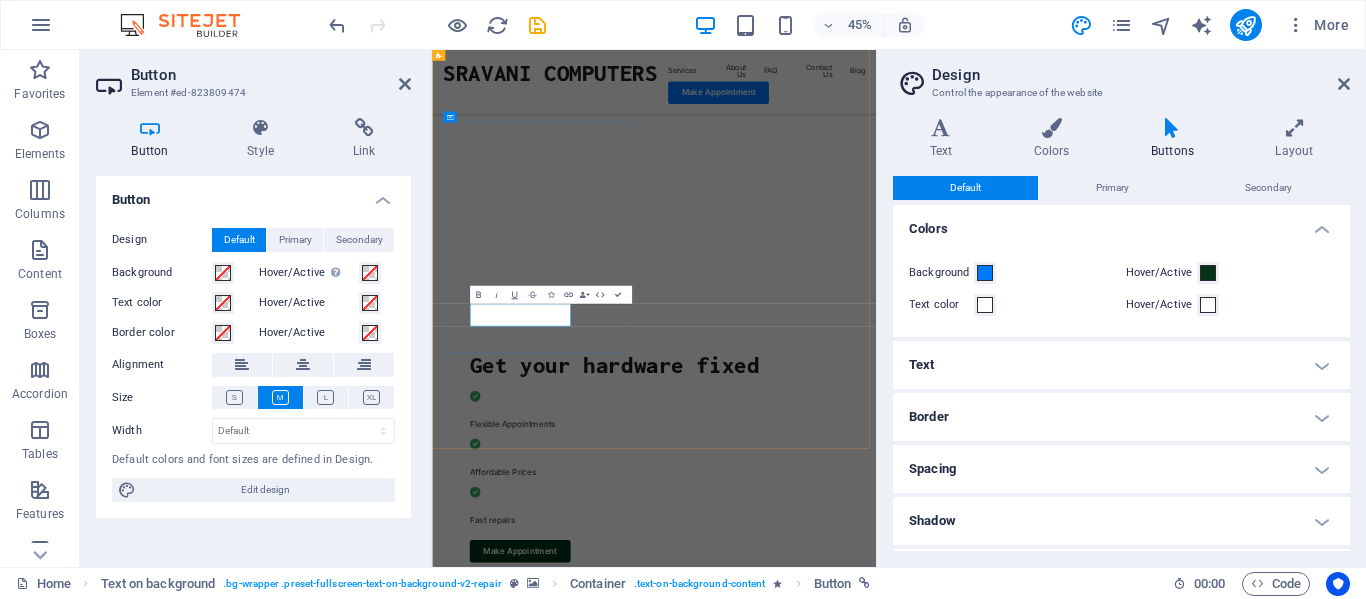 click on "Make Appointment" at bounding box center (628, 1164) 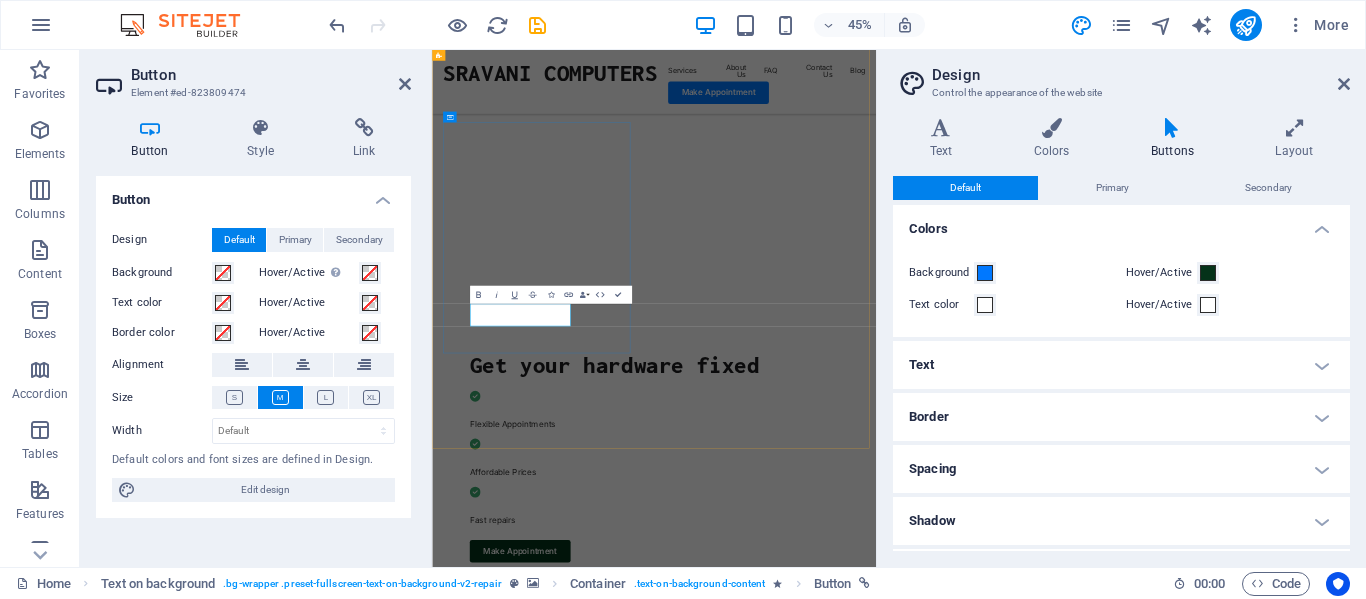 click on "Make Appointment" at bounding box center (628, 1164) 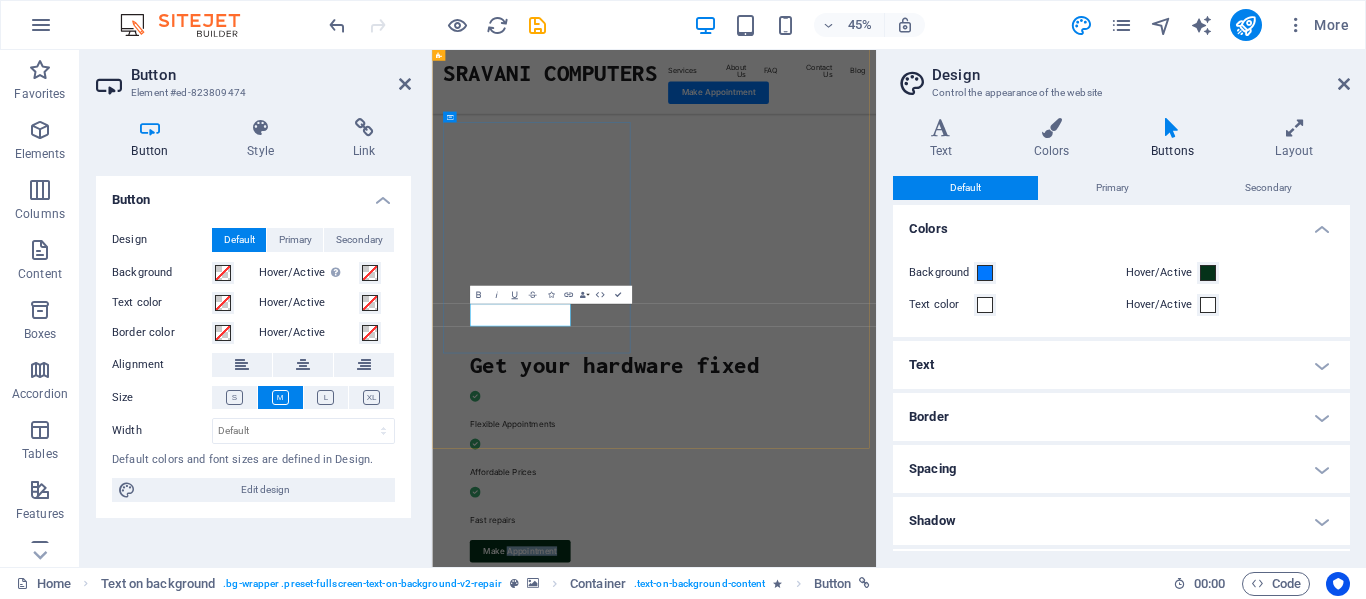 click on "Make Appointment" at bounding box center (628, 1164) 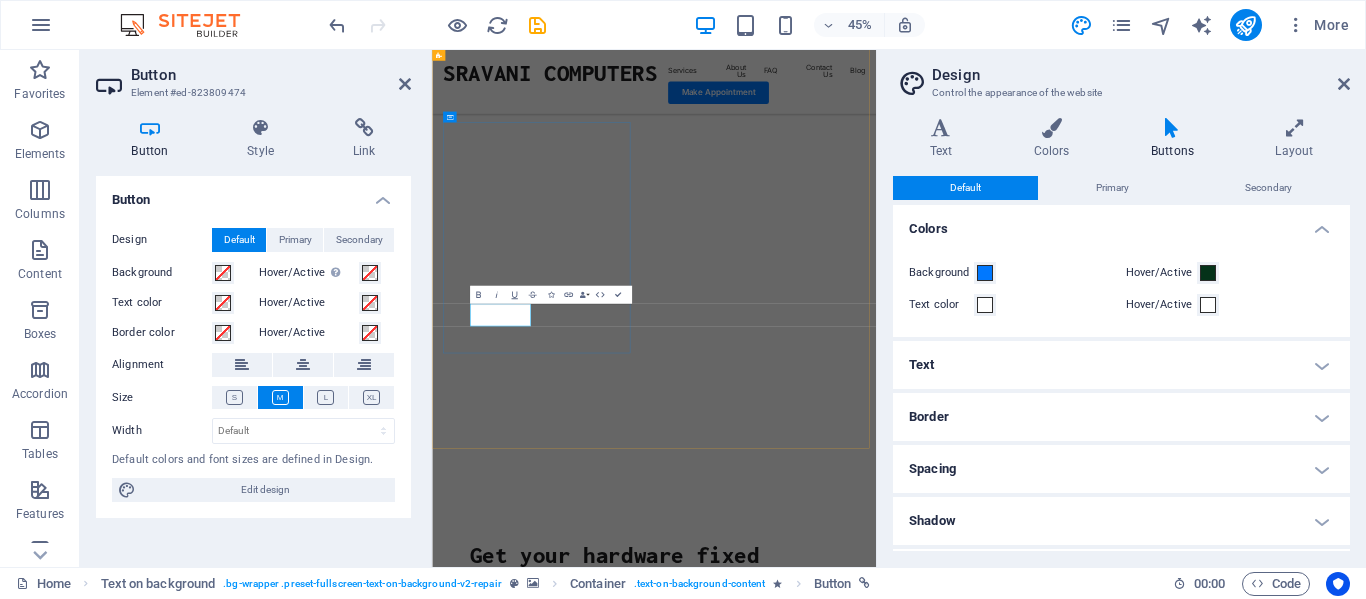 drag, startPoint x: 636, startPoint y: 634, endPoint x: 536, endPoint y: 641, distance: 100.2447 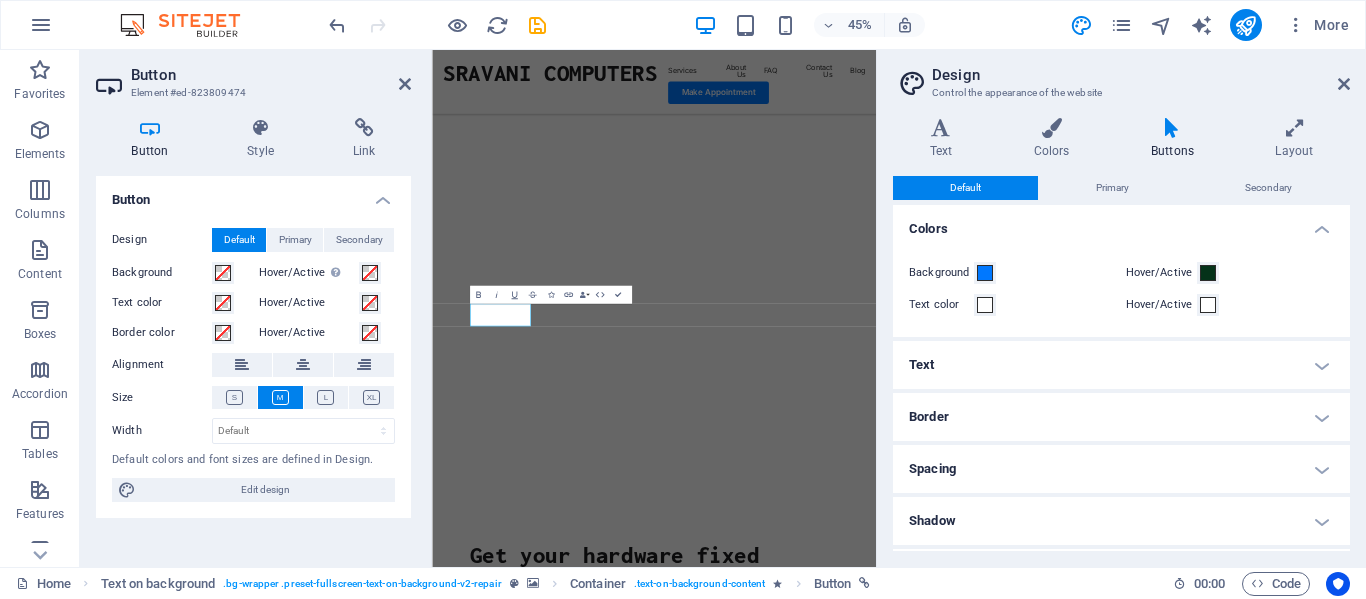 scroll, scrollTop: 0, scrollLeft: 8, axis: horizontal 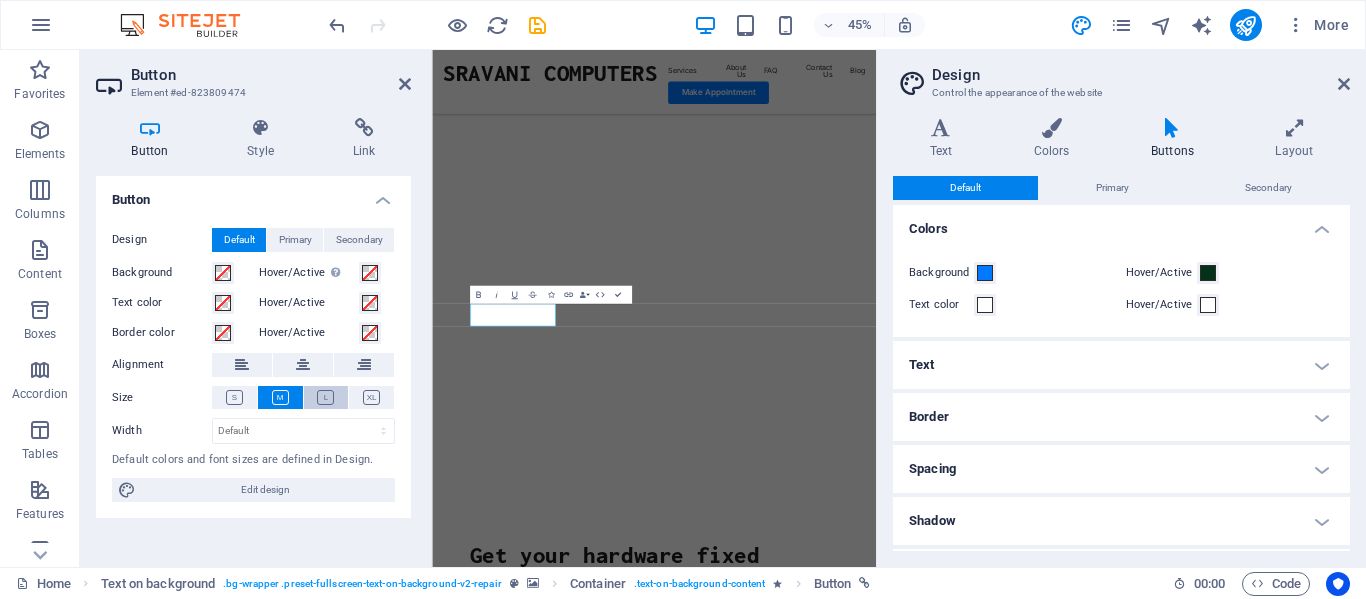 click at bounding box center [325, 397] 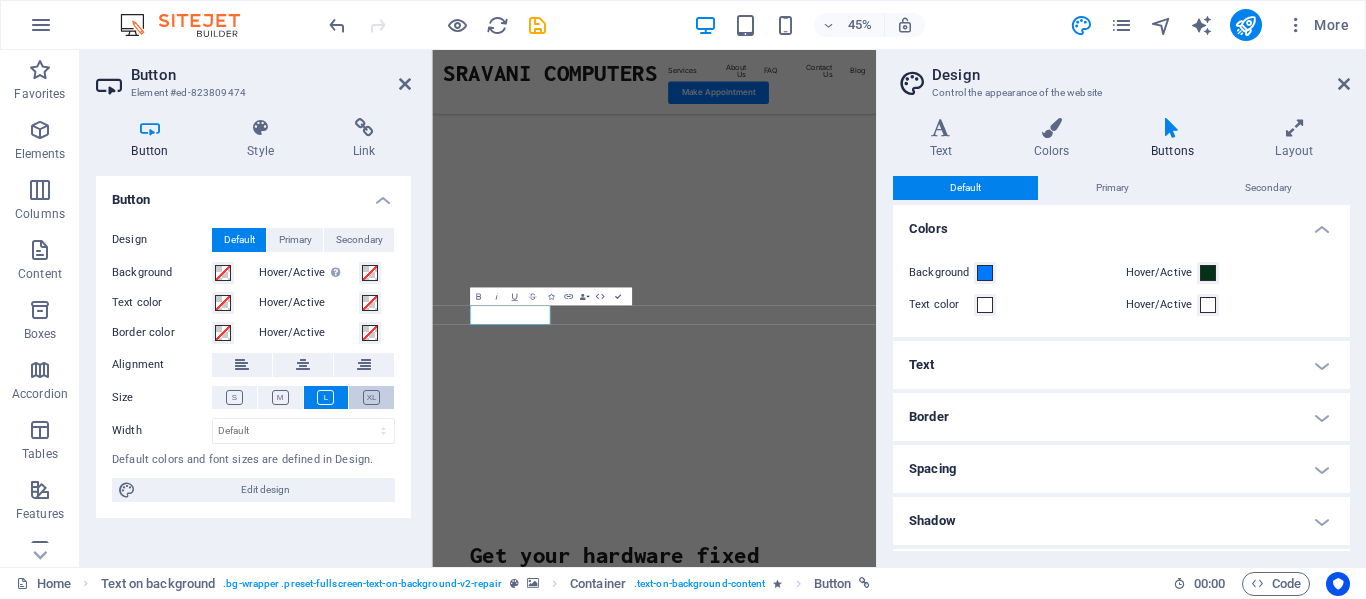 click at bounding box center [371, 397] 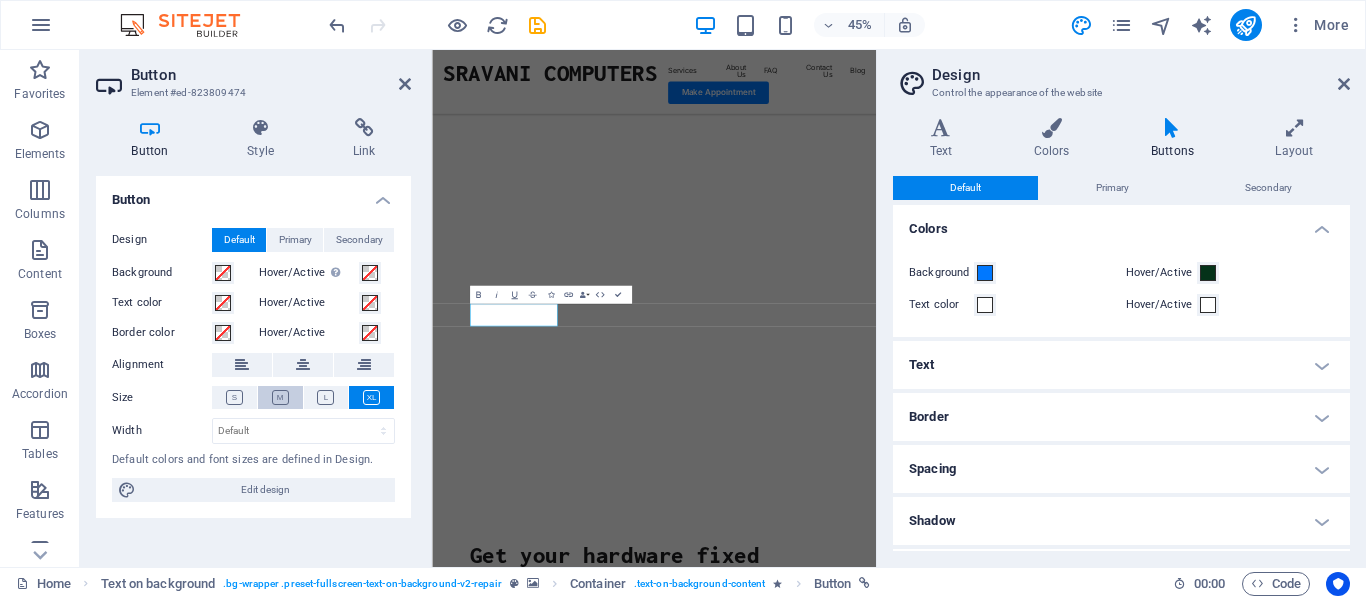 click at bounding box center [280, 397] 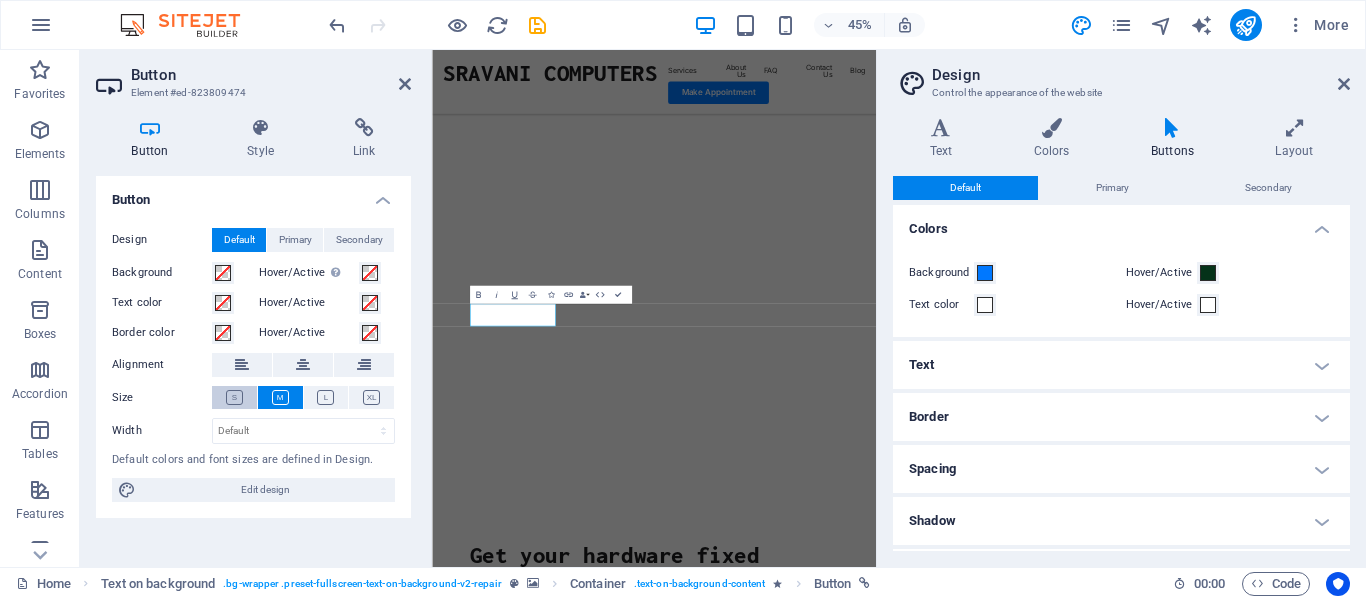 click at bounding box center [234, 397] 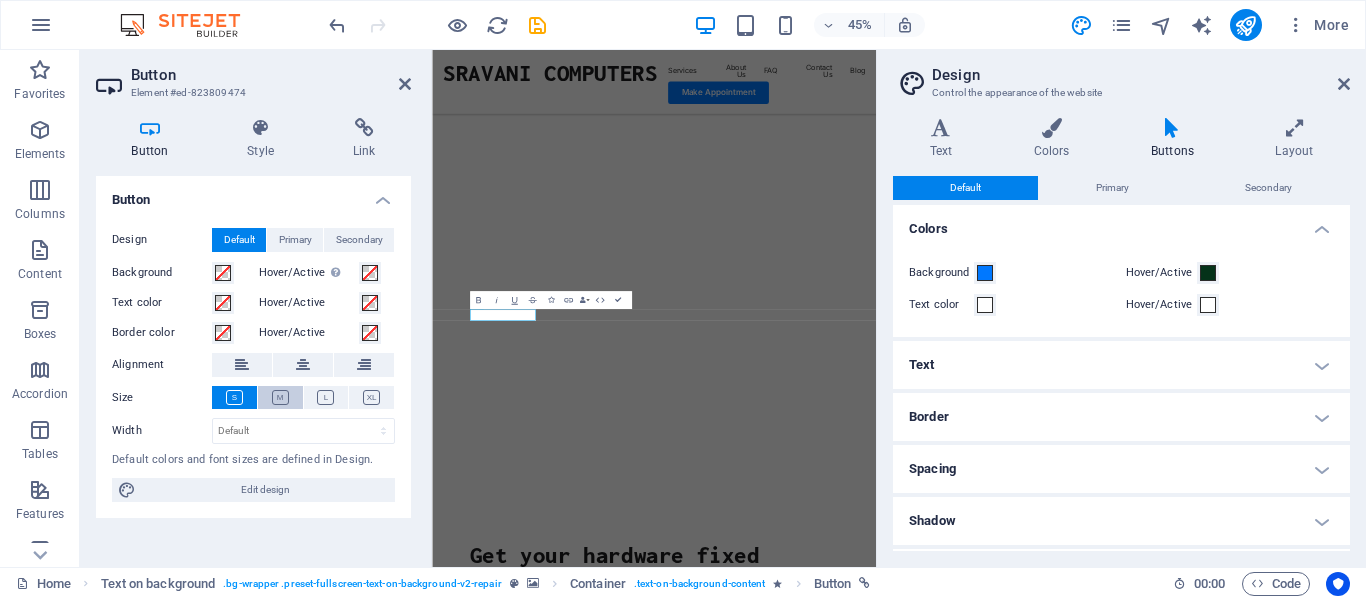 click at bounding box center [280, 397] 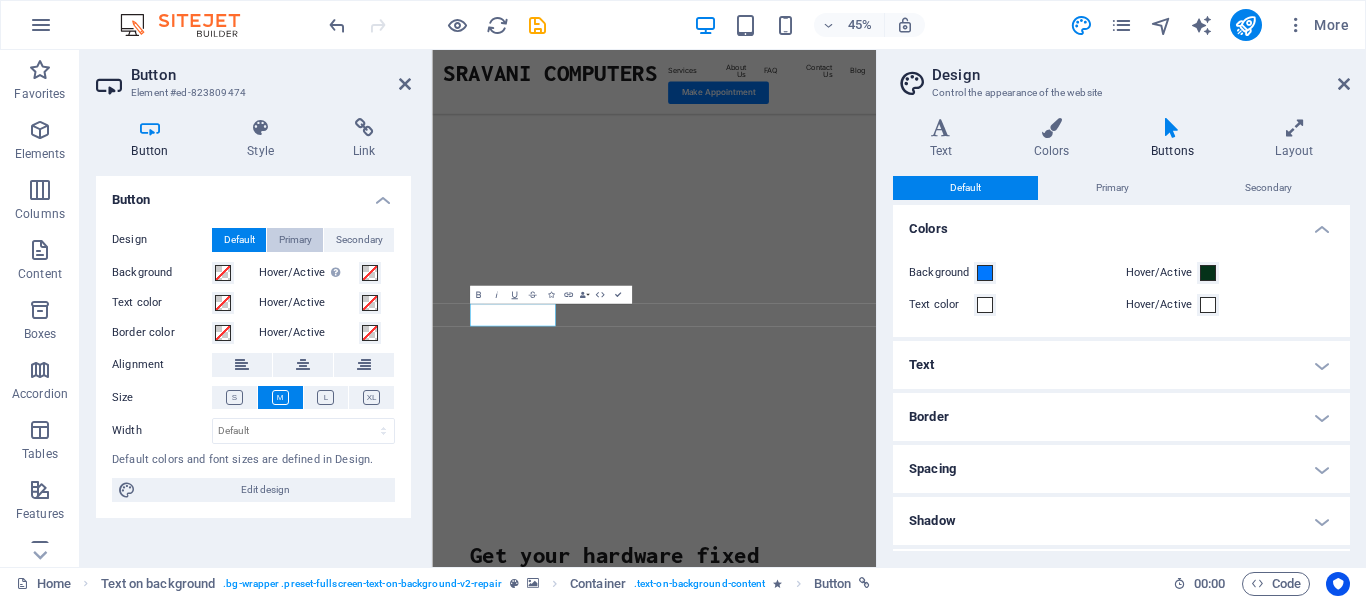 click on "Primary" at bounding box center (295, 240) 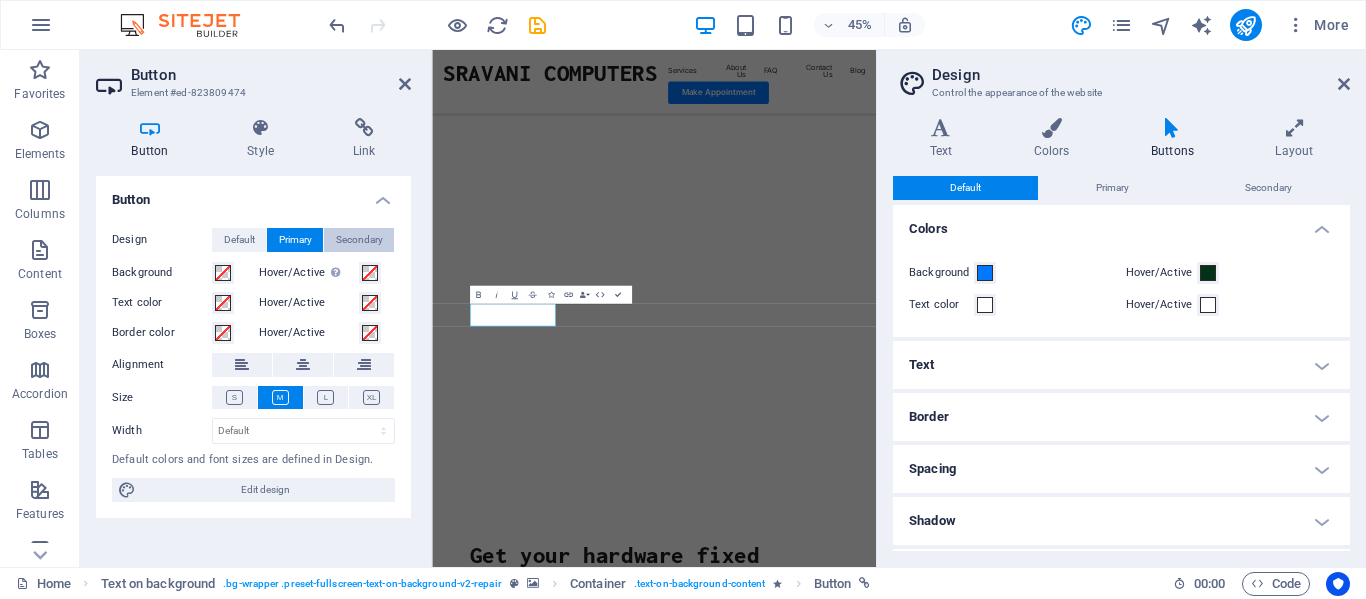 click on "Secondary" at bounding box center [359, 240] 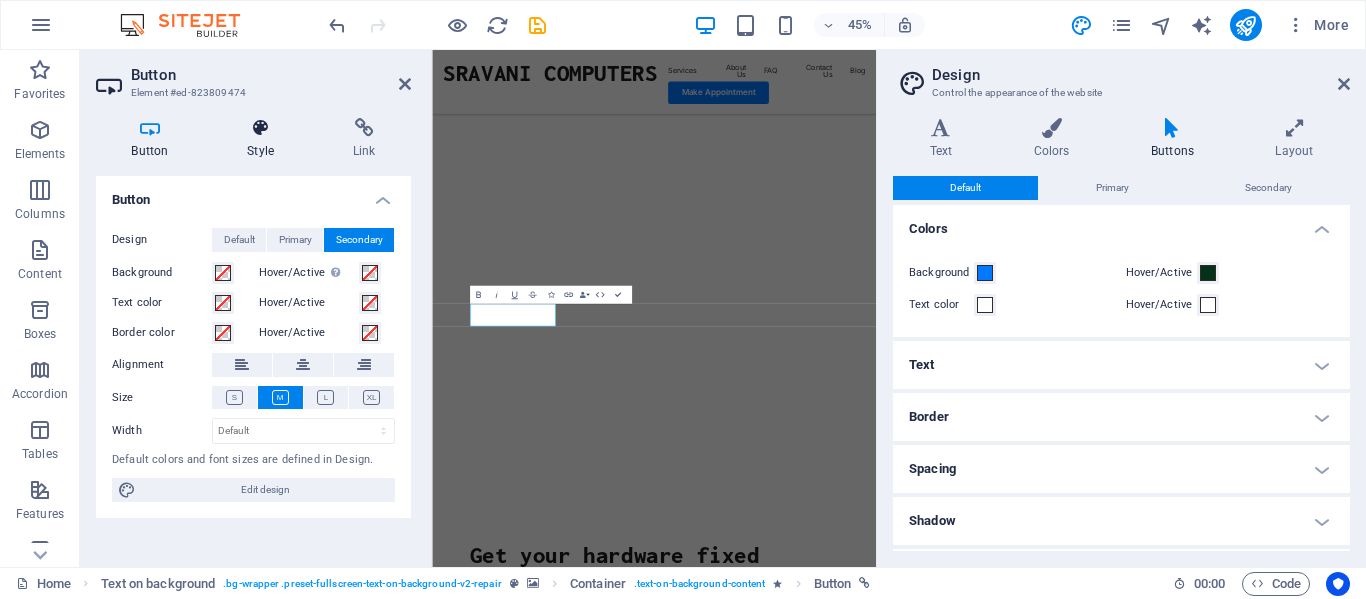 click on "Style" at bounding box center [265, 139] 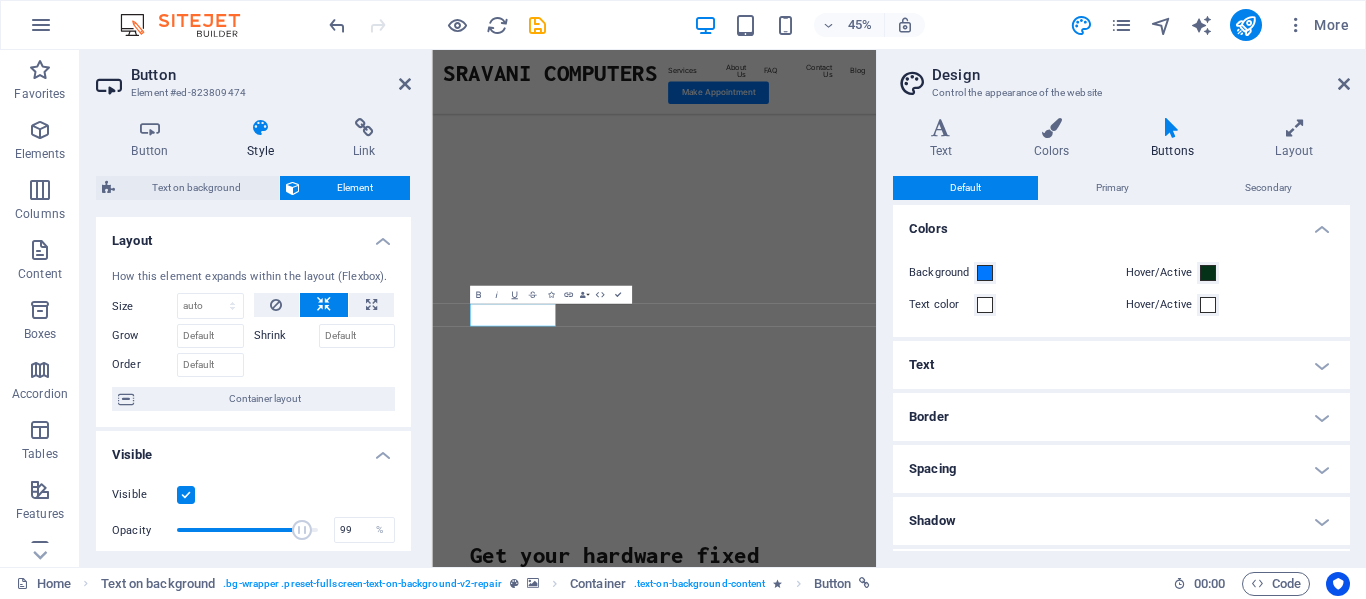 type on "100" 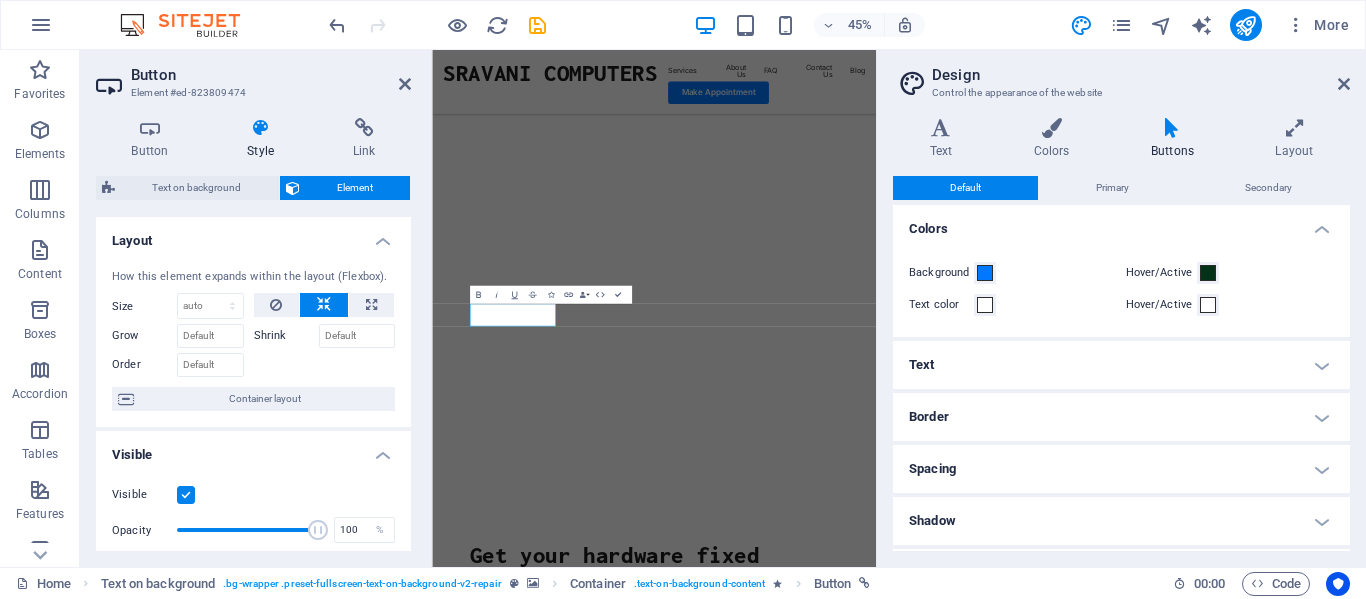 drag, startPoint x: 308, startPoint y: 526, endPoint x: 327, endPoint y: 520, distance: 19.924858 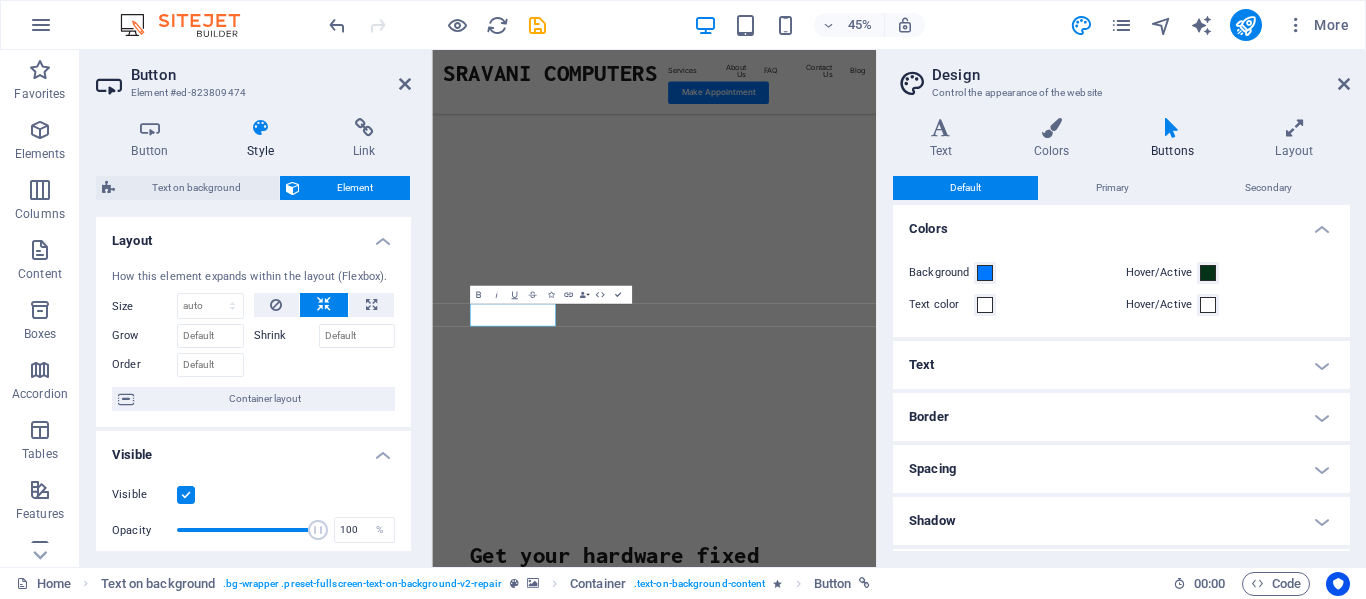 click on "Opacity 100 %" at bounding box center (253, 530) 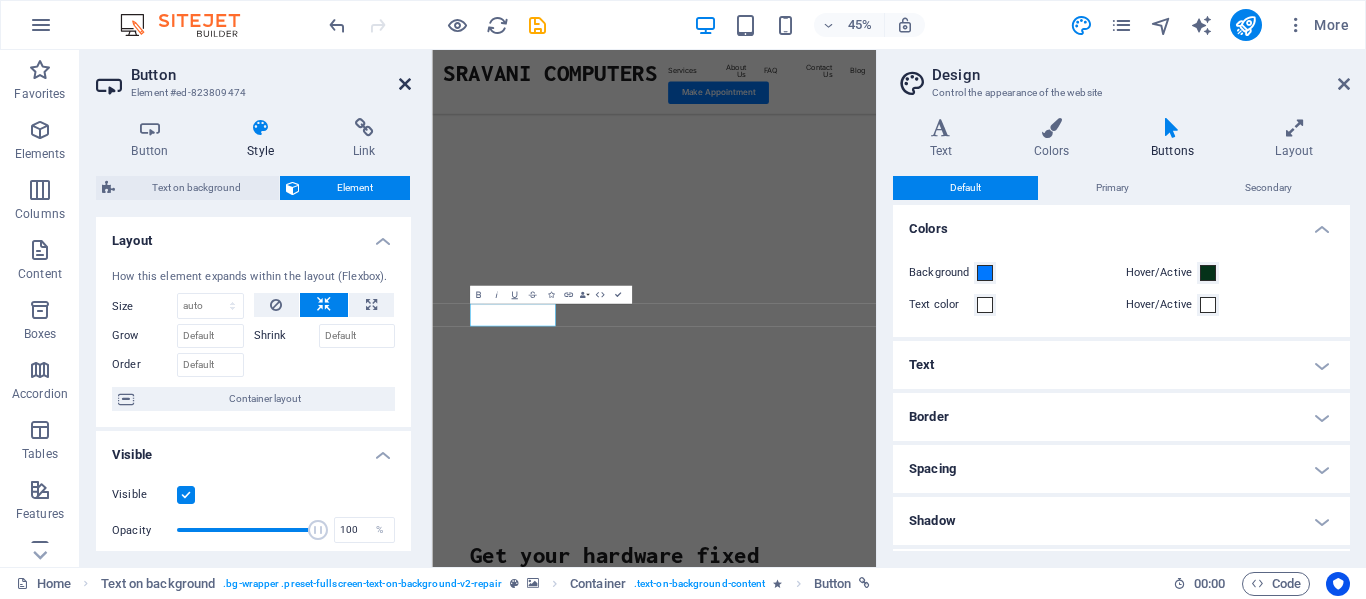 click at bounding box center [405, 84] 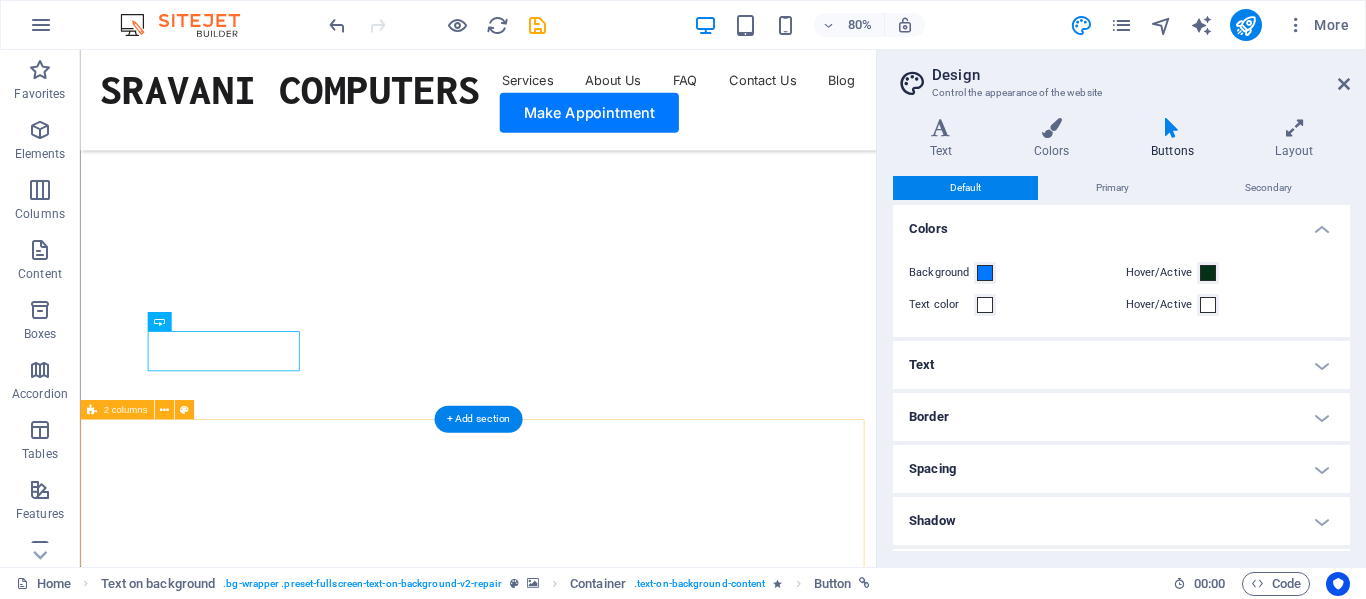 click on "Drop content here or  Add elements  Paste clipboard OUR SERVICE What we can fix for you Computer cleaning & repair Turpis nisl praesent tempor congue magna neque amet. Mobile cleaning & repair Turpis nisl praesent tempor congue magna neque amet. Data recovery Turpis nisl praesent tempor congue magna neque amet. OUR PROCESS How it works Tell us your issue Turpis nisl praesent tempor congue magna neque amet. Bring your device Turpis nisl praesent tempor congue magna neque amet. Get your fixed device Turpis nisl praesent tempor congue magna neque amet. Drop content here or  Add elements  Paste clipboard" at bounding box center [577, 3570] 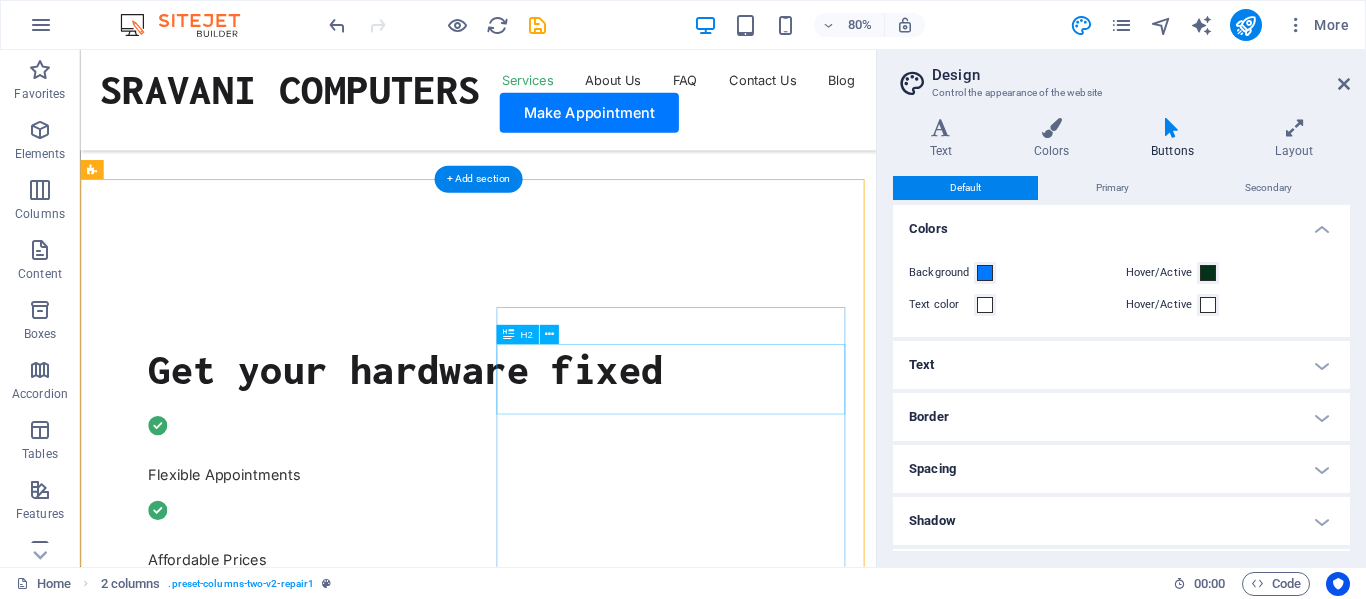 scroll, scrollTop: 0, scrollLeft: 0, axis: both 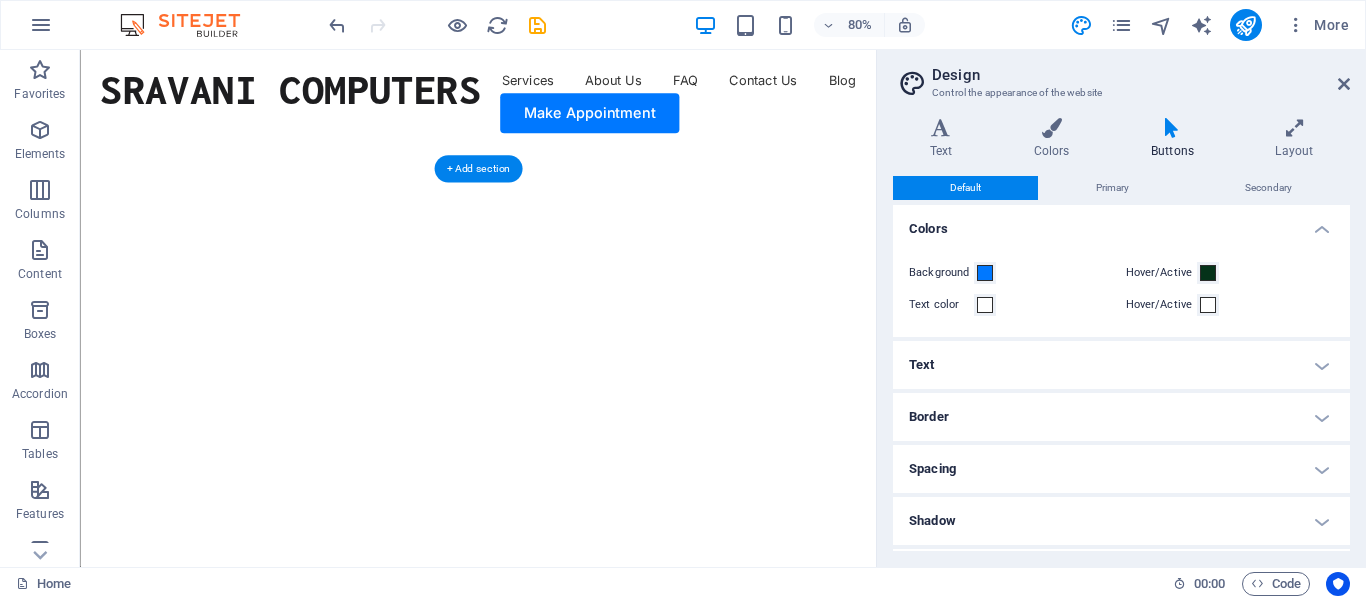 click at bounding box center (-410, 176) 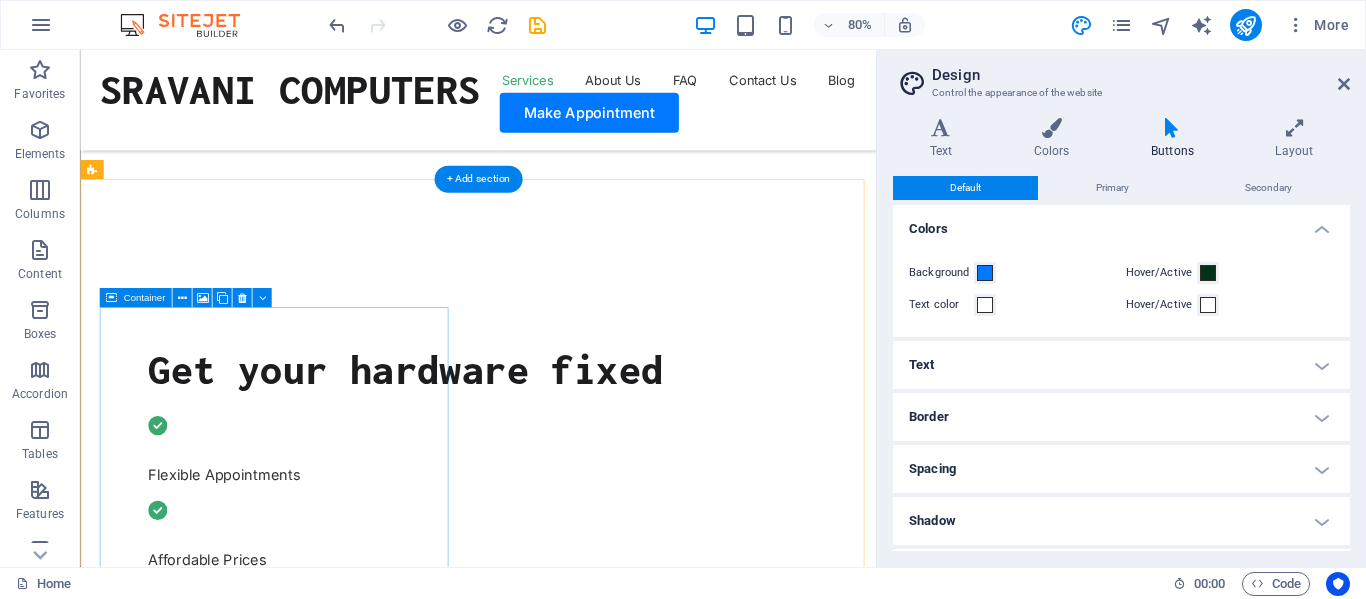 scroll, scrollTop: 600, scrollLeft: 0, axis: vertical 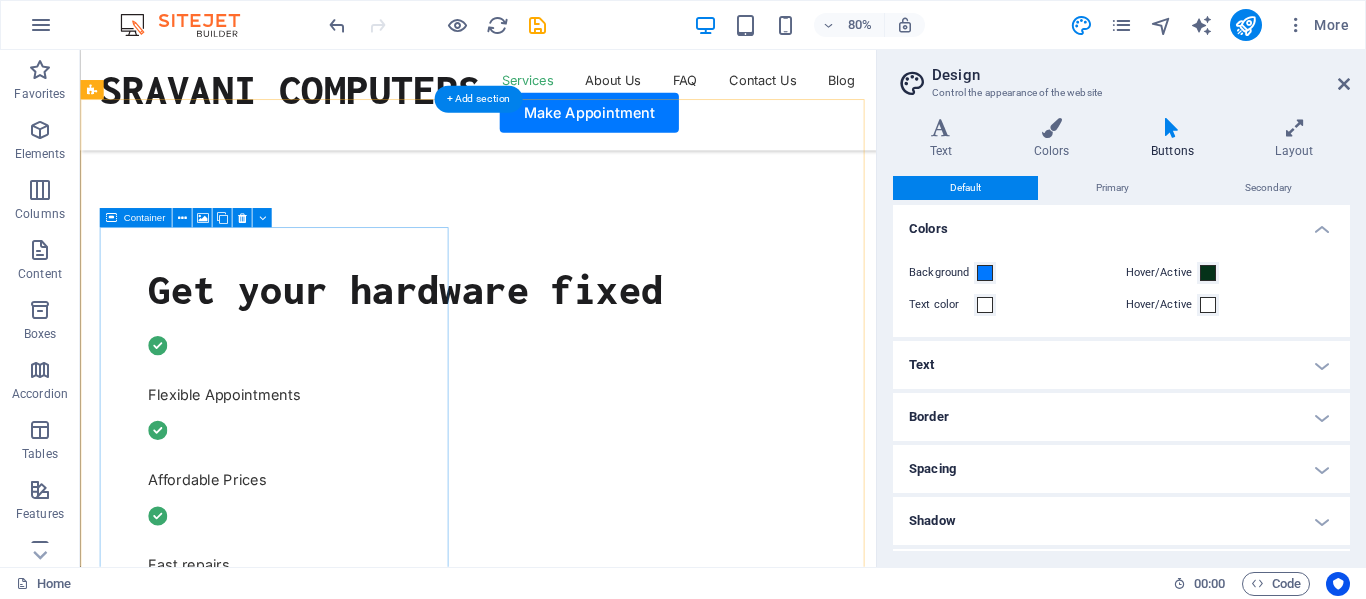 click on "Drop content here or  Add elements  Paste clipboard" at bounding box center (326, 1754) 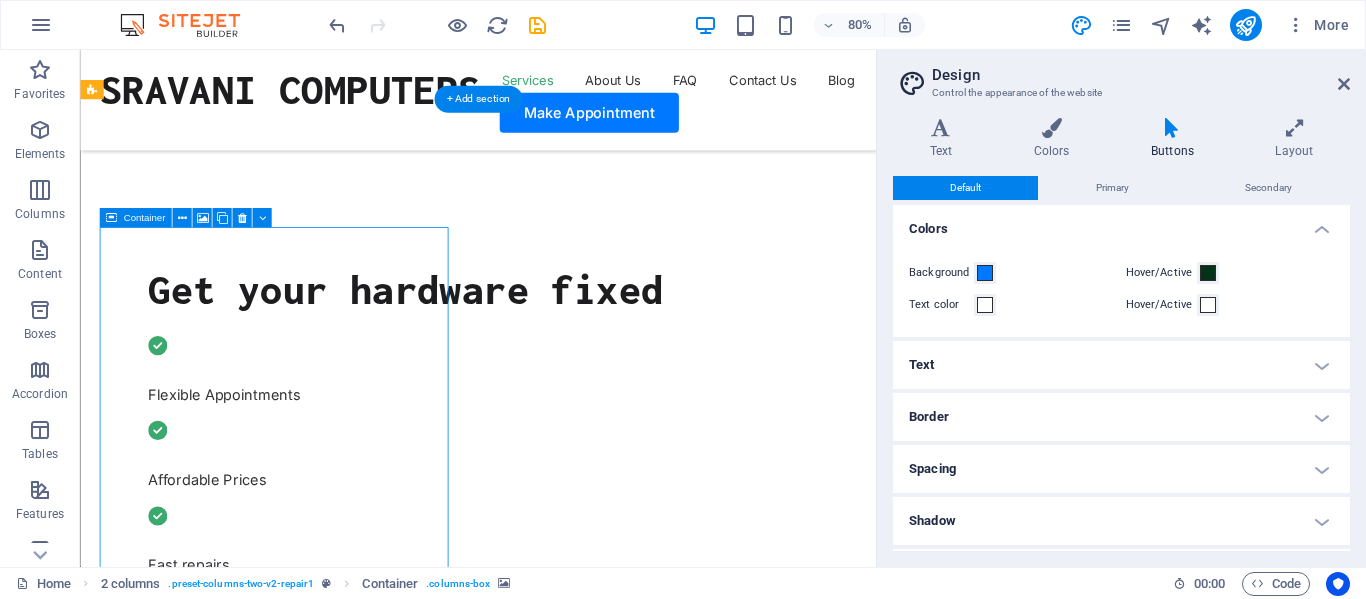 click on "Drop content here or  Add elements  Paste clipboard" at bounding box center (326, 1754) 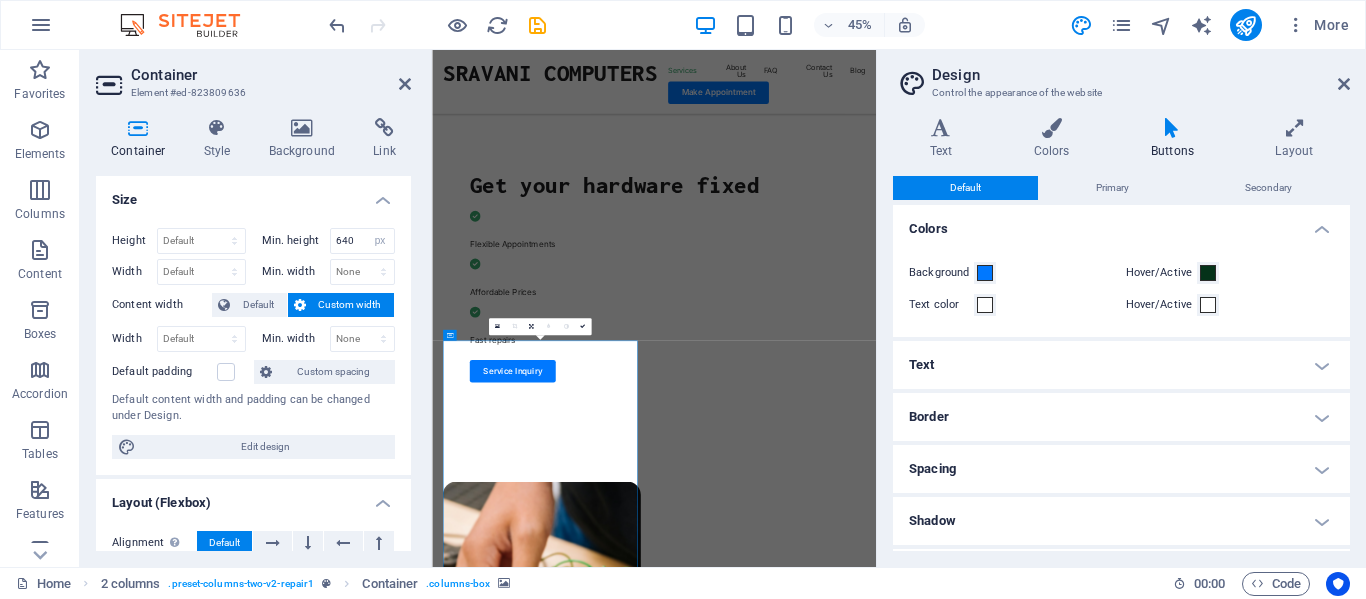 click at bounding box center (676, 1346) 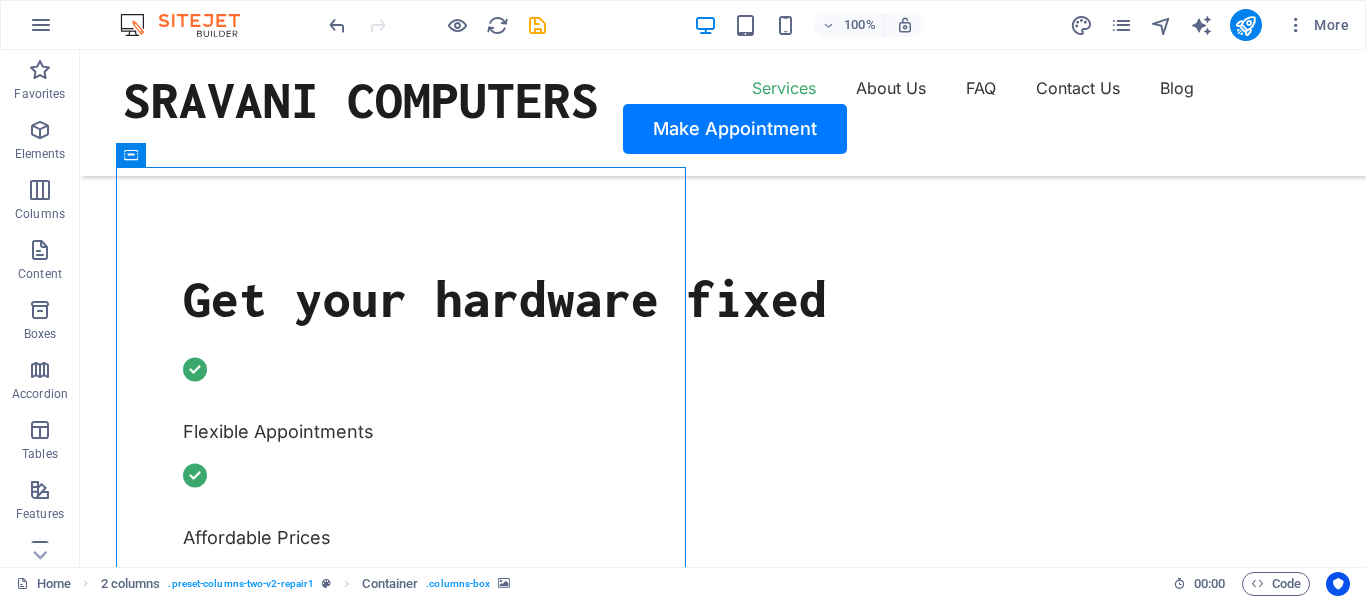 click at bounding box center (389, 1296) 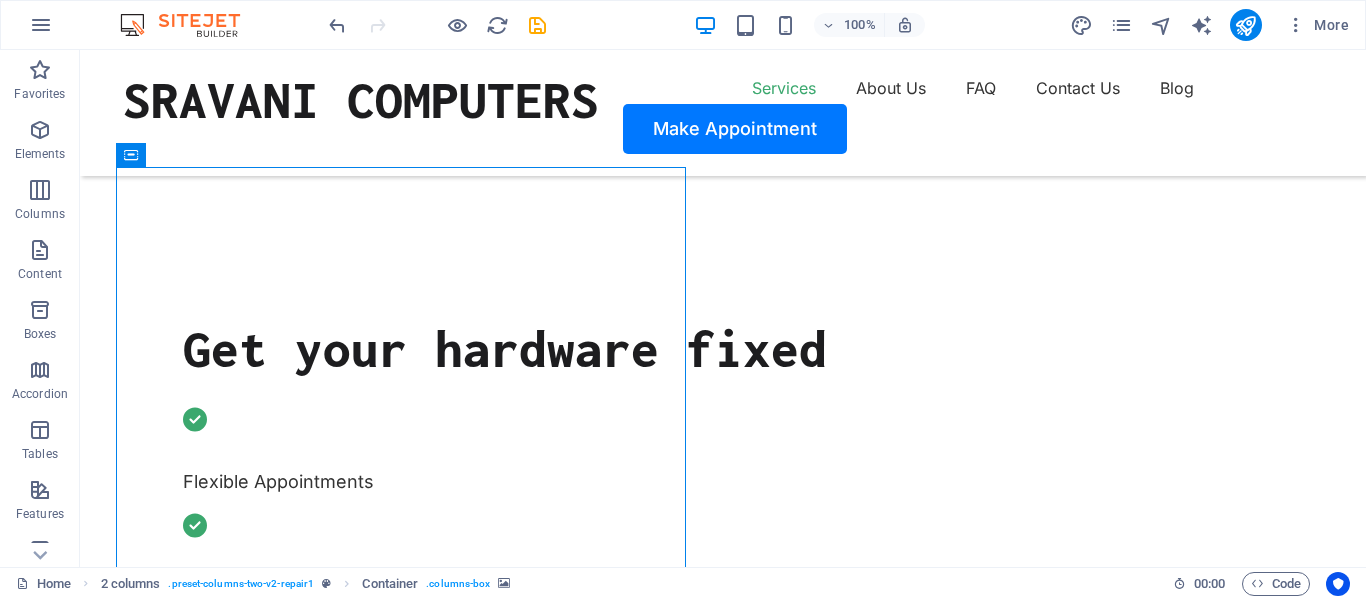 select on "px" 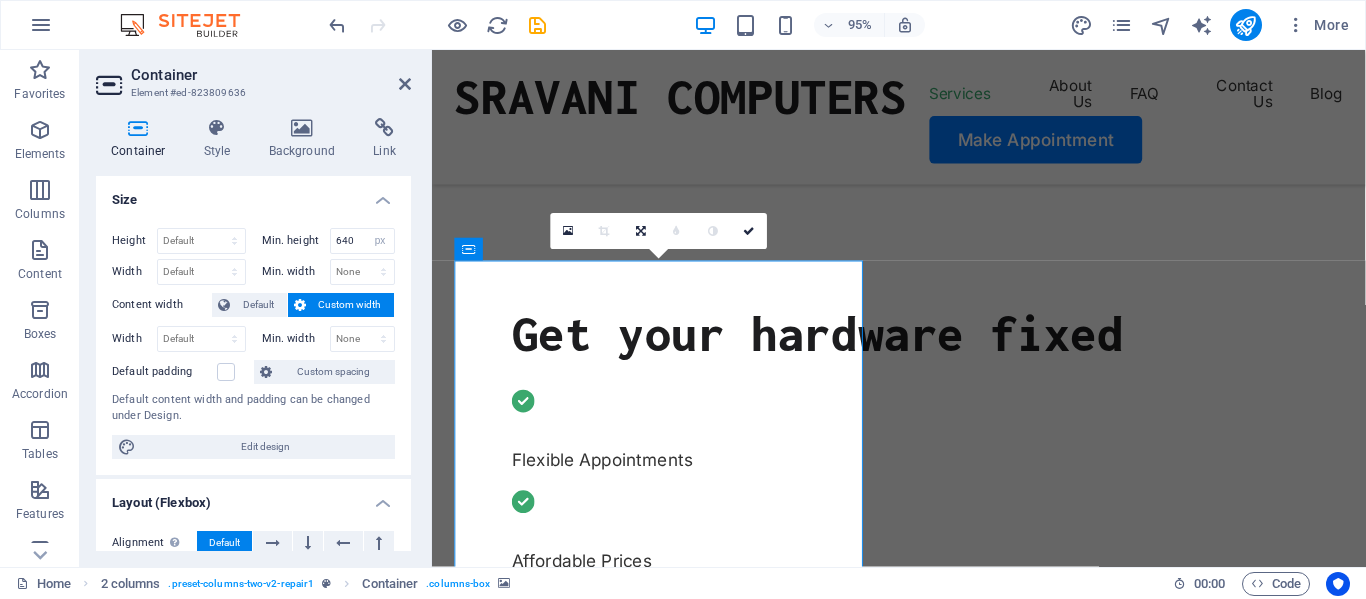 click at bounding box center (675, 1346) 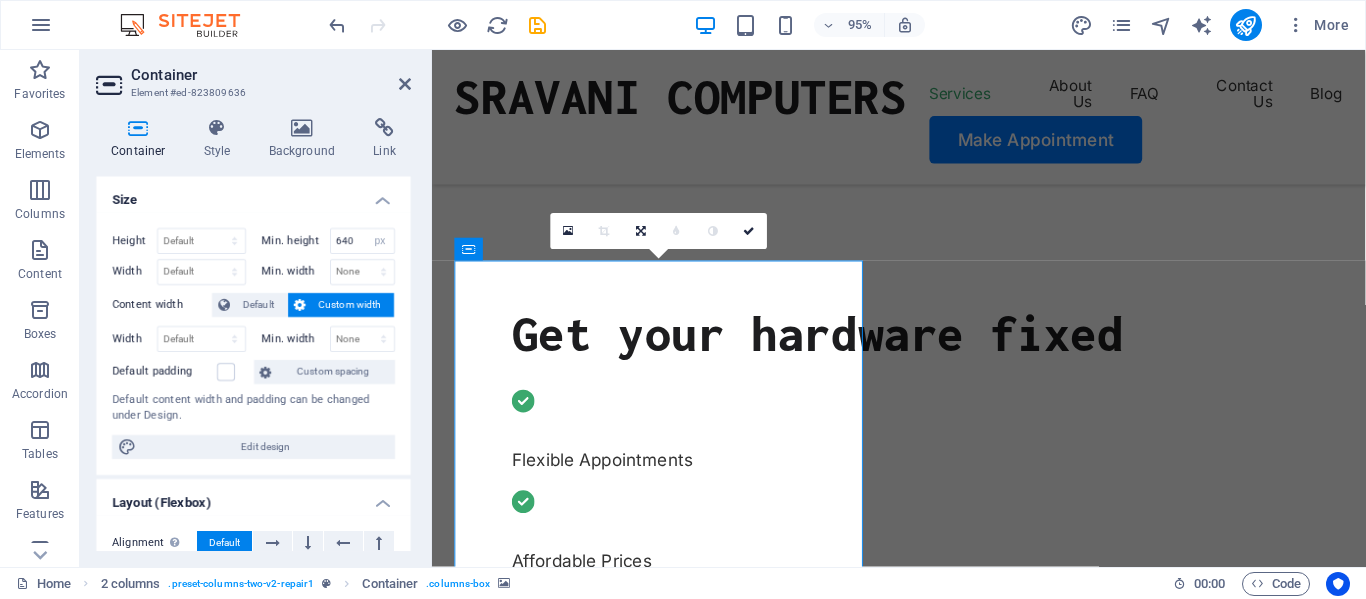 click at bounding box center [675, 1346] 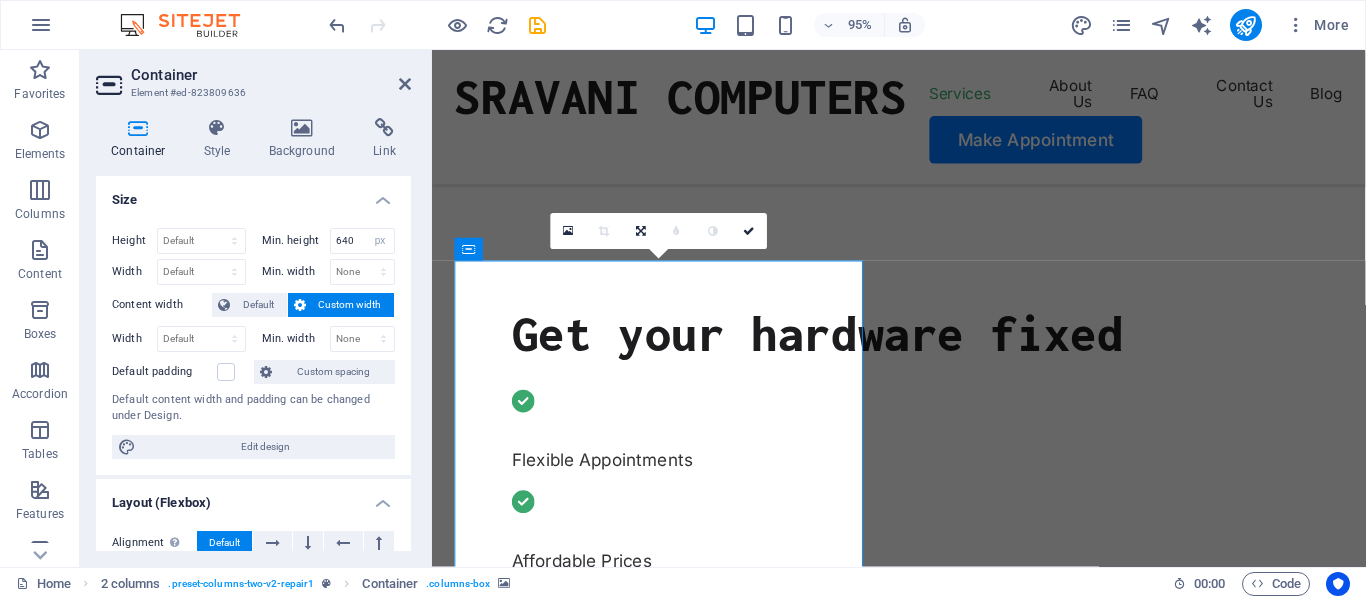 click at bounding box center (675, 1346) 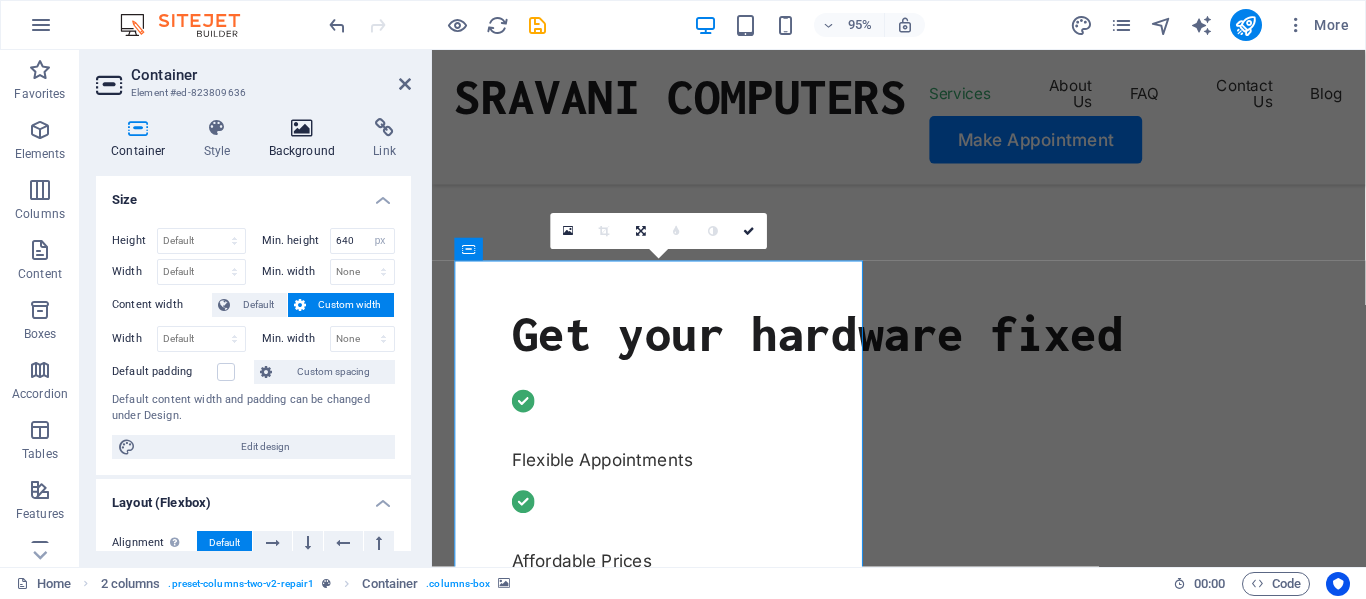click at bounding box center [302, 128] 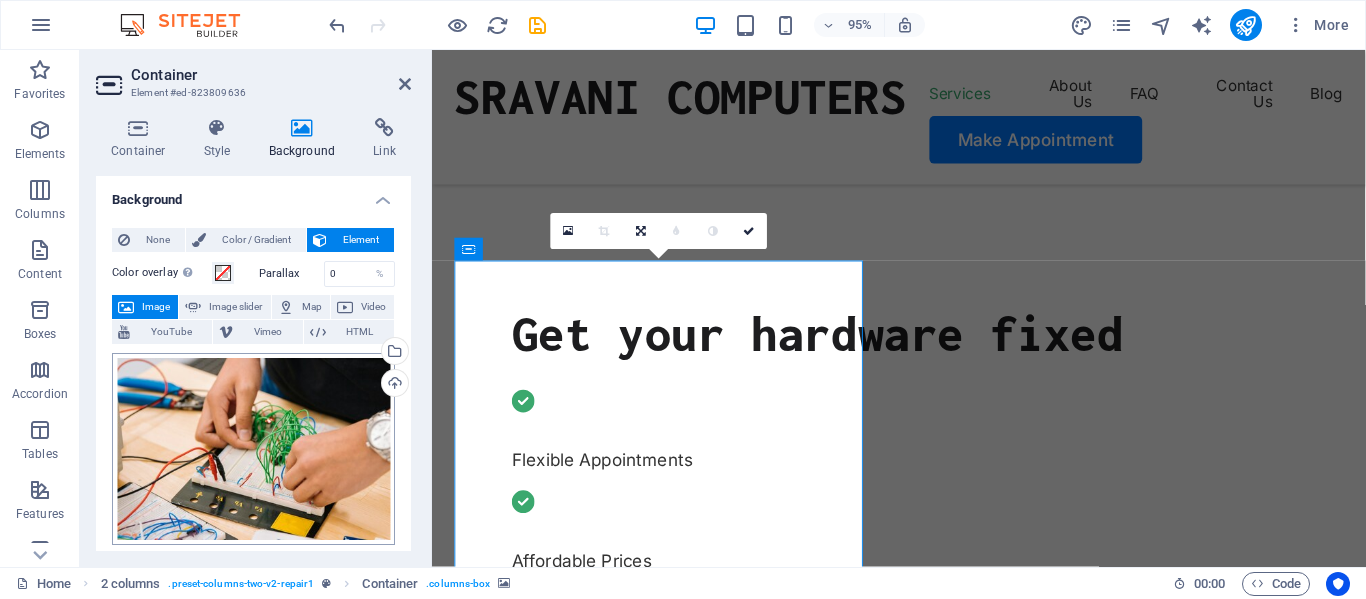 scroll, scrollTop: 100, scrollLeft: 0, axis: vertical 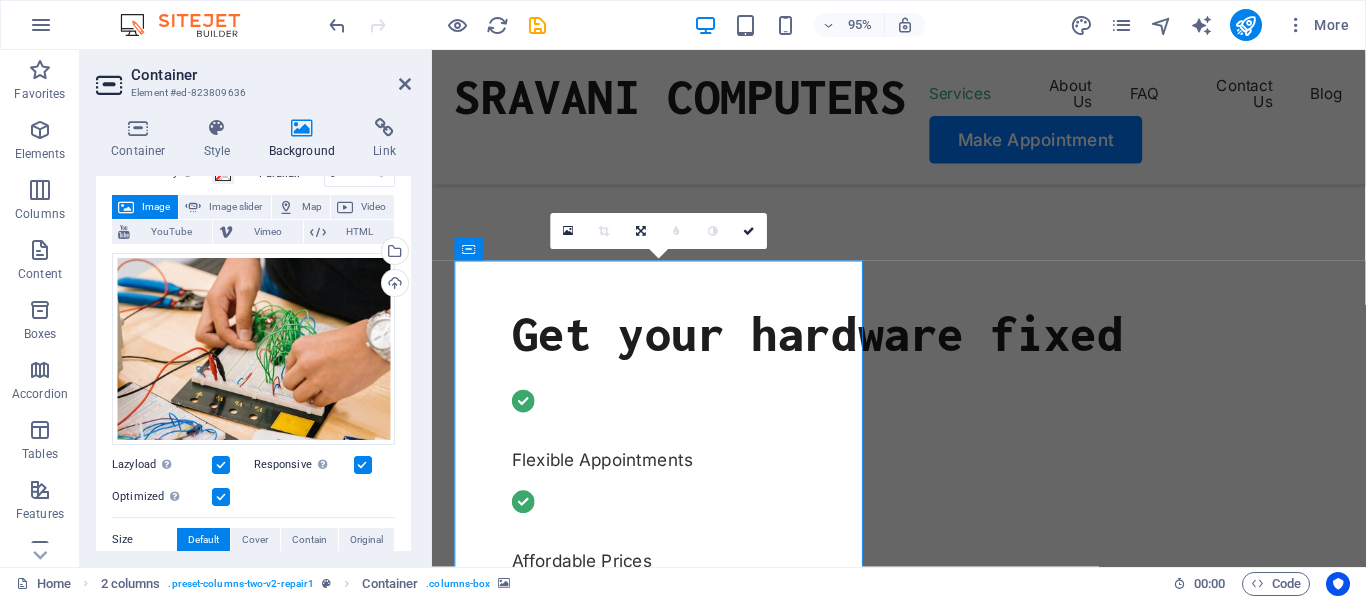 click on "Image" at bounding box center [156, 207] 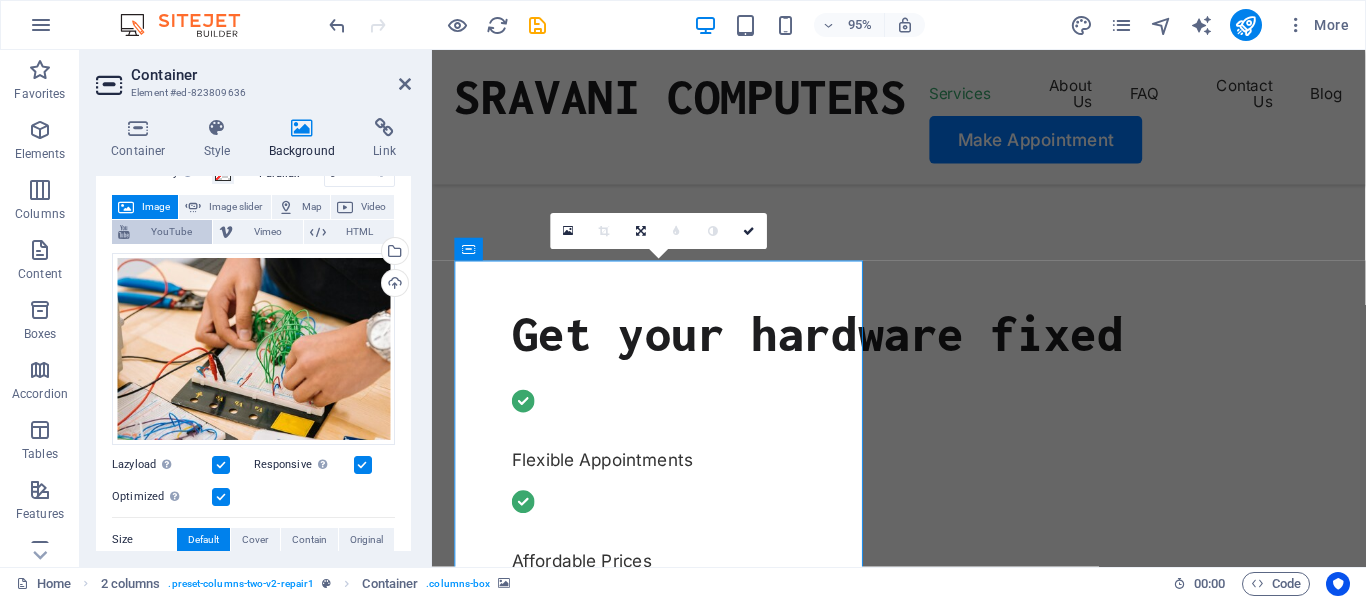 click on "YouTube" at bounding box center [171, 232] 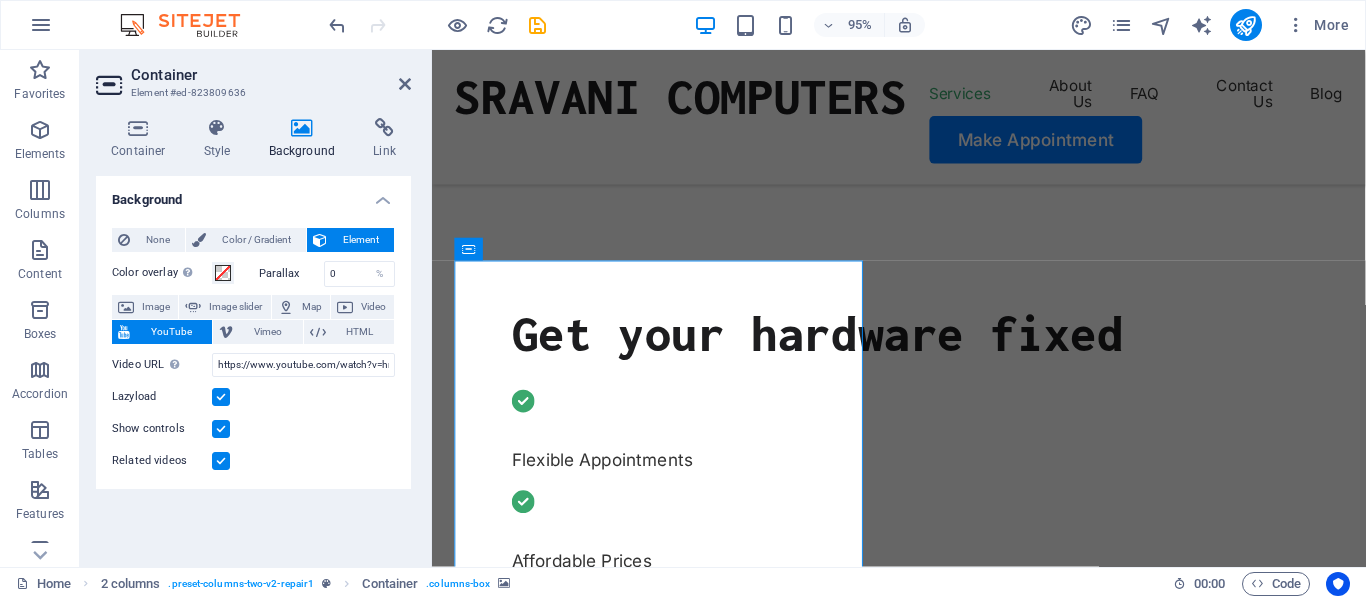scroll, scrollTop: 0, scrollLeft: 0, axis: both 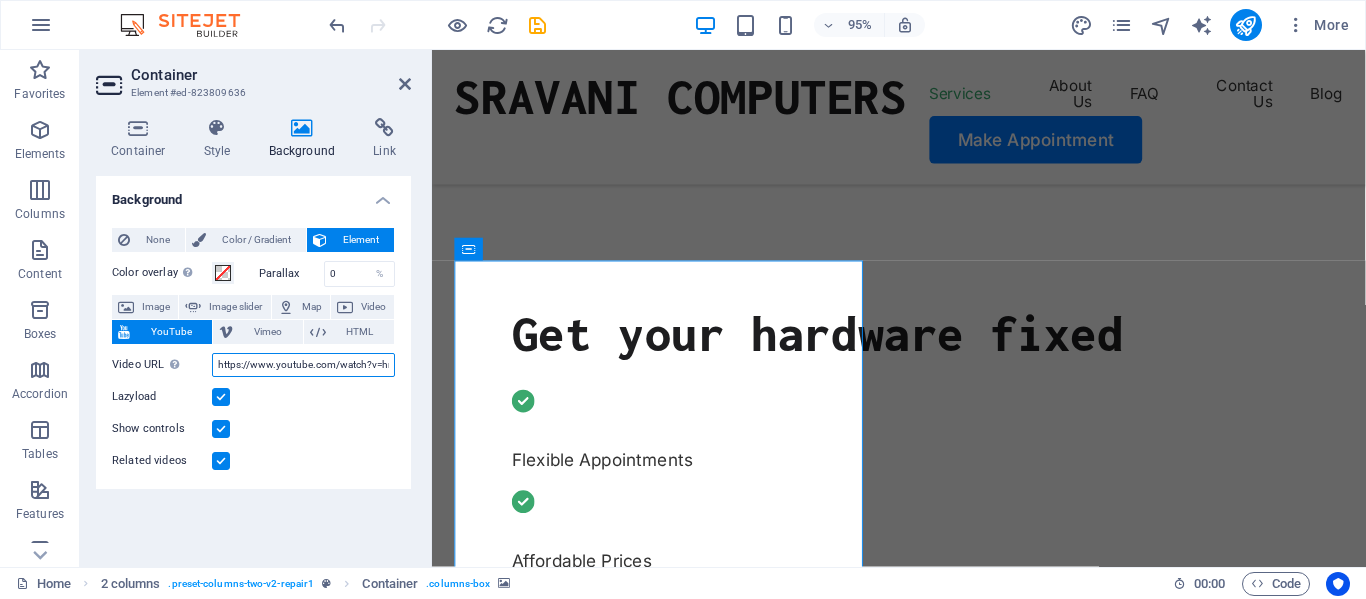 click on "https://www.youtube.com/watch?v=hnoviHgPHkY" at bounding box center [303, 365] 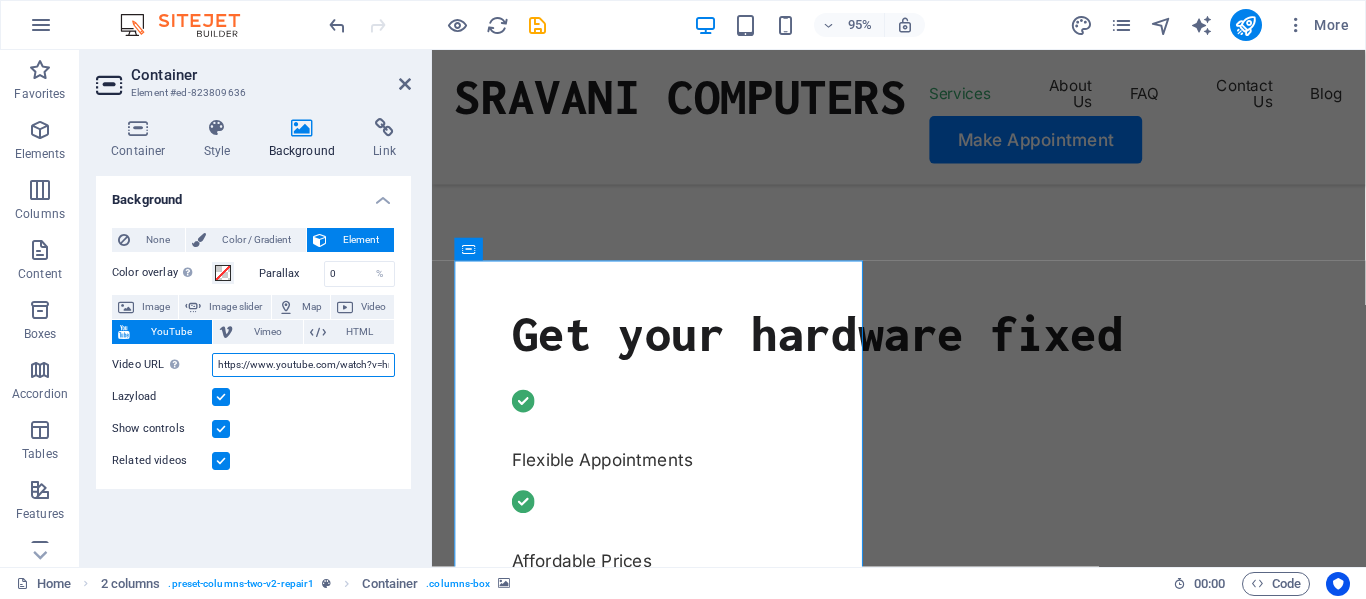 click on "https://www.youtube.com/watch?v=hnoviHgPHkY" at bounding box center (303, 365) 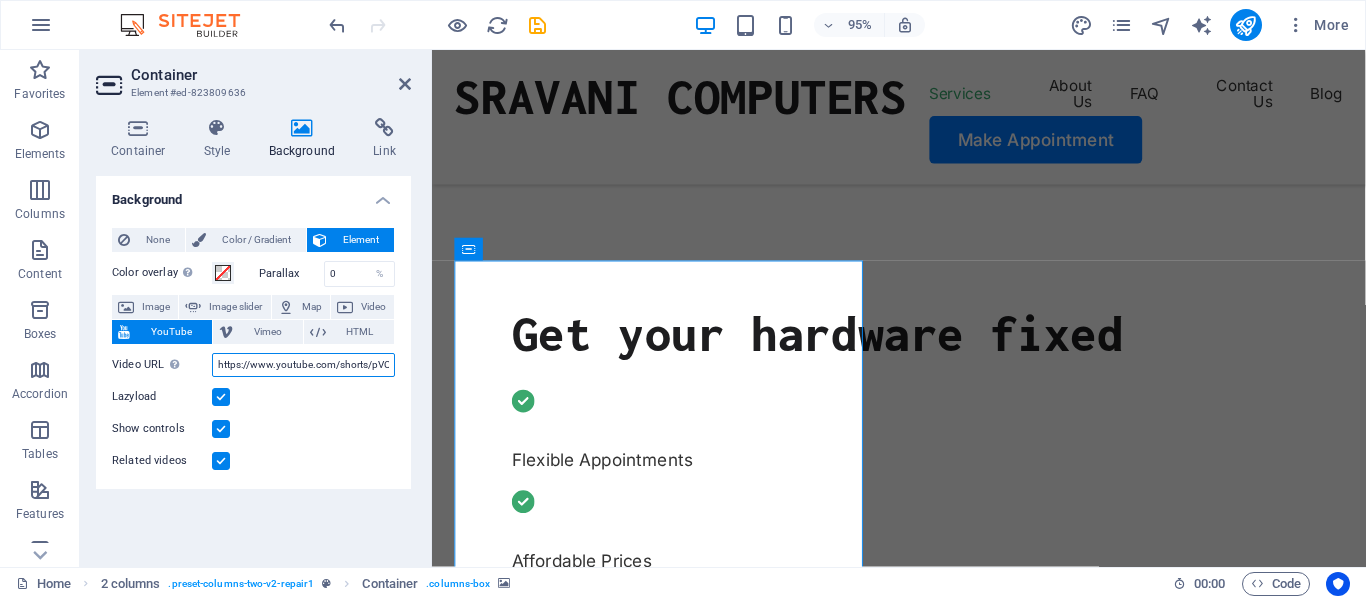 scroll, scrollTop: 0, scrollLeft: 48, axis: horizontal 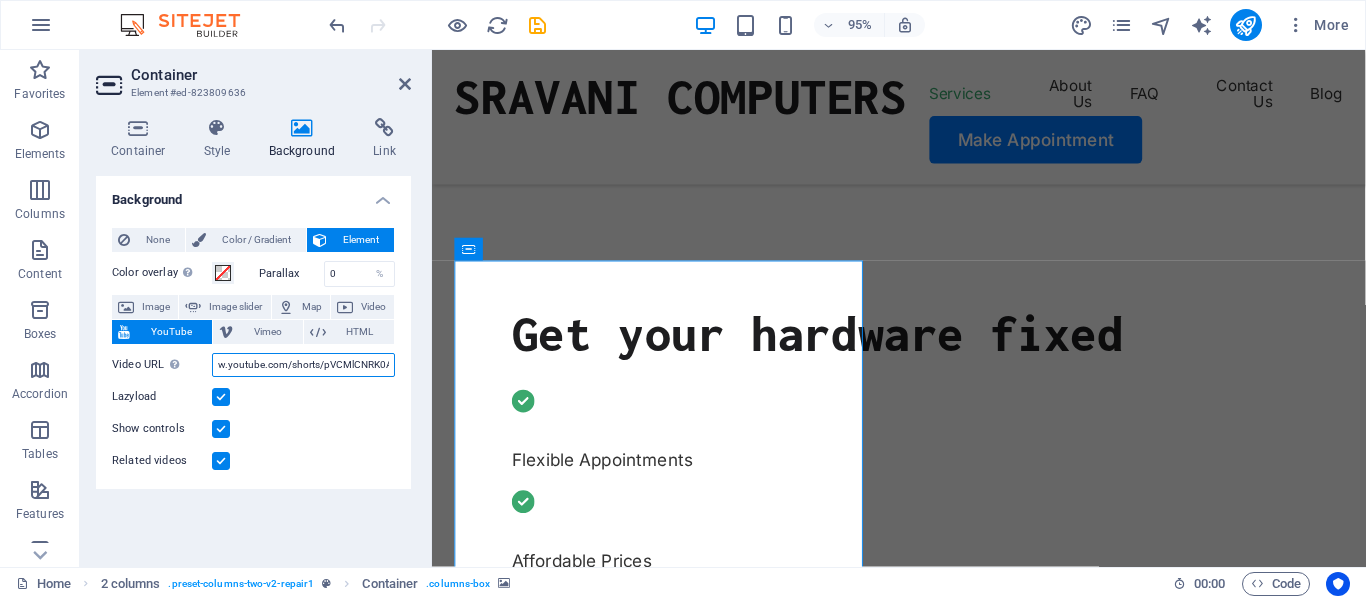 type on "https://www.youtube.com/shorts/pVCMlCNRK0A" 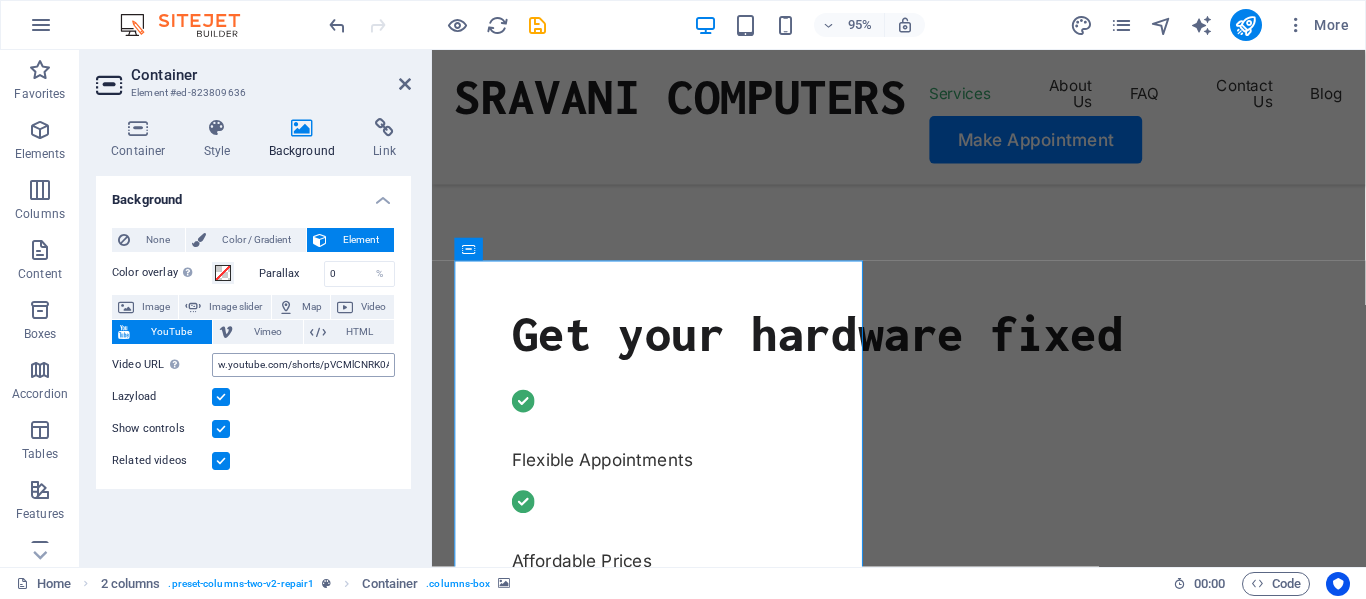 scroll, scrollTop: 0, scrollLeft: 0, axis: both 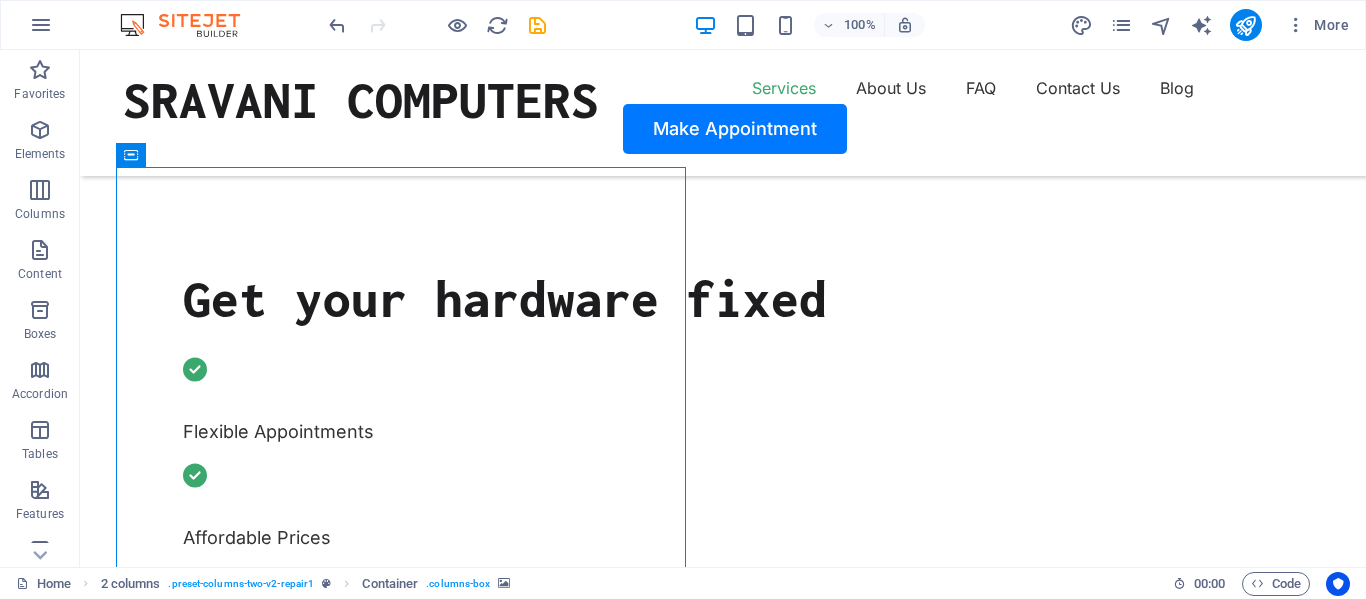 click at bounding box center [389, 1296] 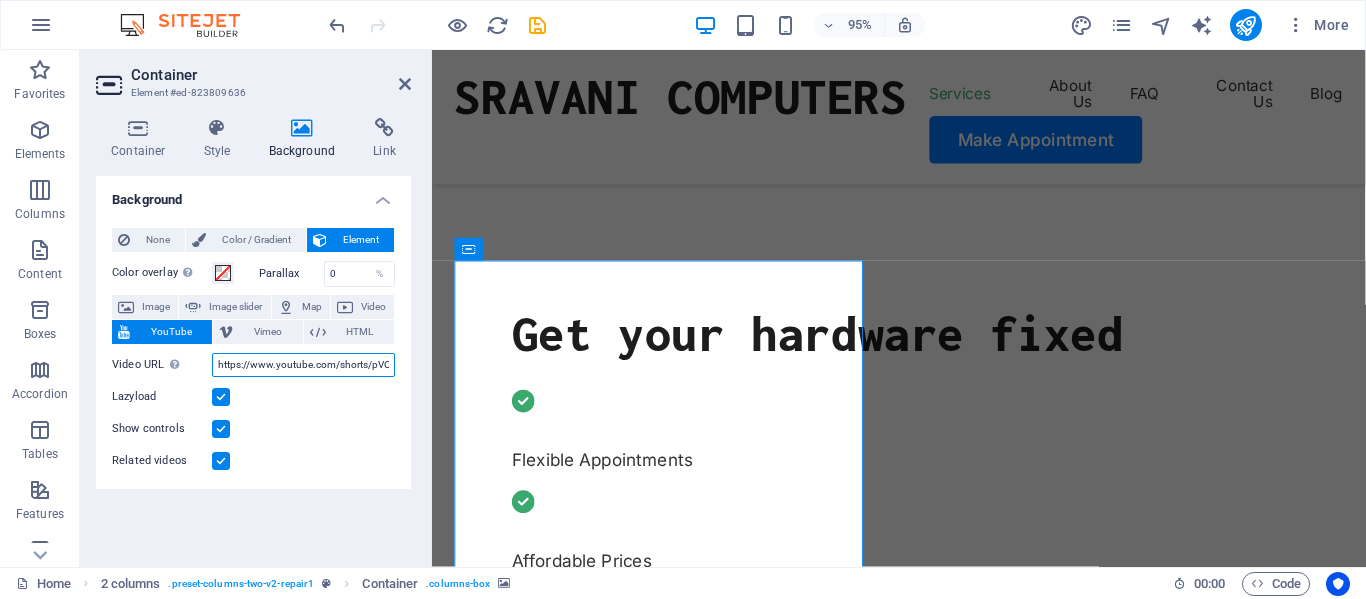 click on "https://www.youtube.com/shorts/pVCMlCNRK0A" at bounding box center [303, 365] 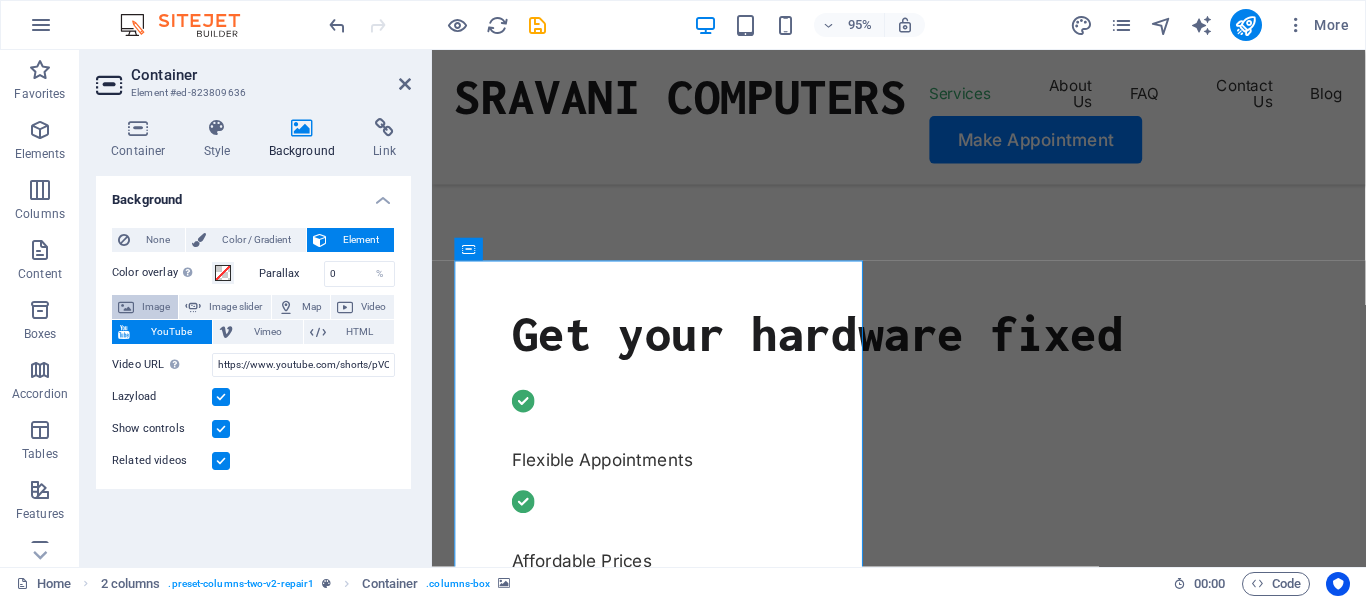 click on "Image" at bounding box center (156, 307) 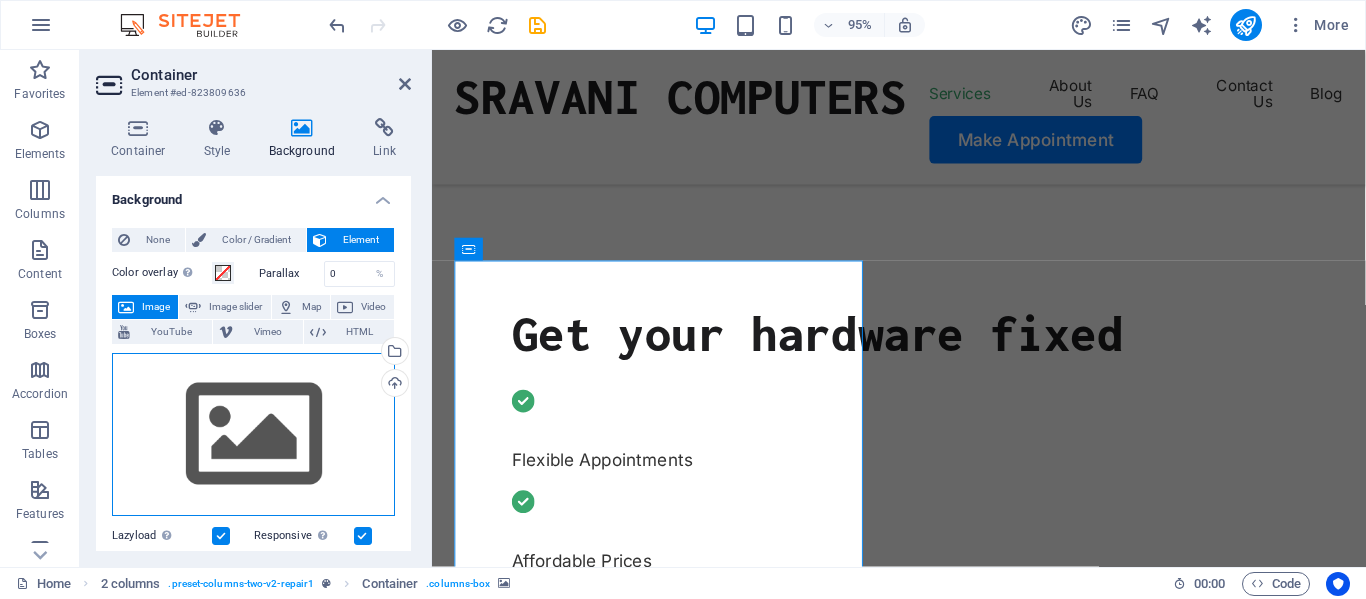 click on "Drag files here, click to choose files or select files from Files or our free stock photos & videos" at bounding box center (253, 435) 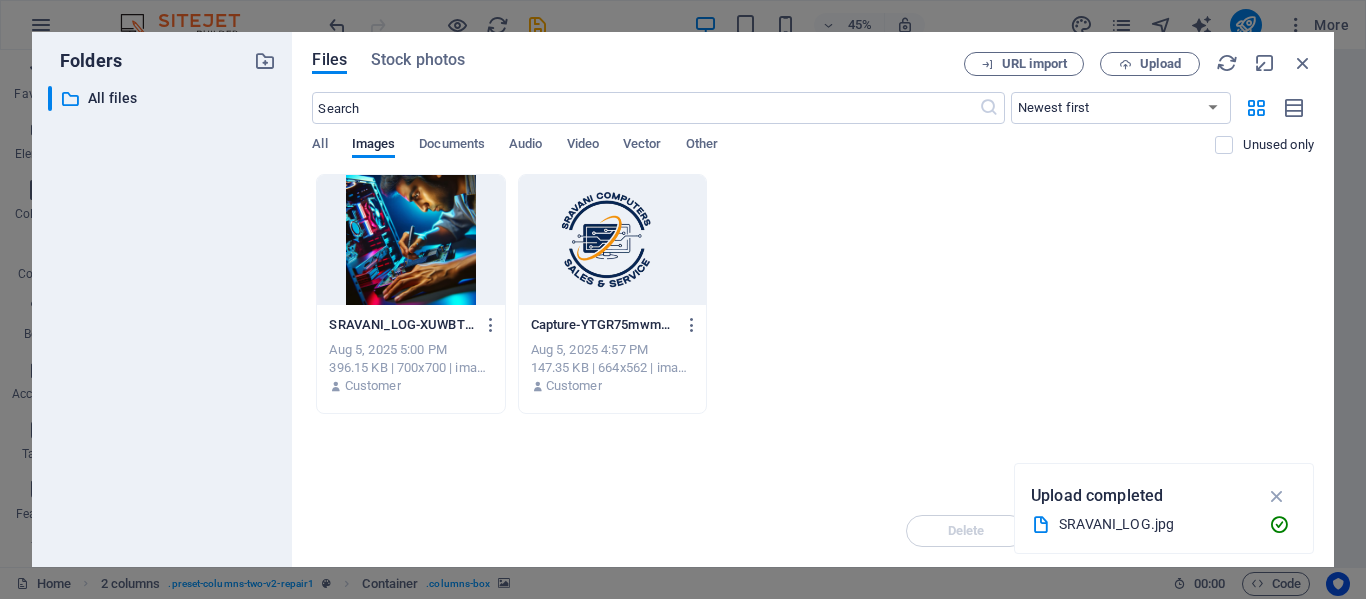 click at bounding box center [612, 240] 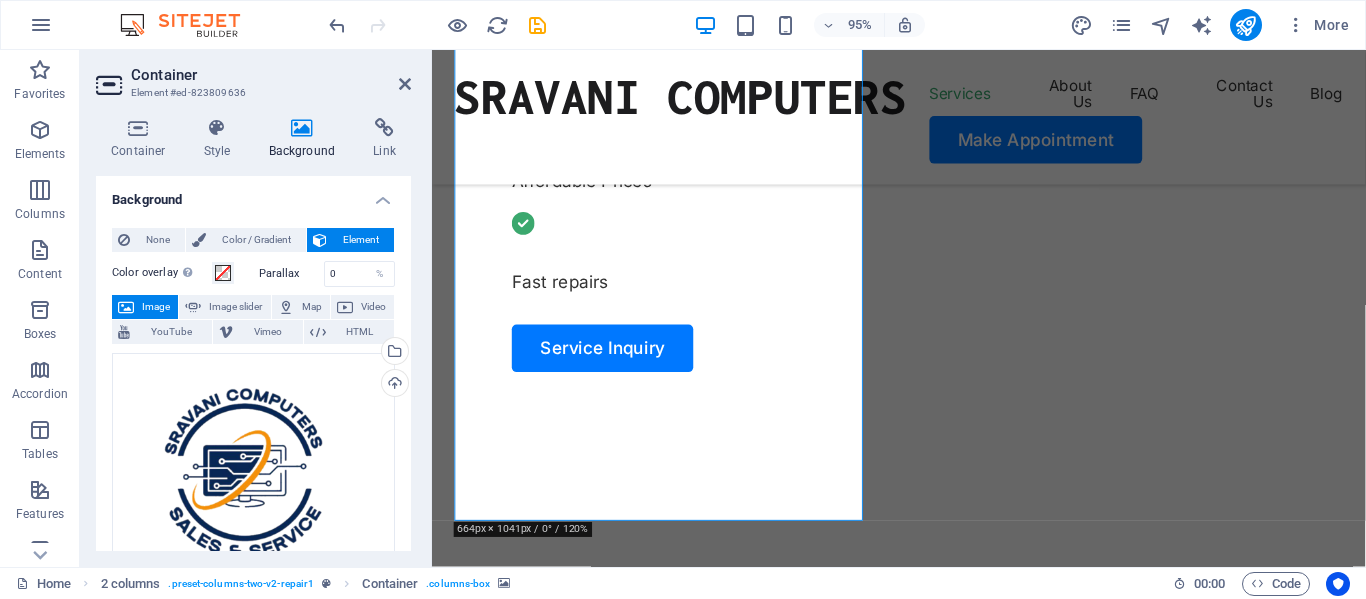 scroll, scrollTop: 1100, scrollLeft: 0, axis: vertical 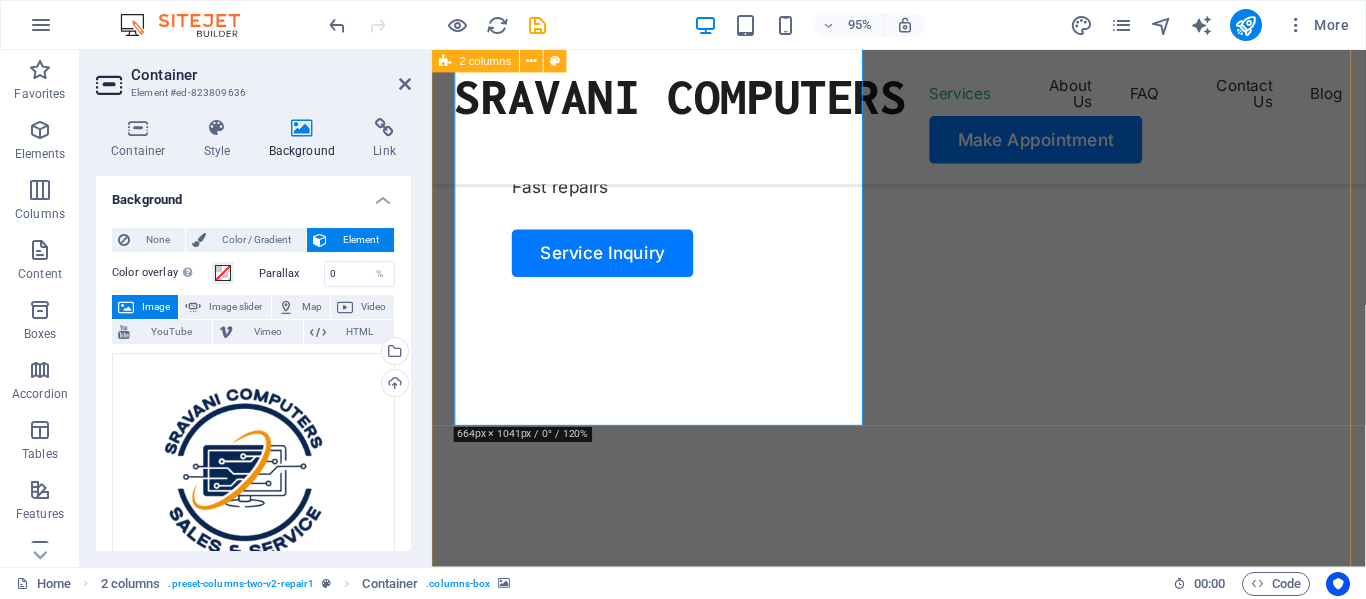 click at bounding box center (675, 846) 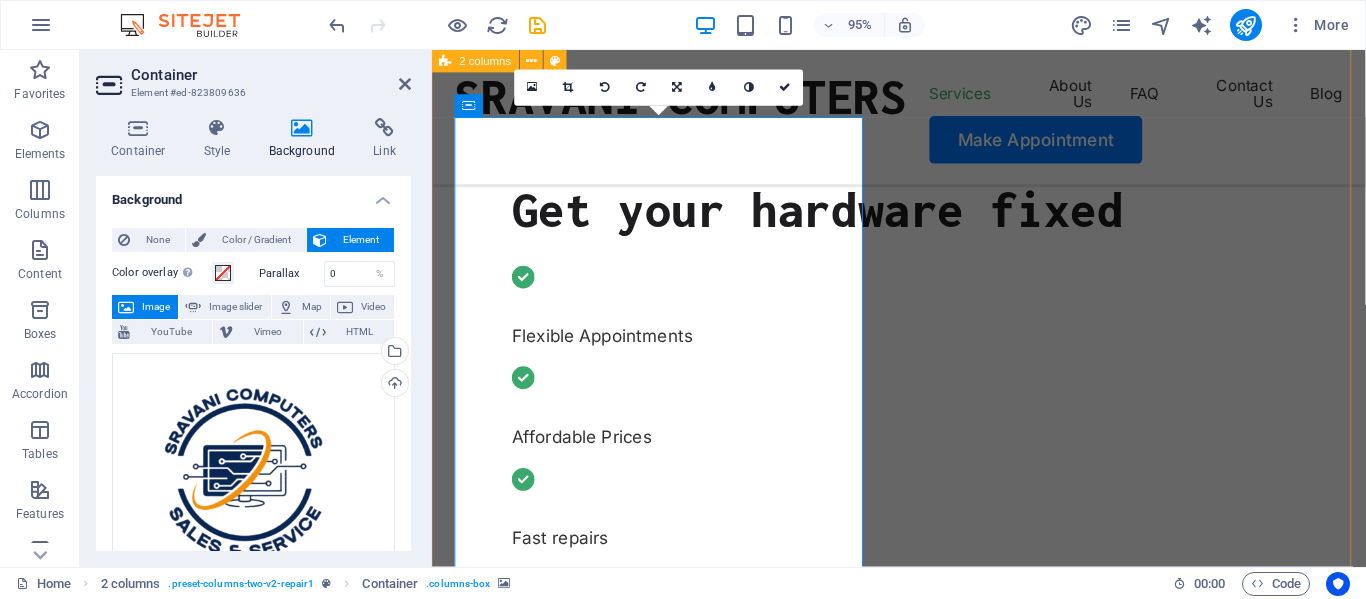 scroll, scrollTop: 700, scrollLeft: 0, axis: vertical 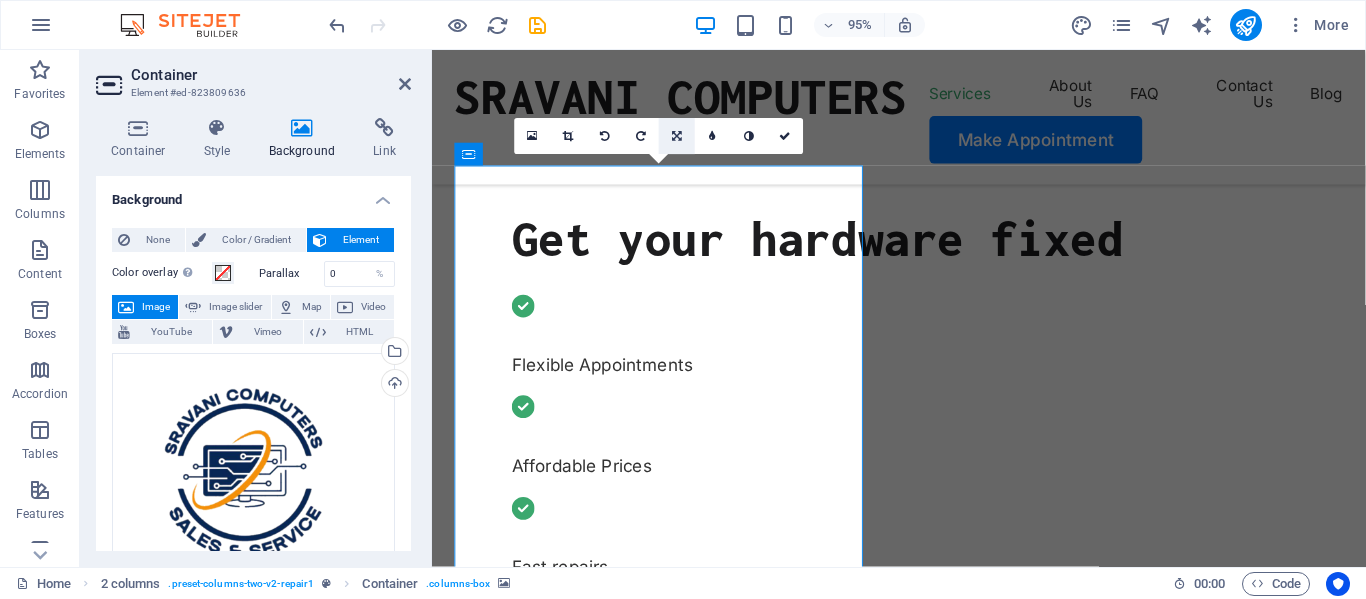 click at bounding box center (677, 137) 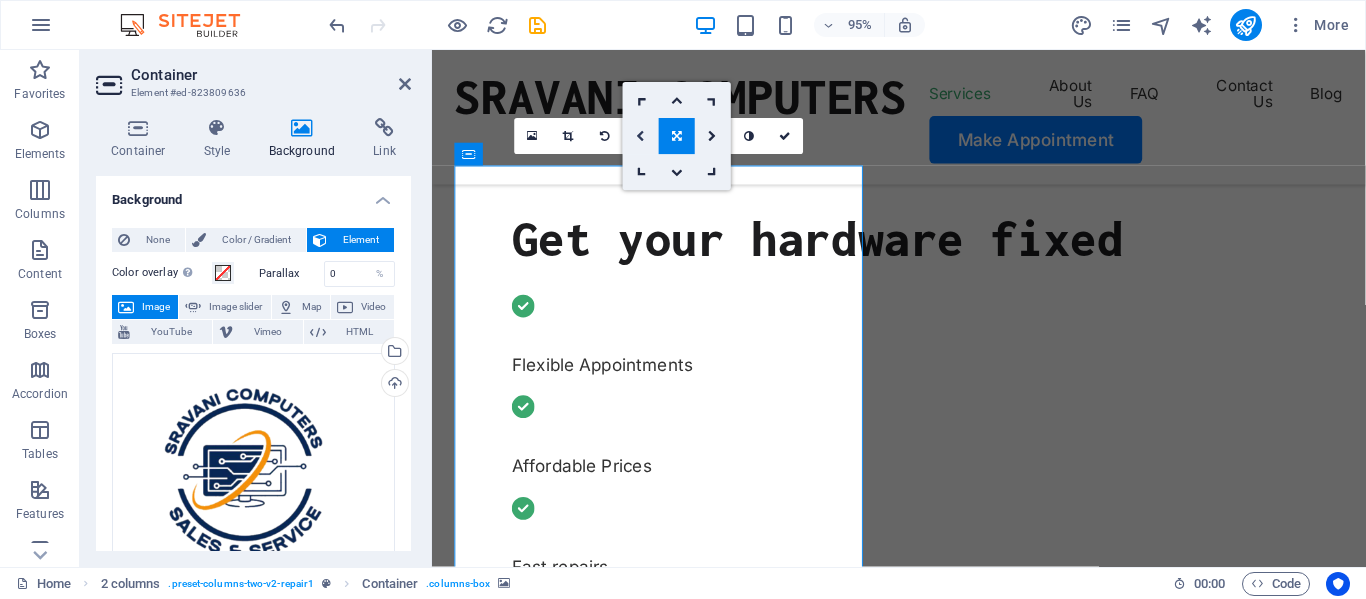 click at bounding box center [641, 137] 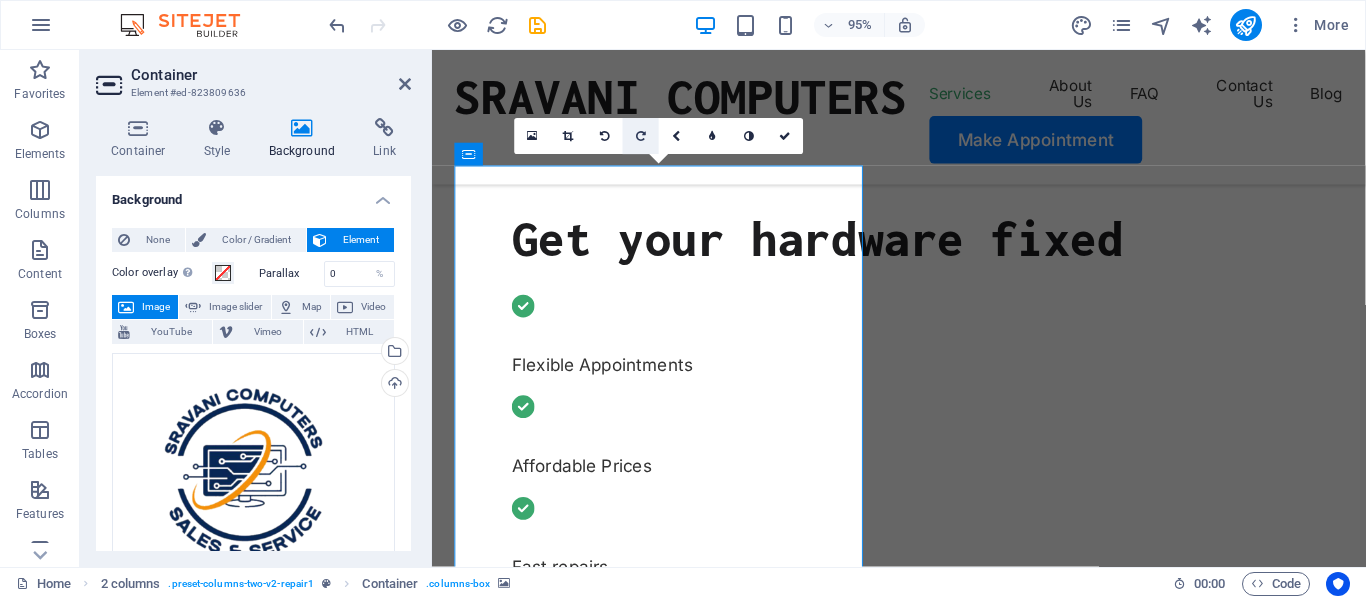click at bounding box center (641, 136) 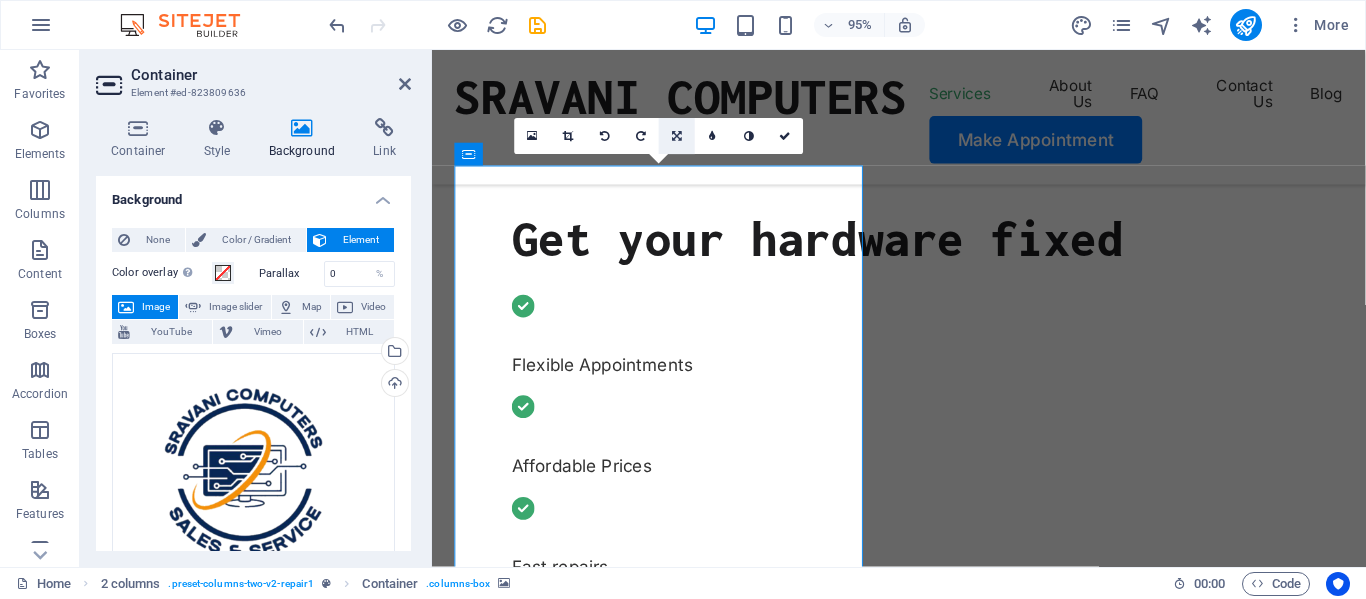 click at bounding box center [677, 136] 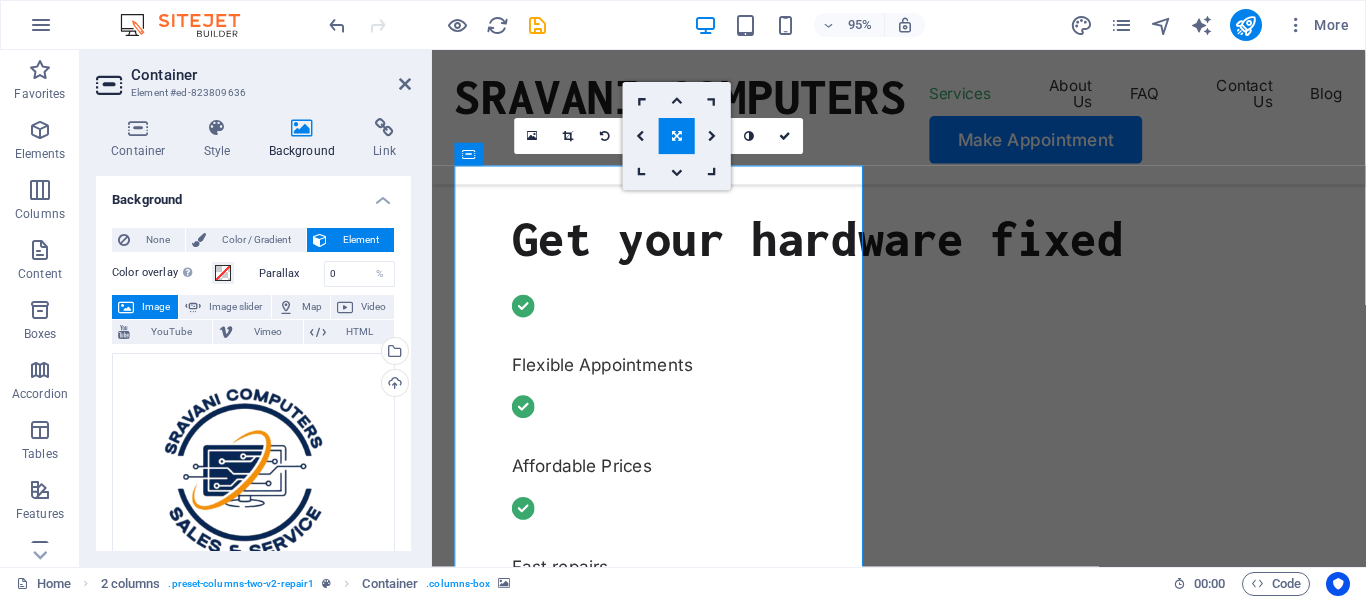 click at bounding box center [677, 136] 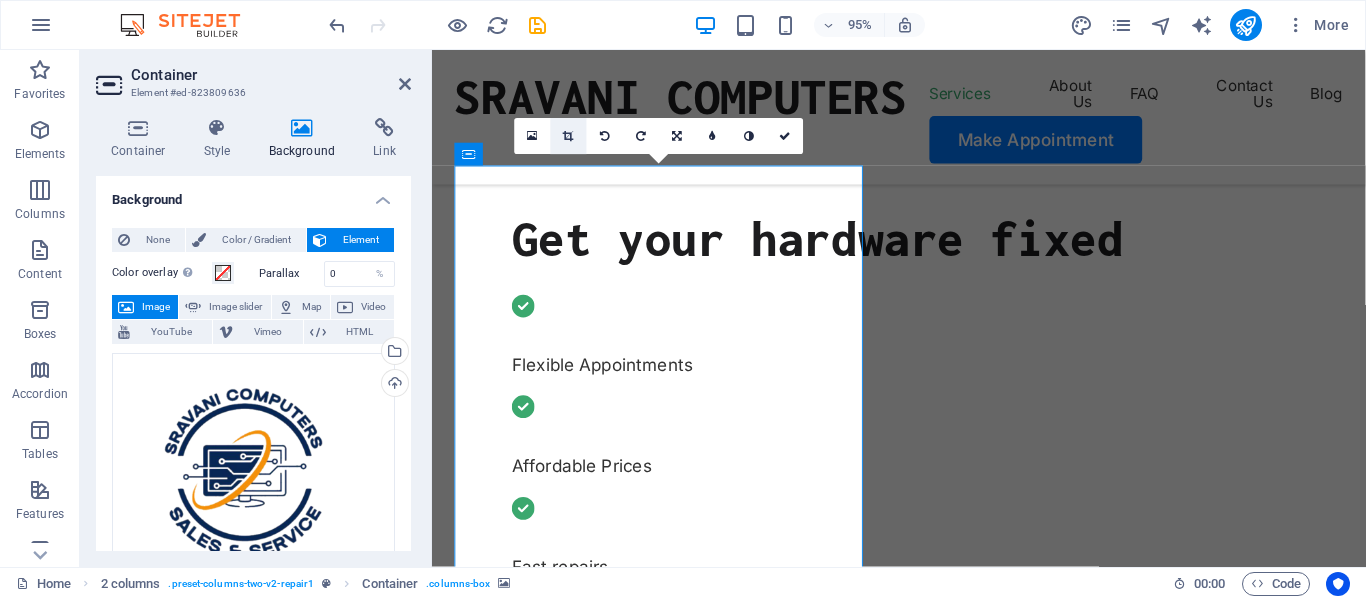click at bounding box center (569, 136) 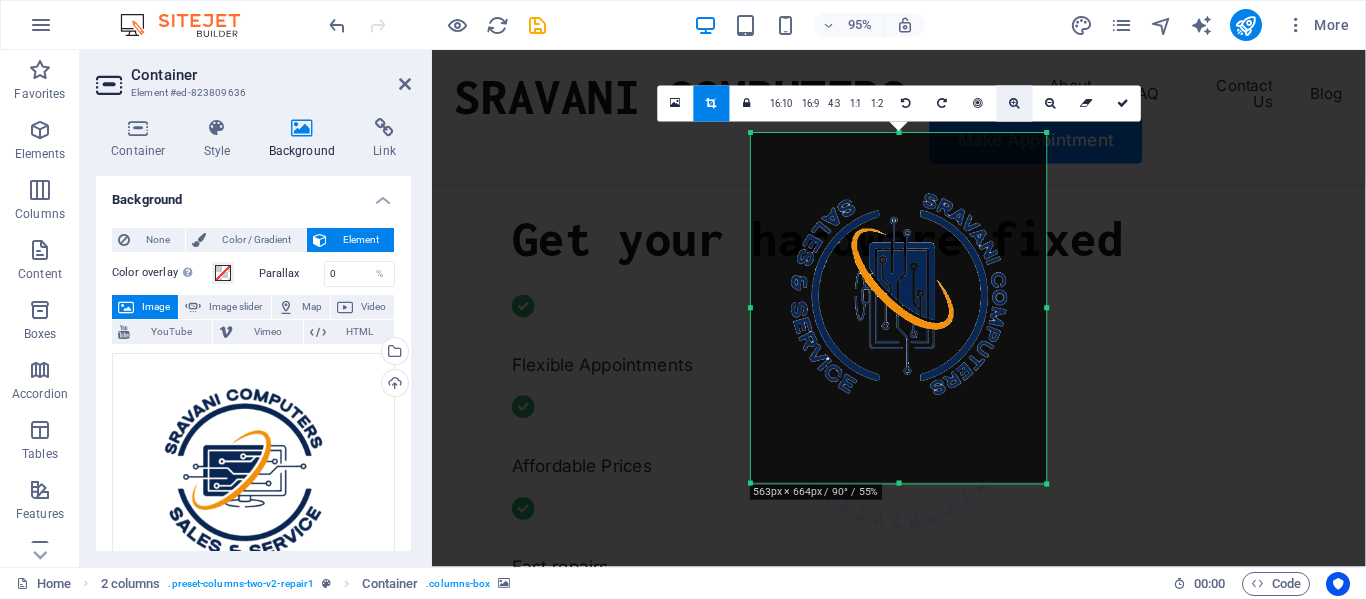 click at bounding box center [1014, 103] 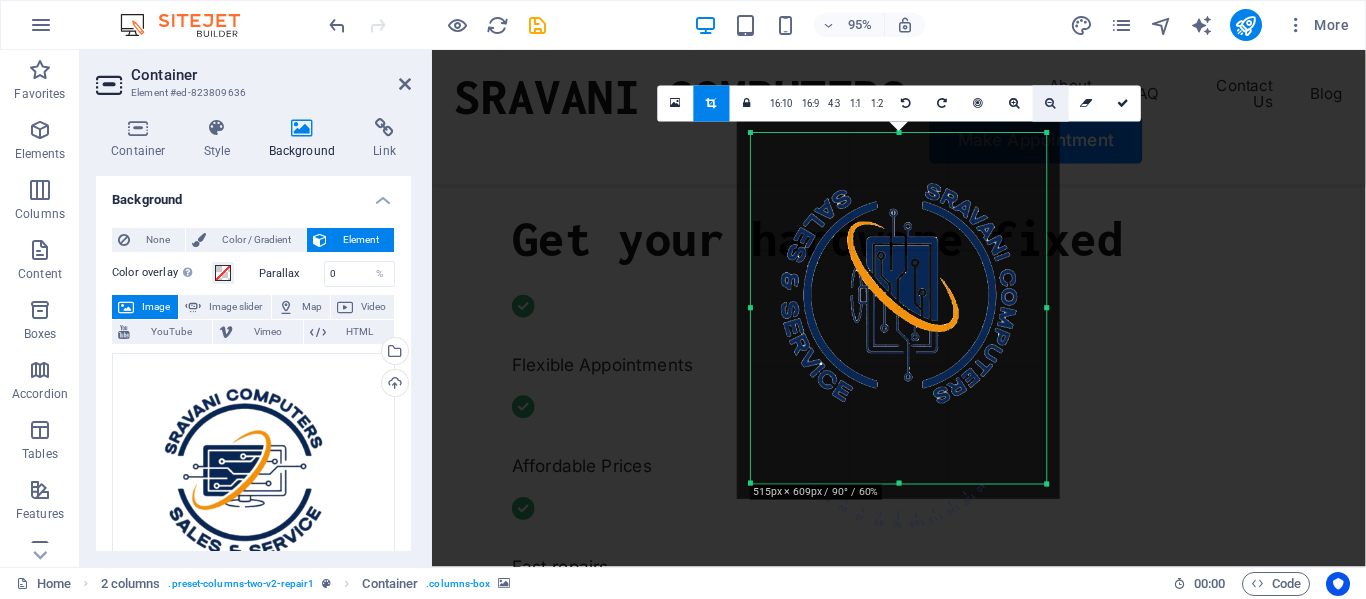 click at bounding box center [1050, 103] 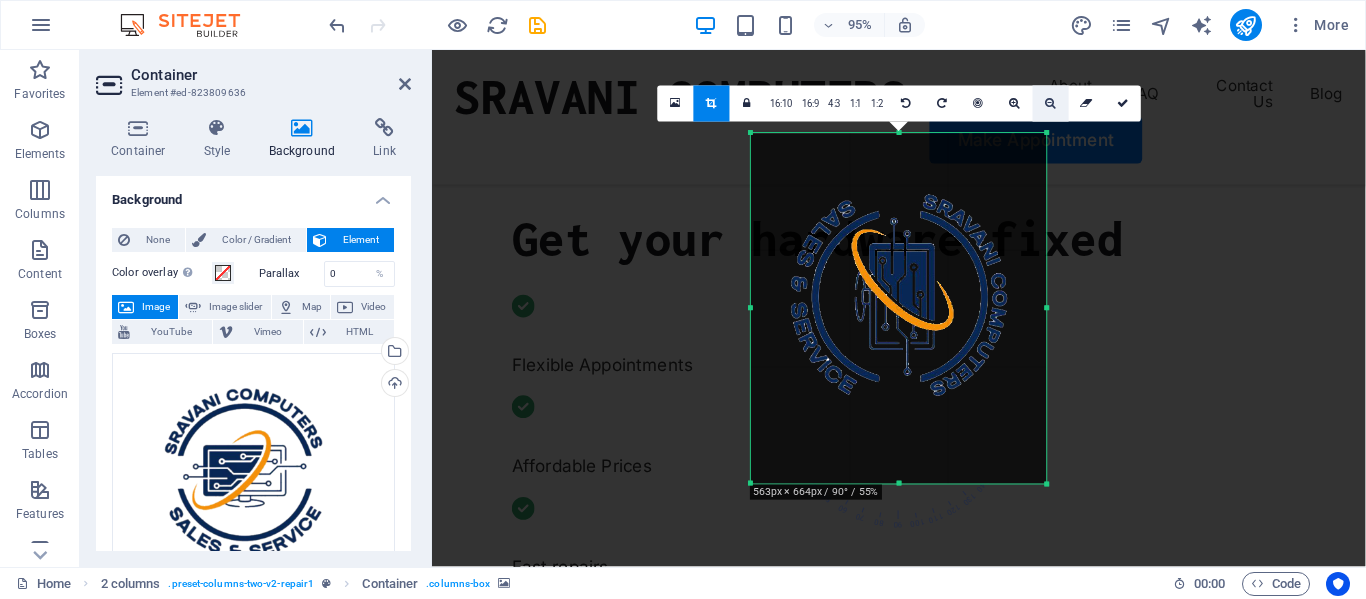 click at bounding box center (1050, 103) 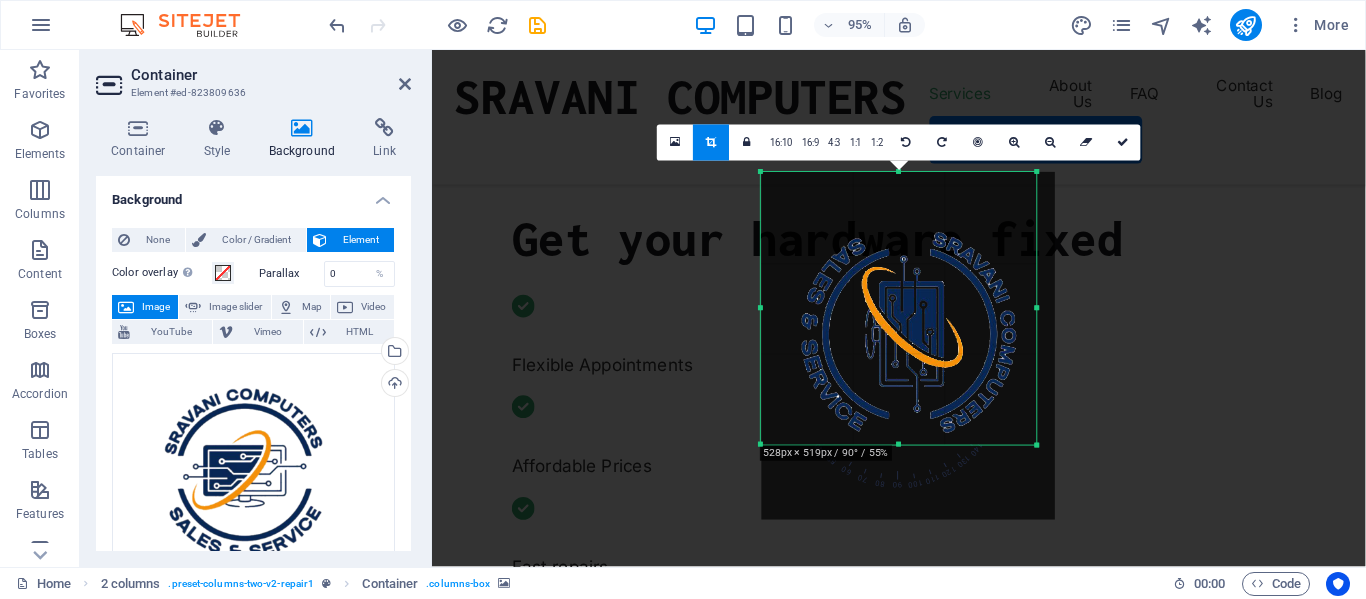 drag, startPoint x: 1043, startPoint y: 479, endPoint x: 1022, endPoint y: 397, distance: 84.646324 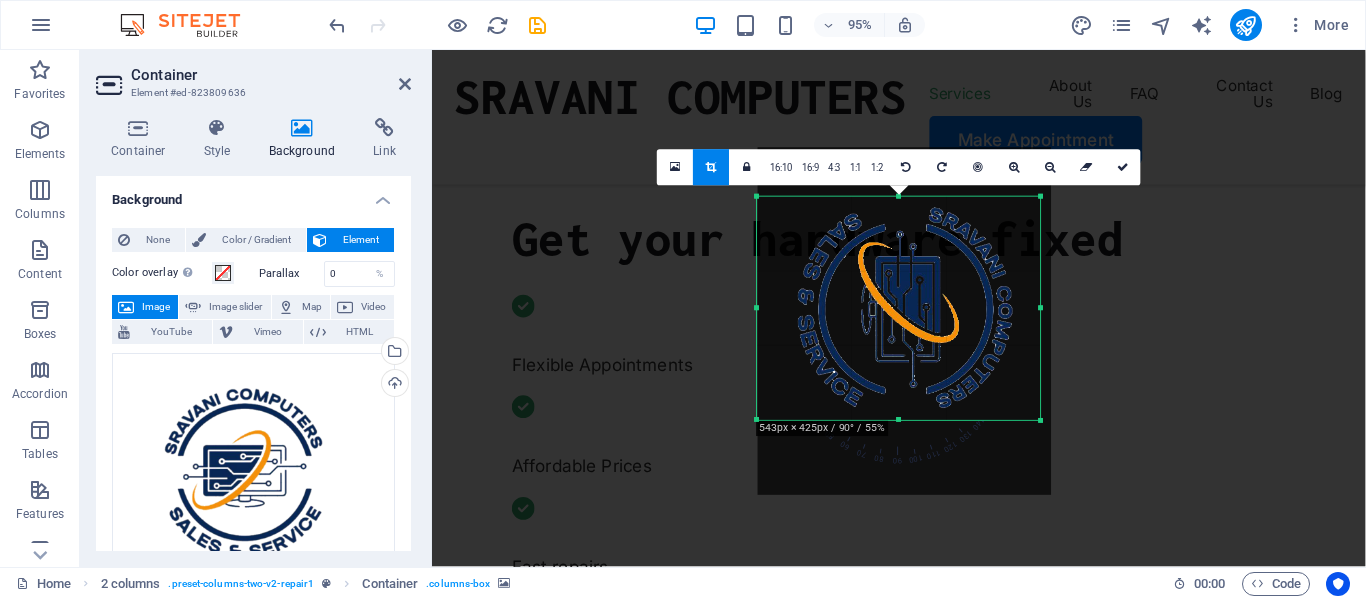 drag, startPoint x: 1037, startPoint y: 169, endPoint x: 1045, endPoint y: 221, distance: 52.611786 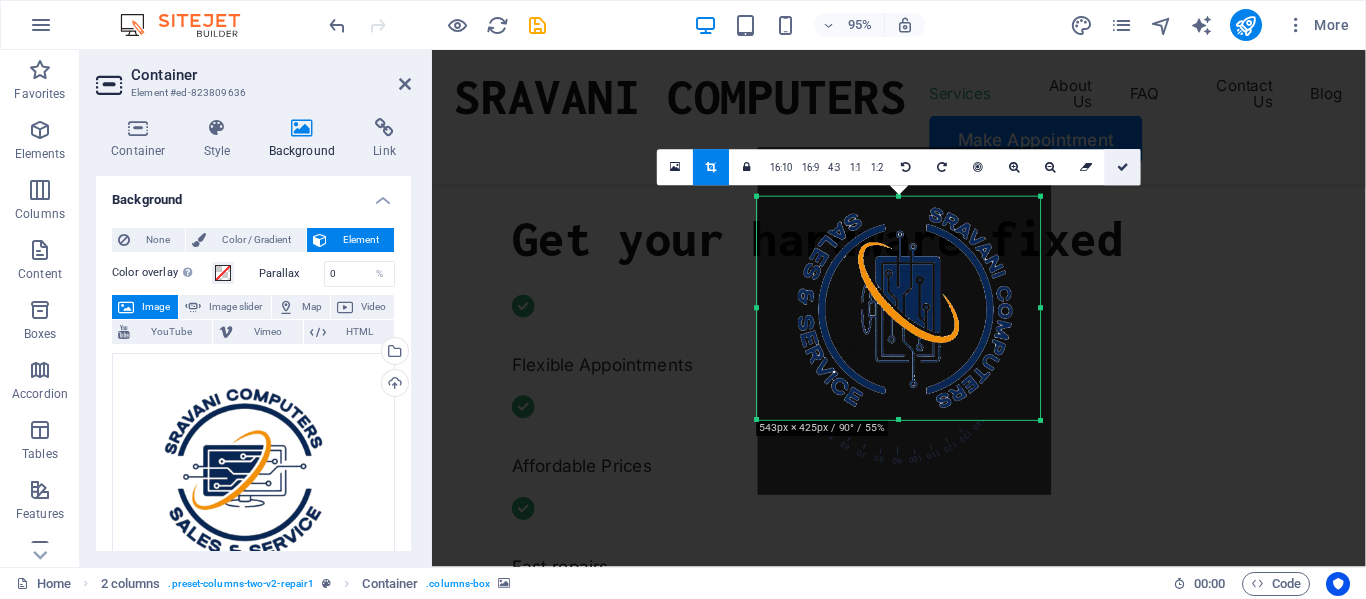 click at bounding box center (1123, 167) 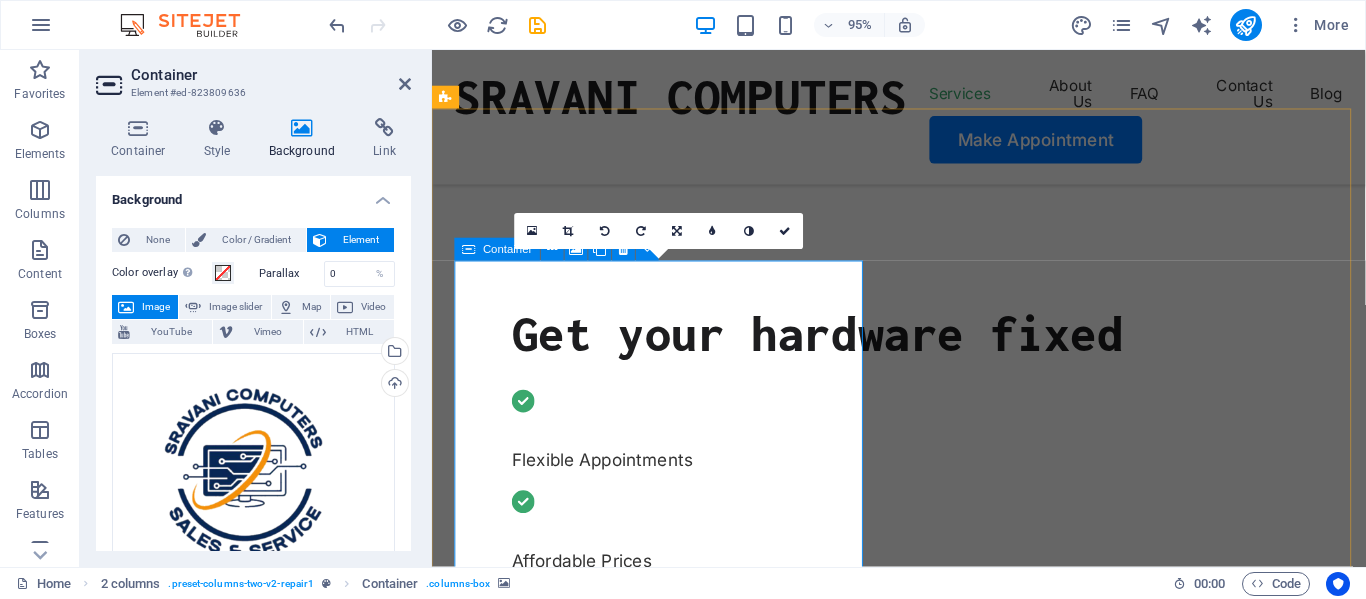 scroll, scrollTop: 700, scrollLeft: 0, axis: vertical 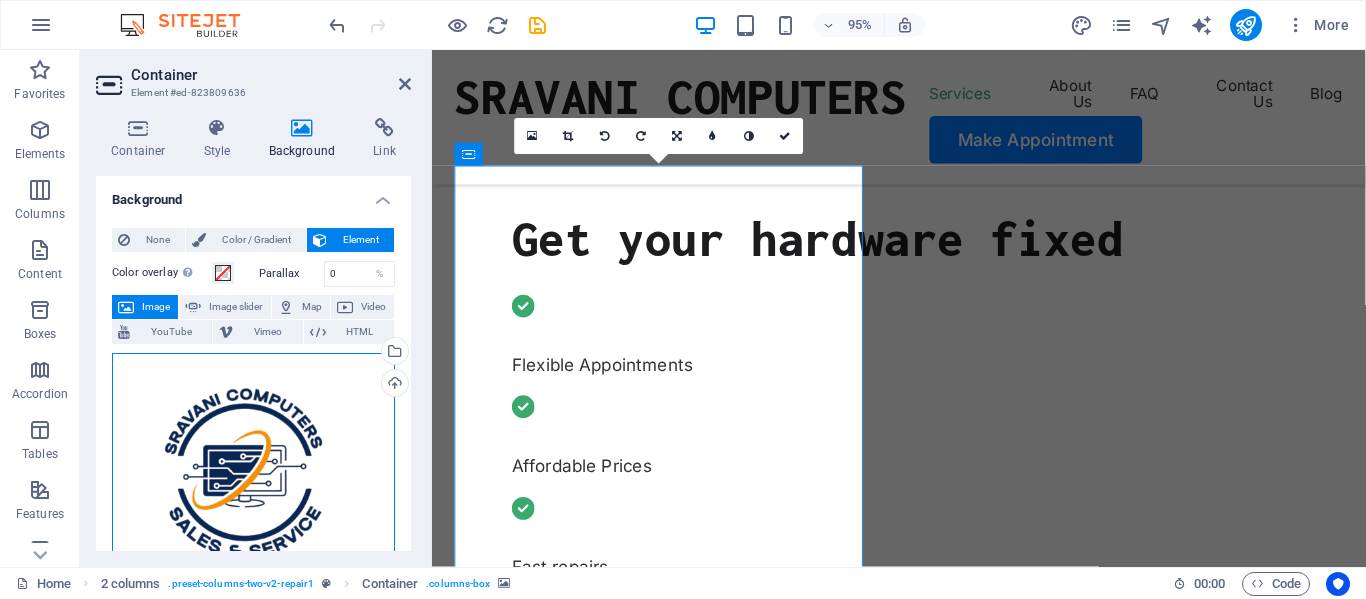 click on "Drag files here, click to choose files or select files from Files or our free stock photos & videos" at bounding box center (253, 473) 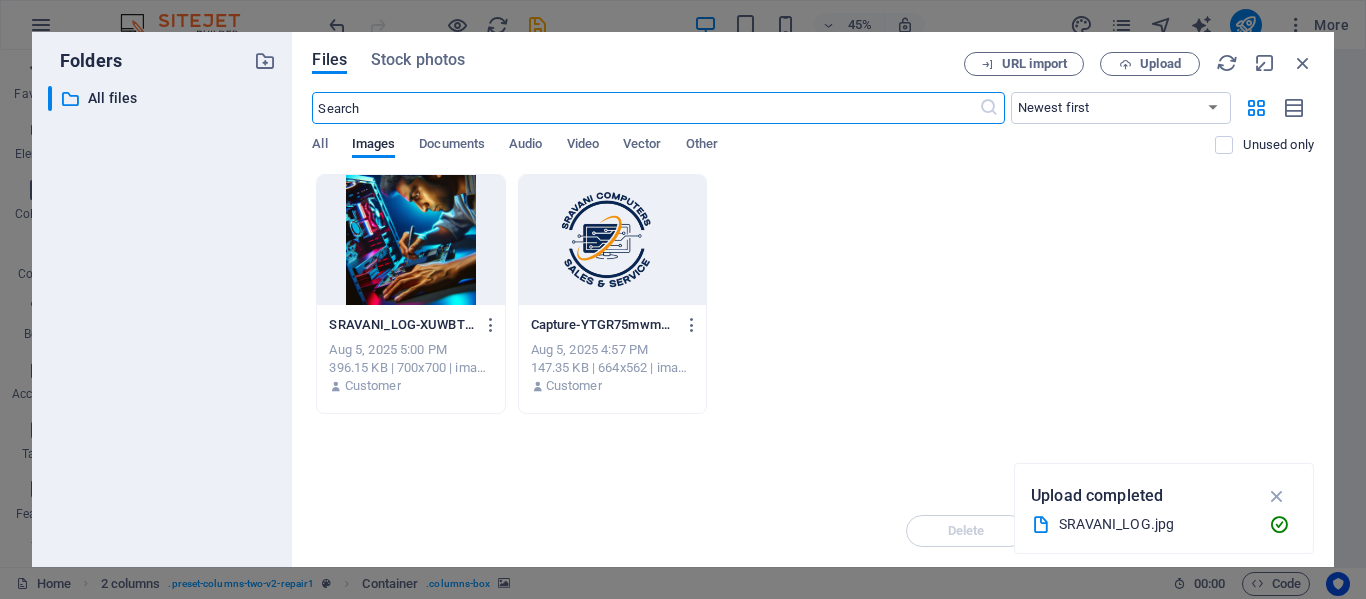 click at bounding box center [410, 240] 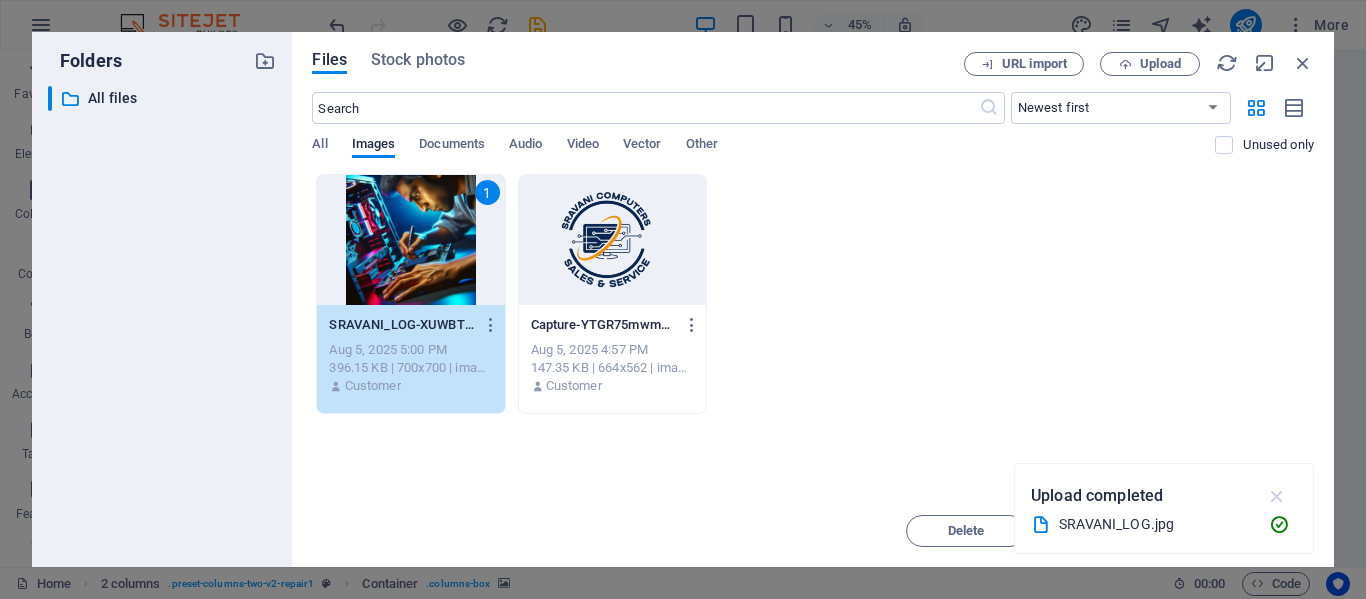 click at bounding box center [1277, 496] 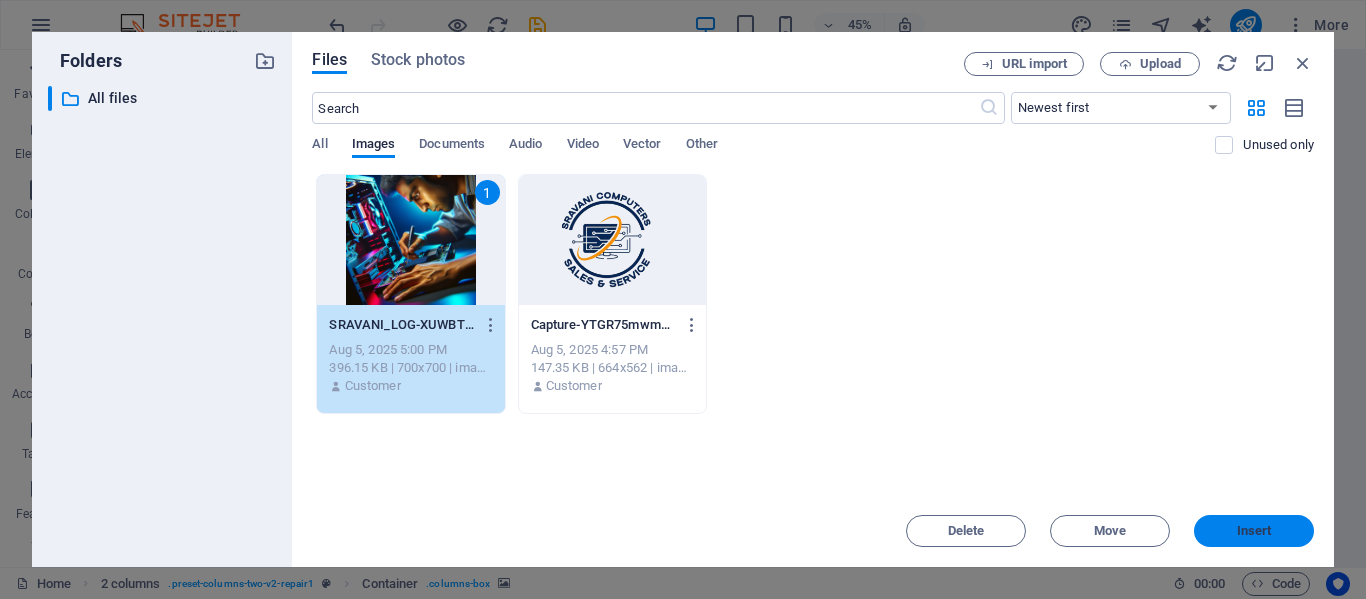 click on "Insert" at bounding box center (1254, 531) 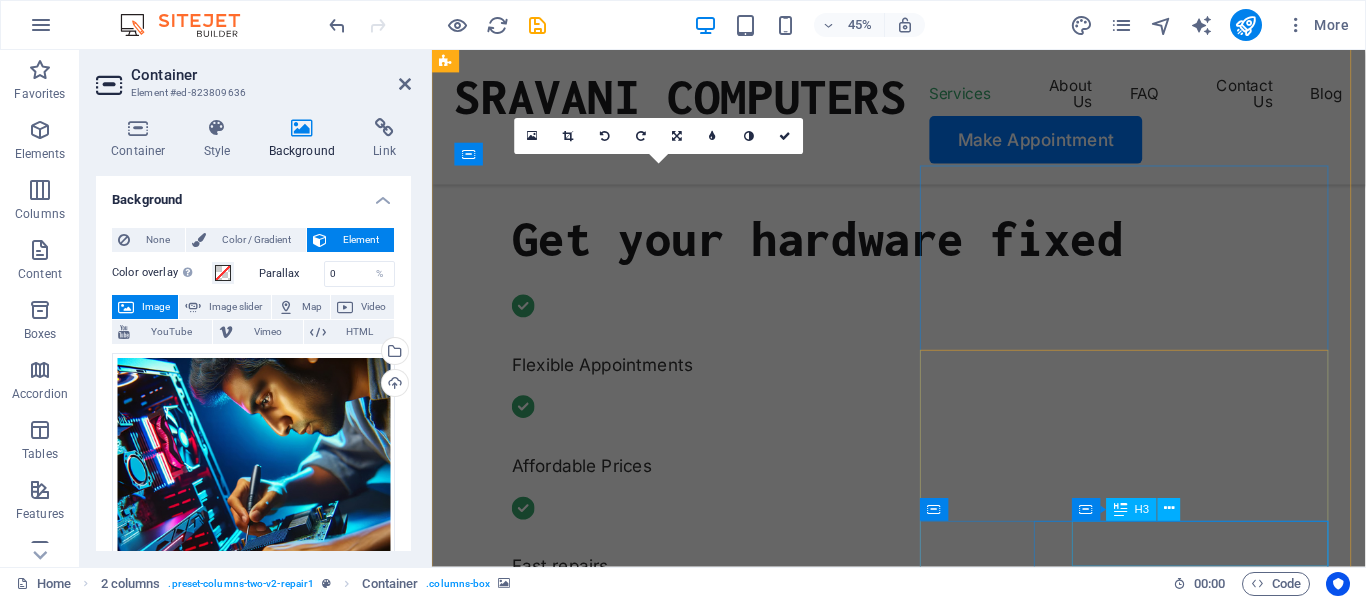 scroll, scrollTop: 700, scrollLeft: 0, axis: vertical 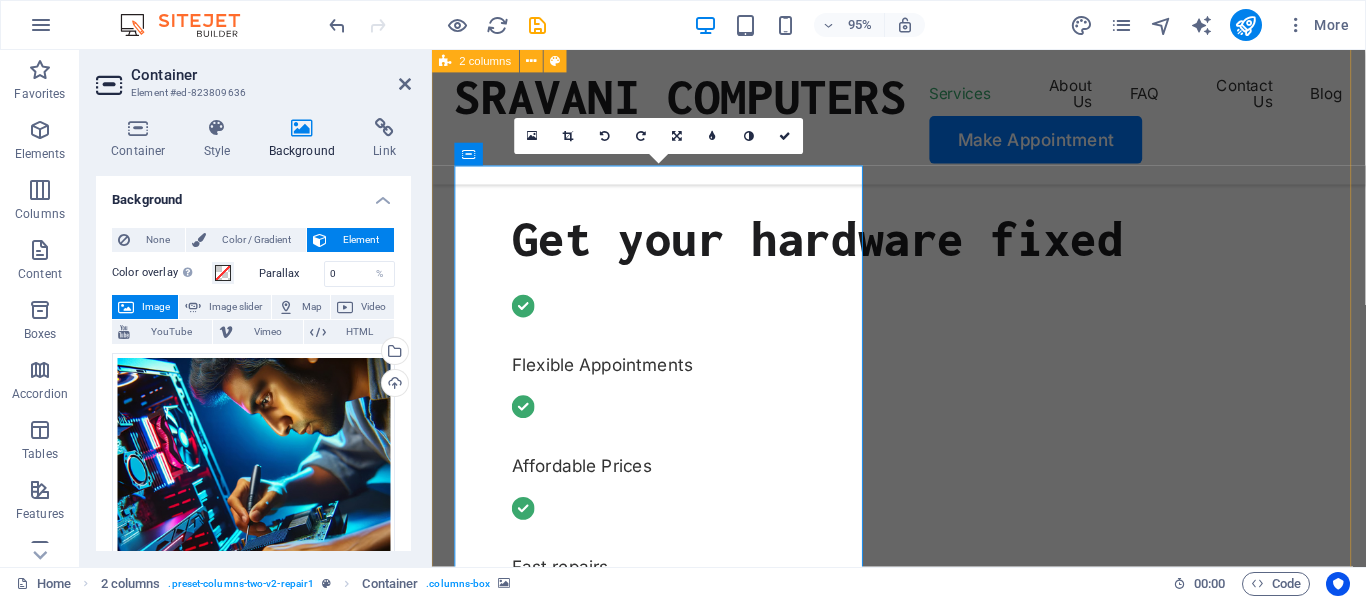 click at bounding box center [675, 1246] 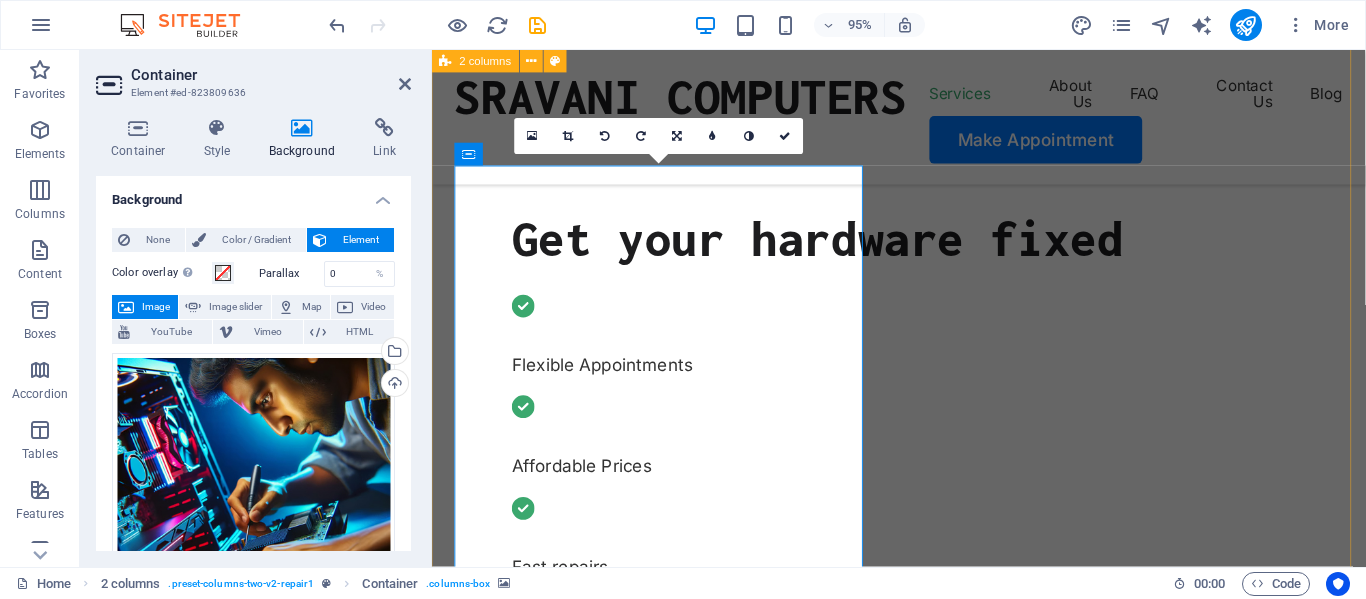 click at bounding box center (675, 1246) 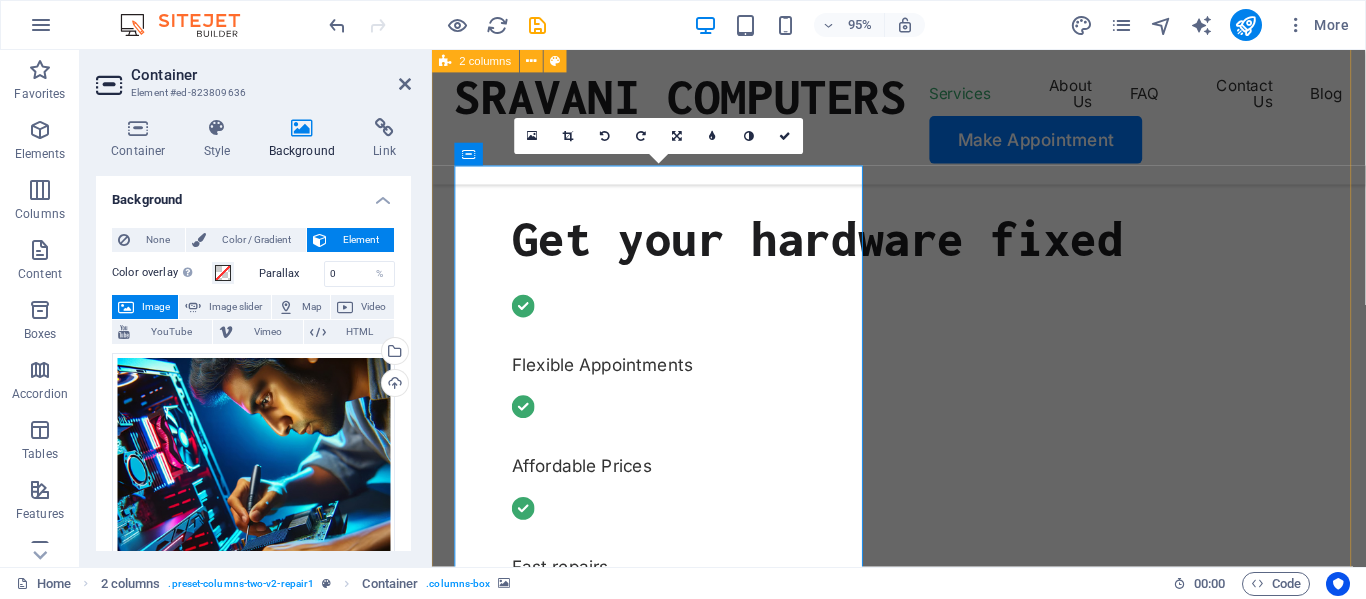 scroll, scrollTop: 800, scrollLeft: 0, axis: vertical 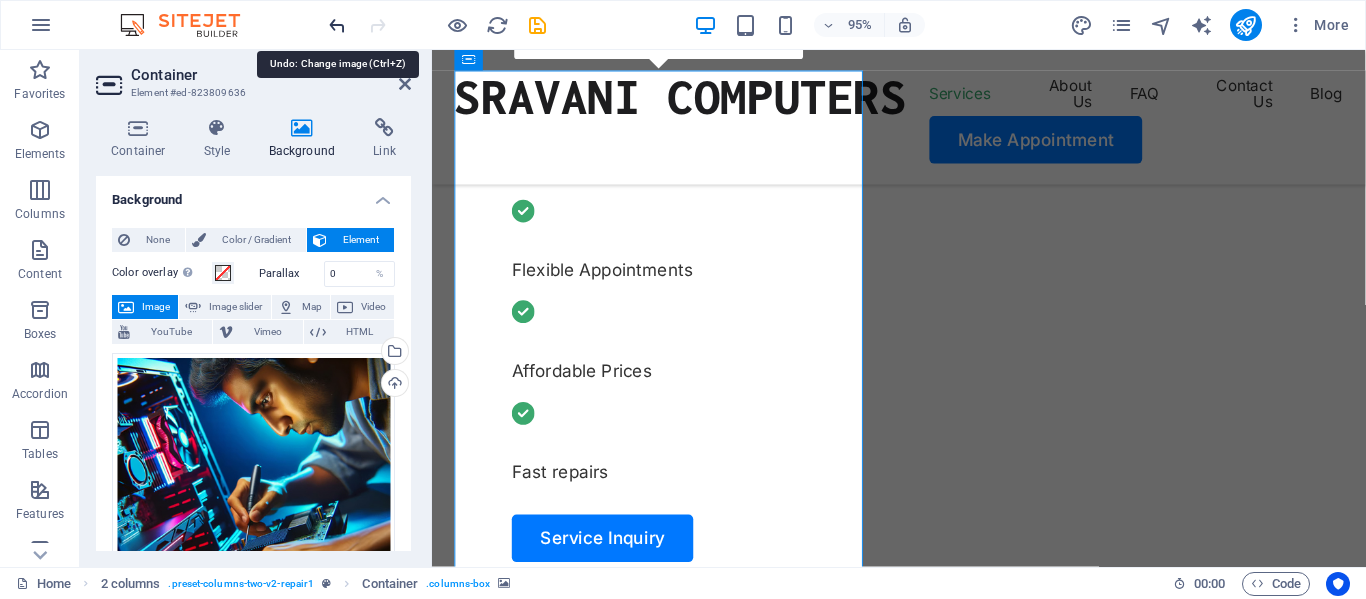 click at bounding box center (337, 25) 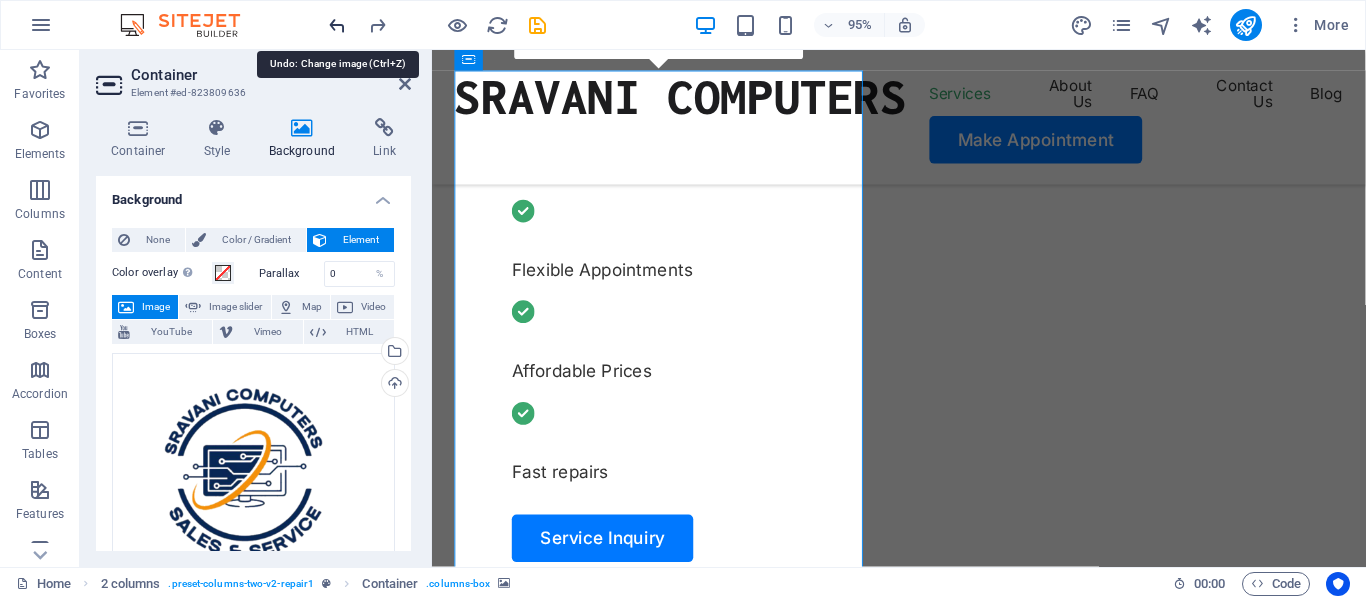 click at bounding box center (337, 25) 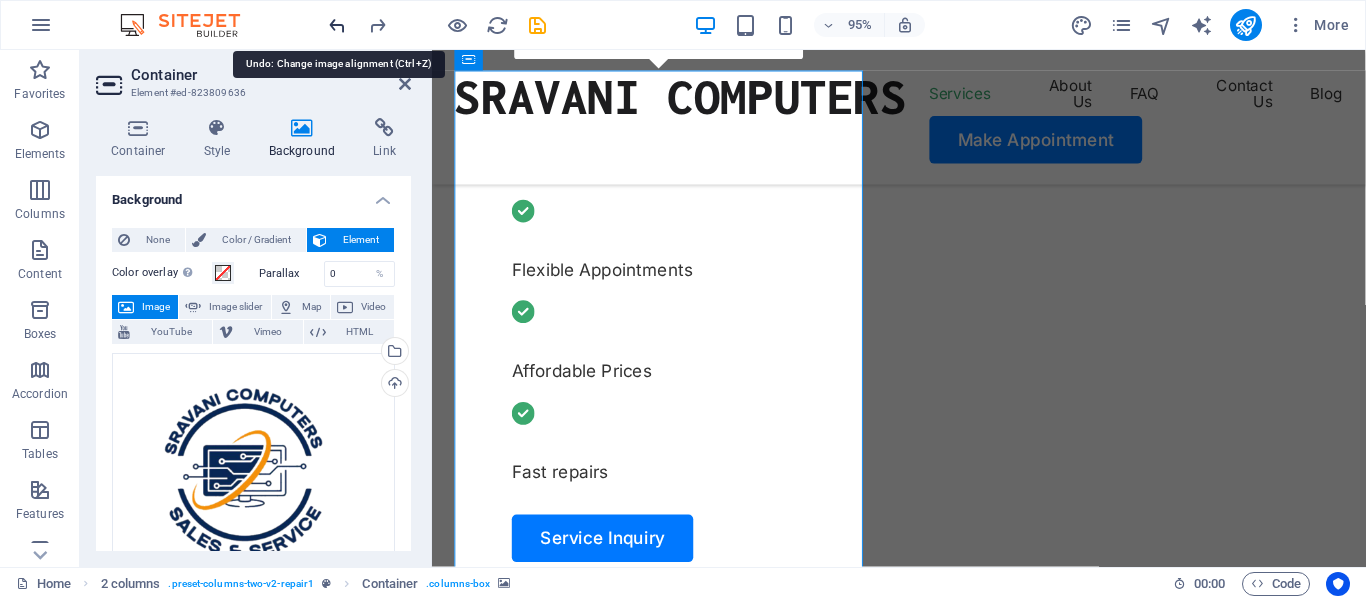 click at bounding box center (337, 25) 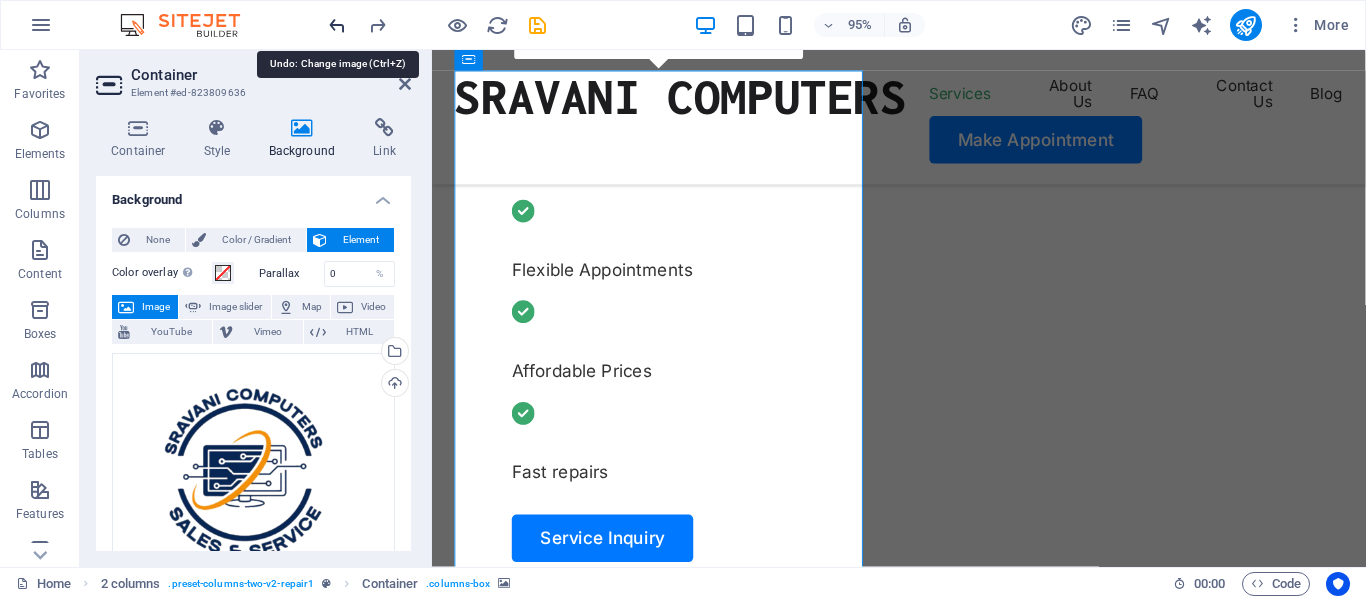 click at bounding box center [337, 25] 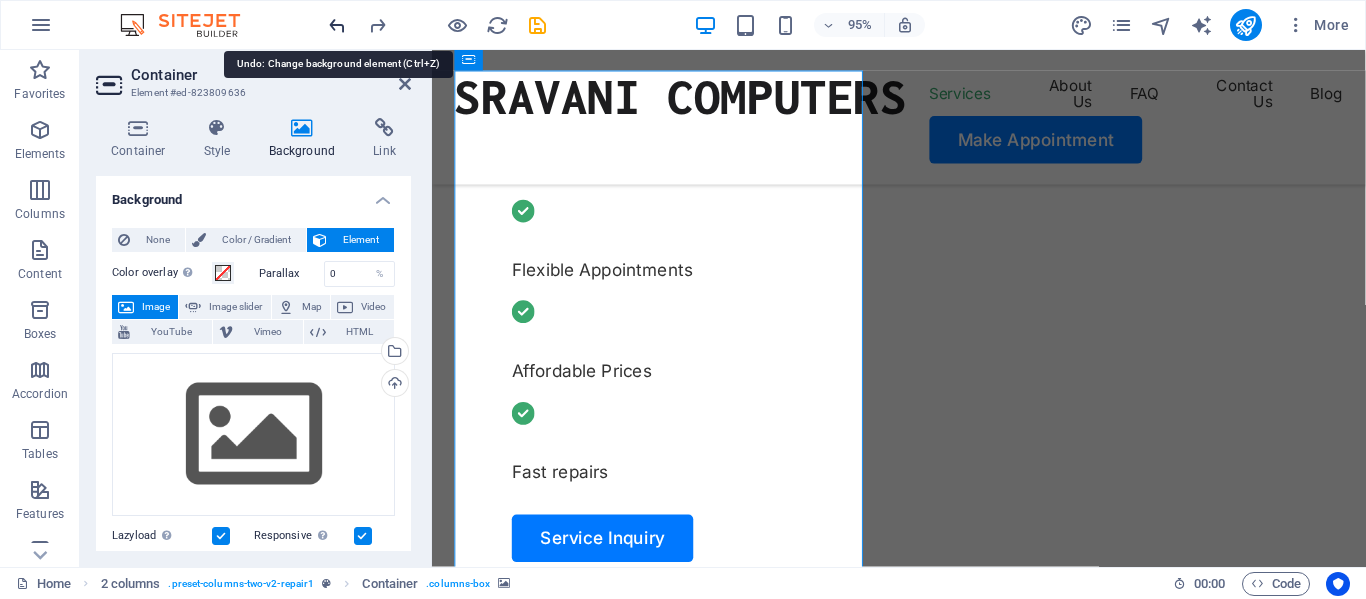click at bounding box center (337, 25) 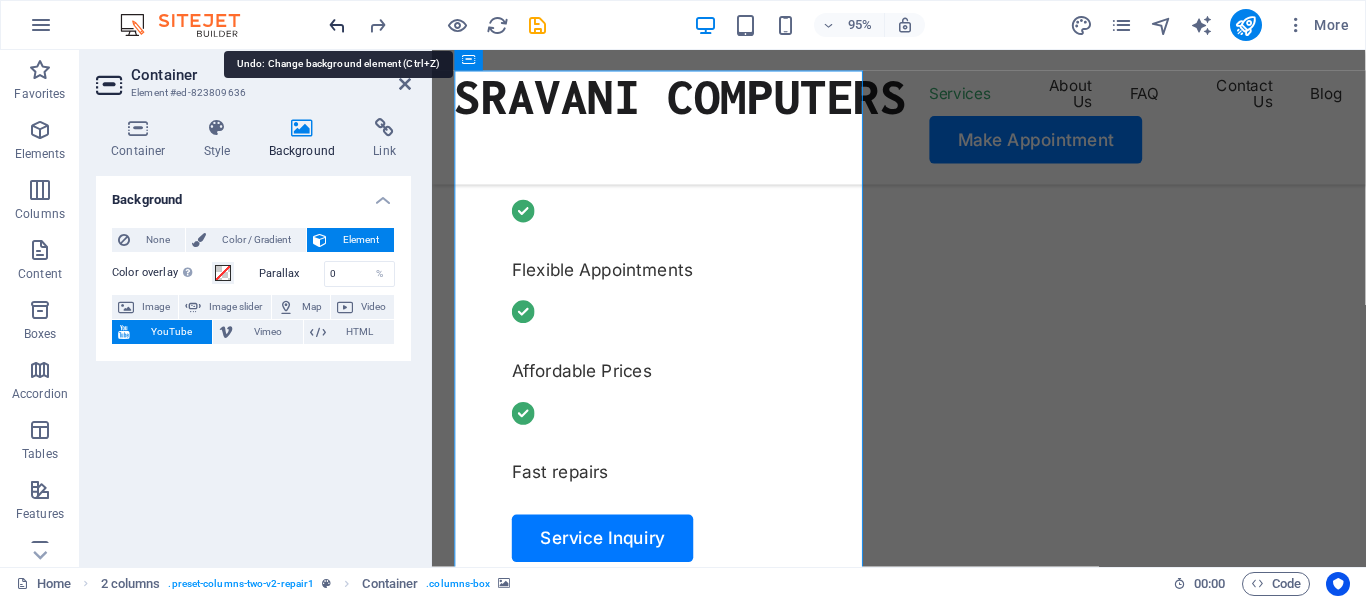 click at bounding box center (337, 25) 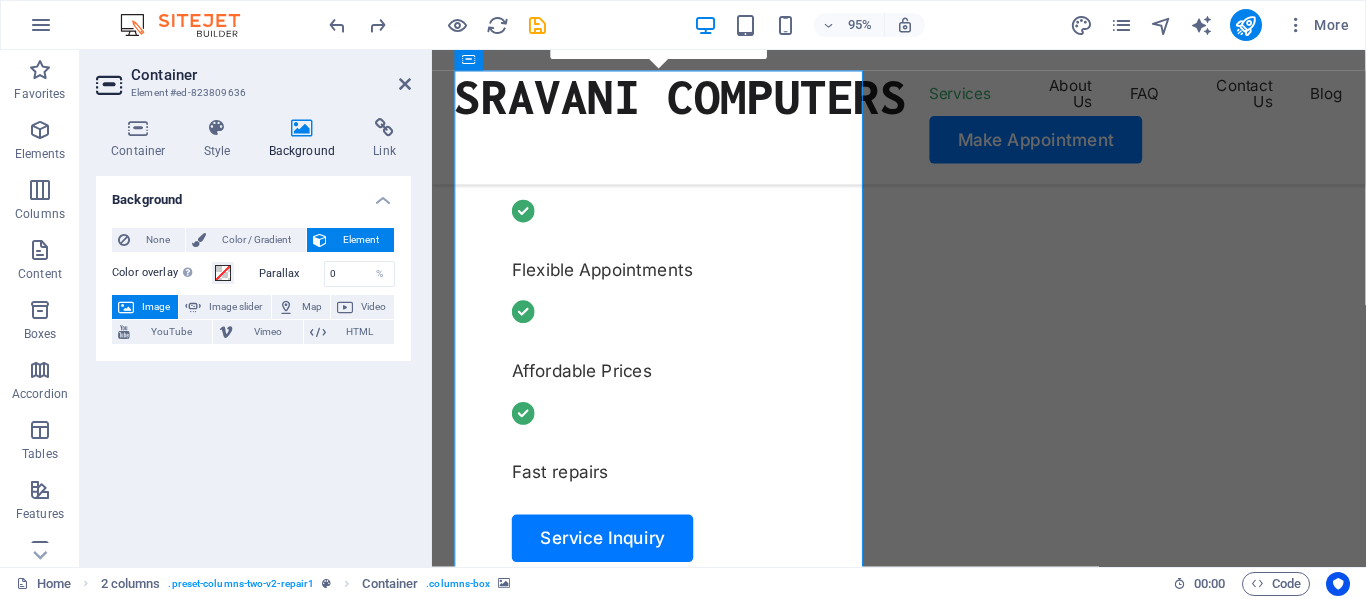 click on "Container Element #ed-823809636
Container Style Background Link Size Height Default px rem % vh vw Min. height 640 None px rem % vh vw Width Default px rem % em vh vw Min. width None px rem % vh vw Content width Default Custom width Width Default px rem % em vh vw Min. width None px rem % vh vw Default padding Custom spacing Default content width and padding can be changed under Design. Edit design Layout (Flexbox) Alignment Determines the flex direction. Default Main axis Determine how elements should behave along the main axis inside this container (justify content). Default Side axis Control the vertical direction of the element inside of the container (align items). Default Wrap Default On Off Fill Controls the distances and direction of elements on the y-axis across several lines (align content). Default Accessibility ARIA helps assistive technologies (like screen readers) to understand the role, state, and behavior of web elements Role The ARIA role defines the purpose of an element.  %" at bounding box center [256, 308] 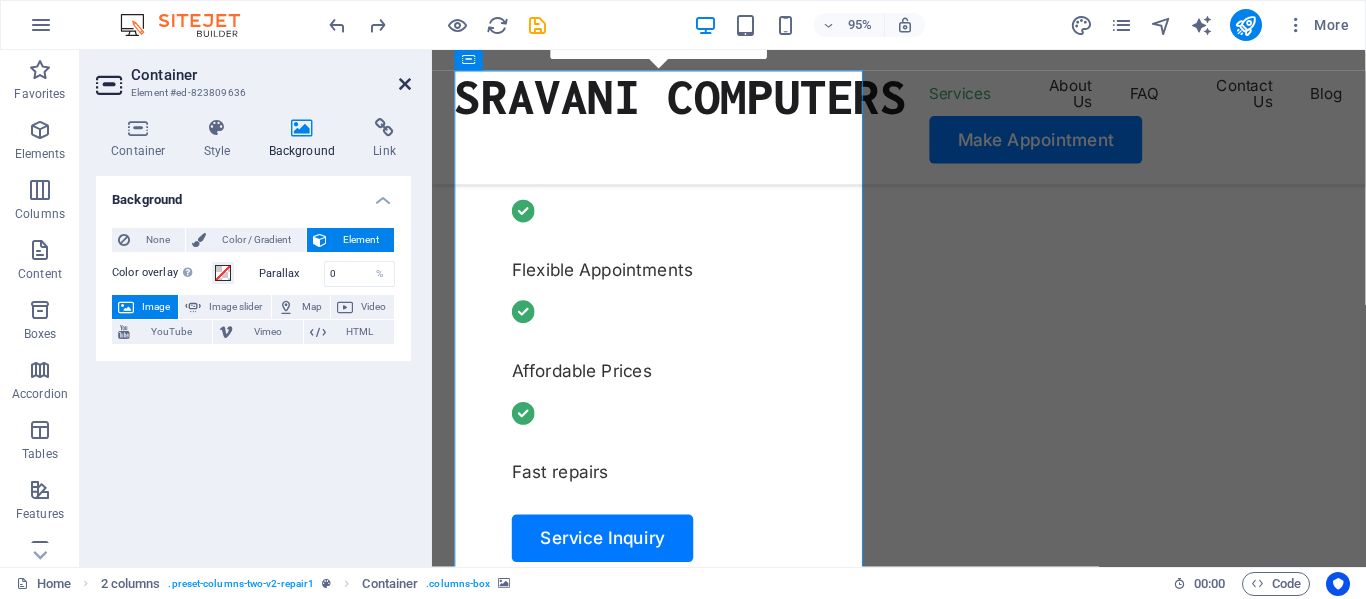 click at bounding box center [405, 84] 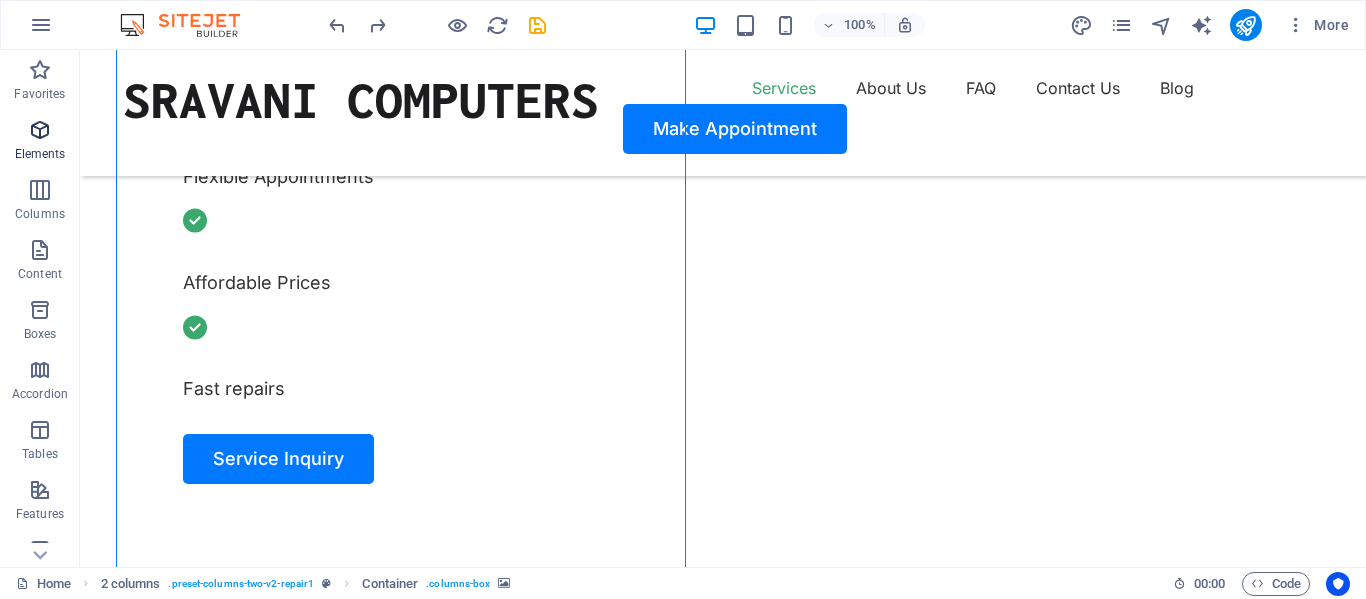 click on "Elements" at bounding box center (40, 154) 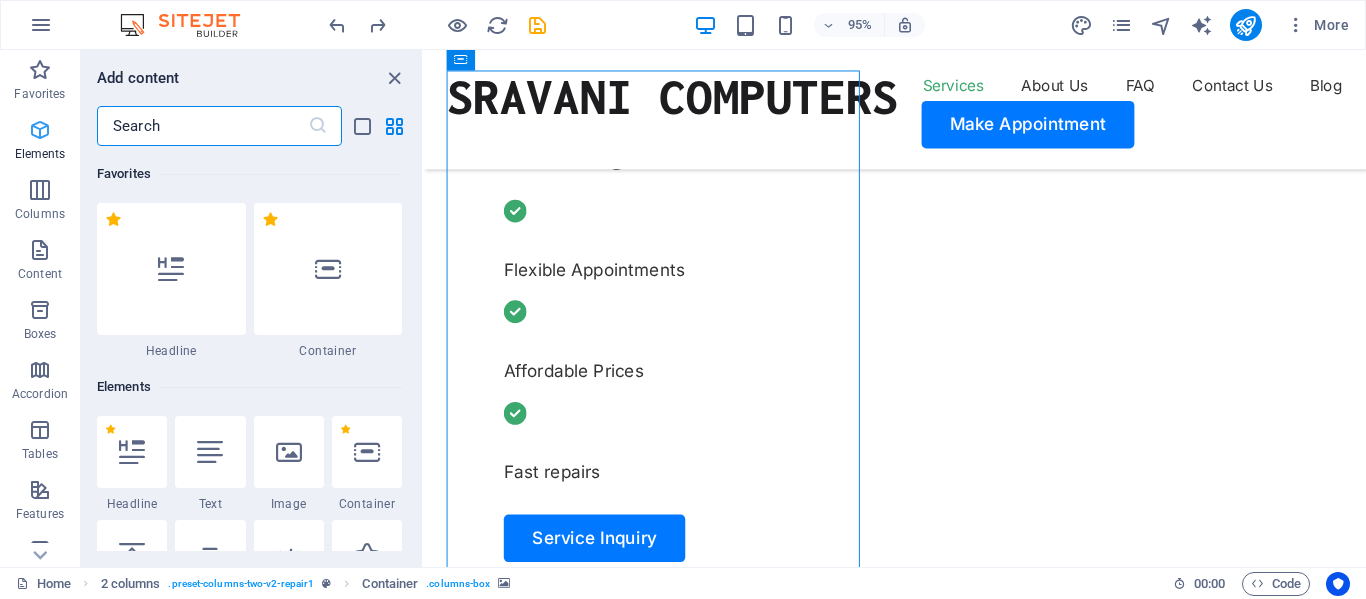 scroll, scrollTop: 213, scrollLeft: 0, axis: vertical 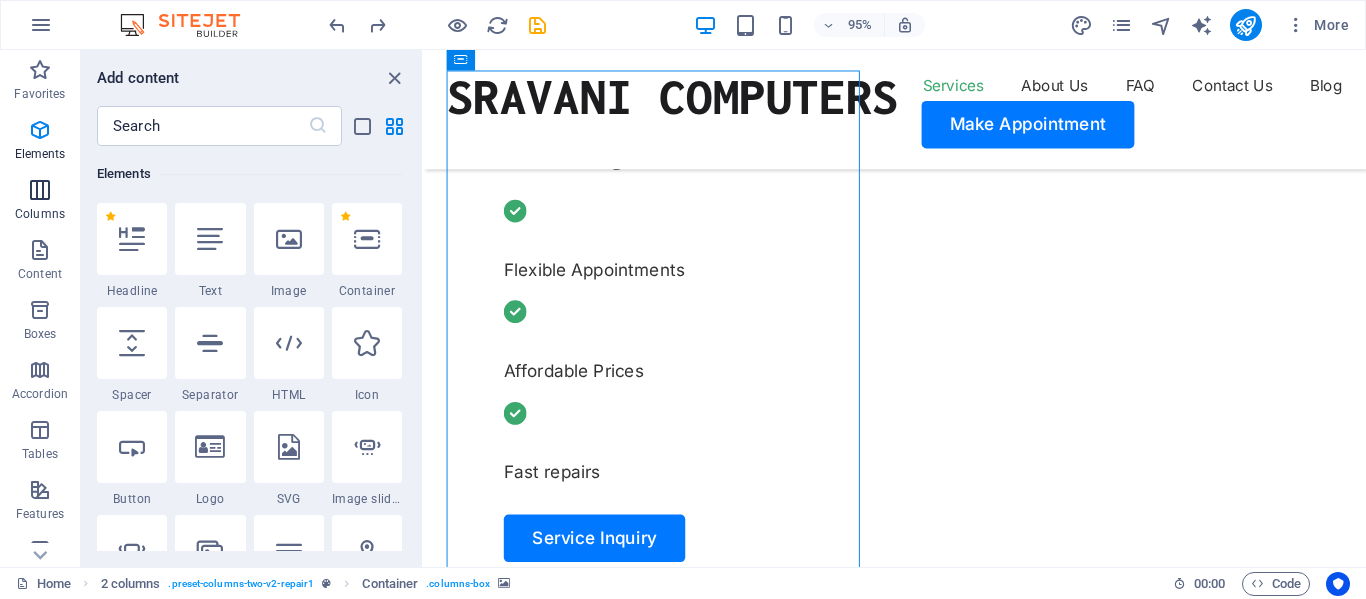 click at bounding box center (40, 190) 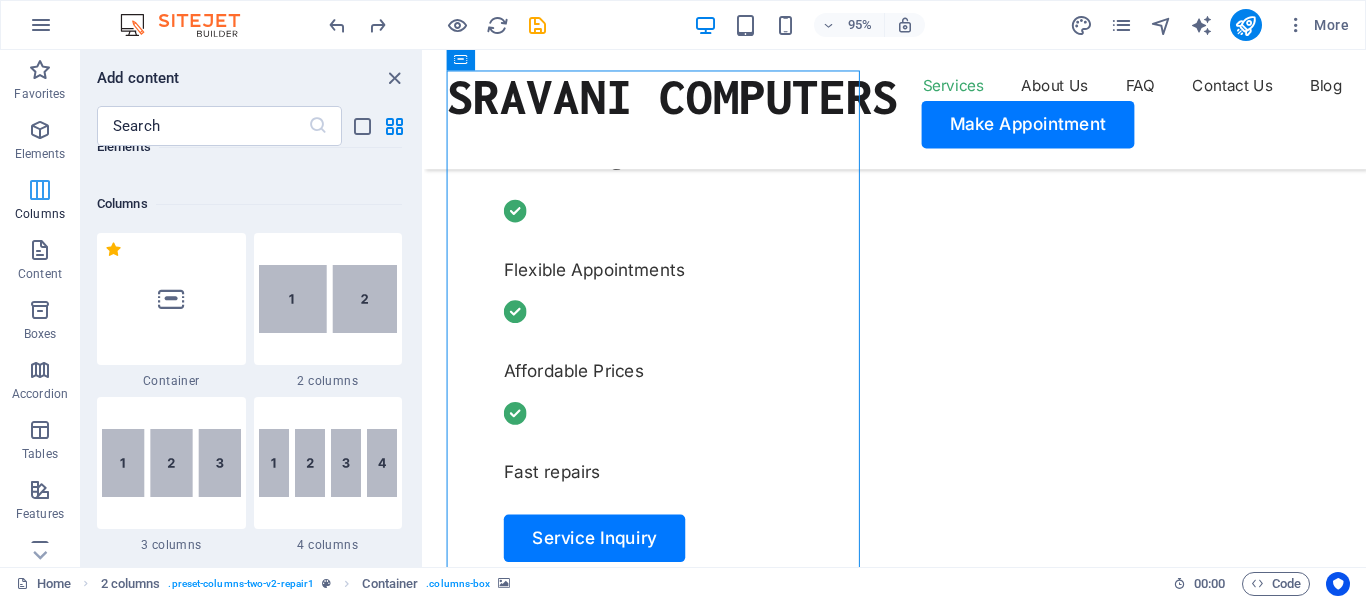 scroll, scrollTop: 990, scrollLeft: 0, axis: vertical 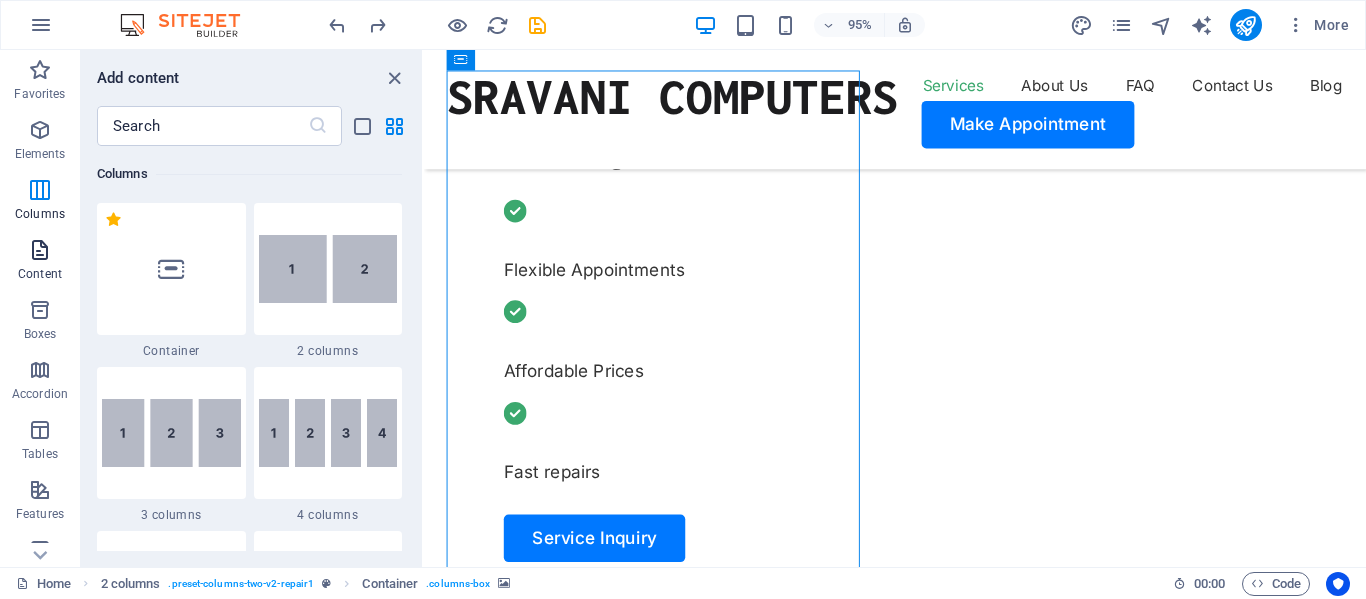 click at bounding box center (40, 250) 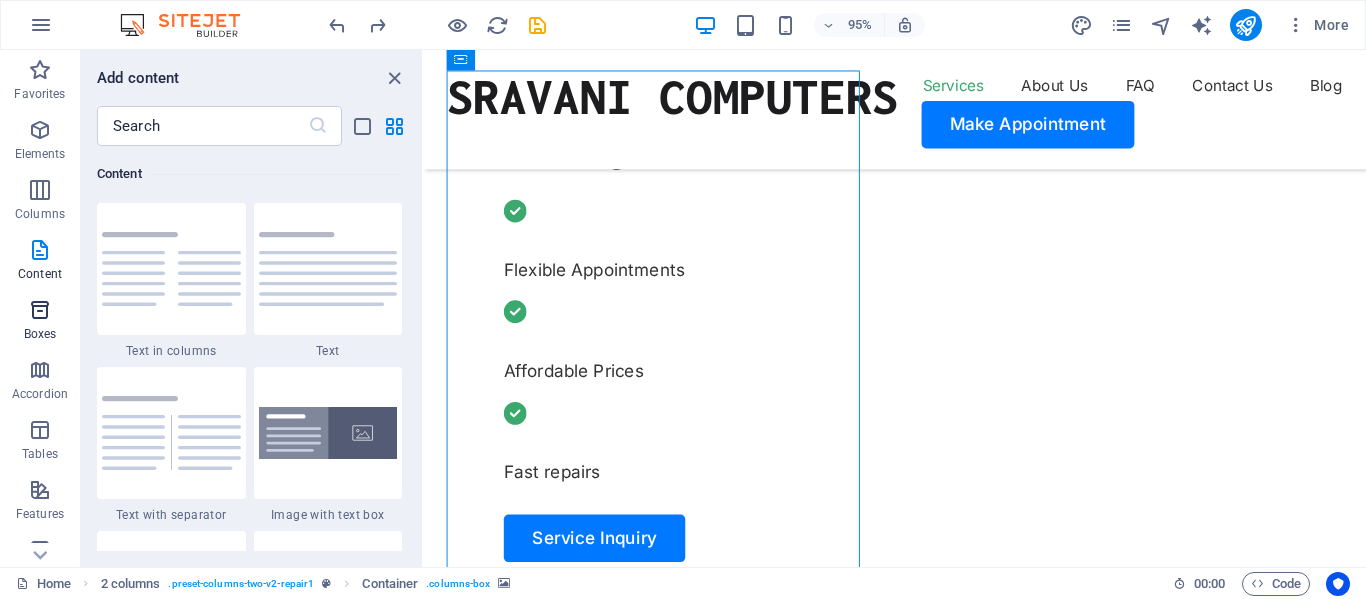 click at bounding box center [40, 310] 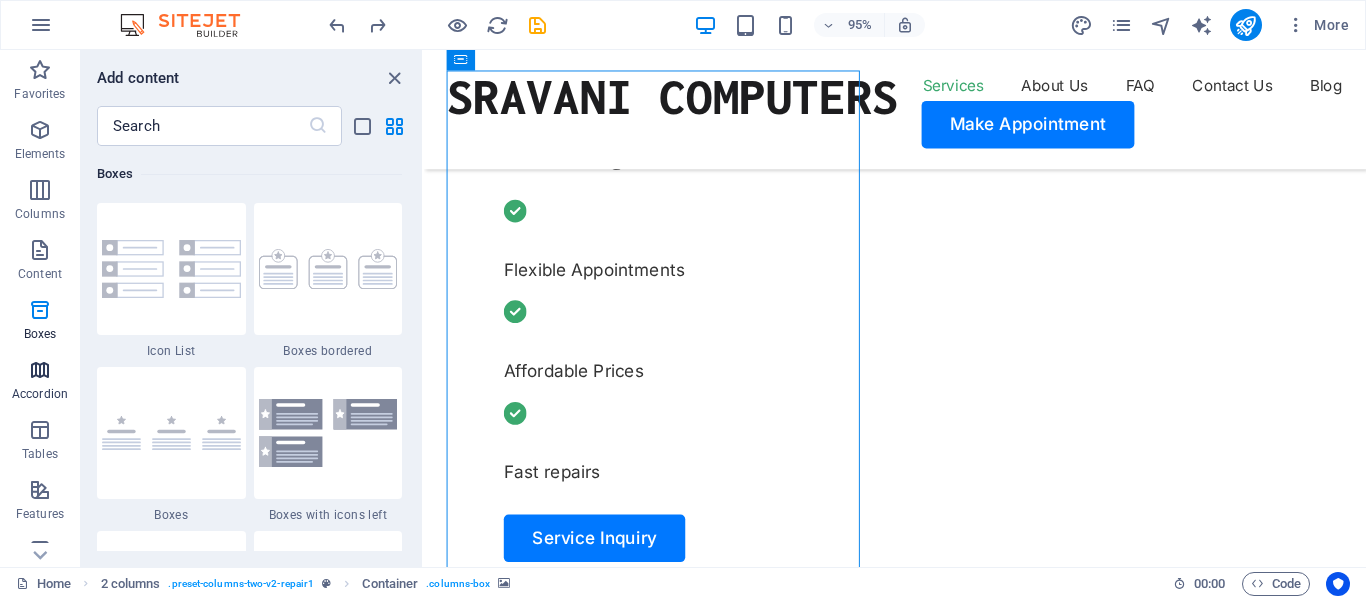 click on "Accordion" at bounding box center [40, 394] 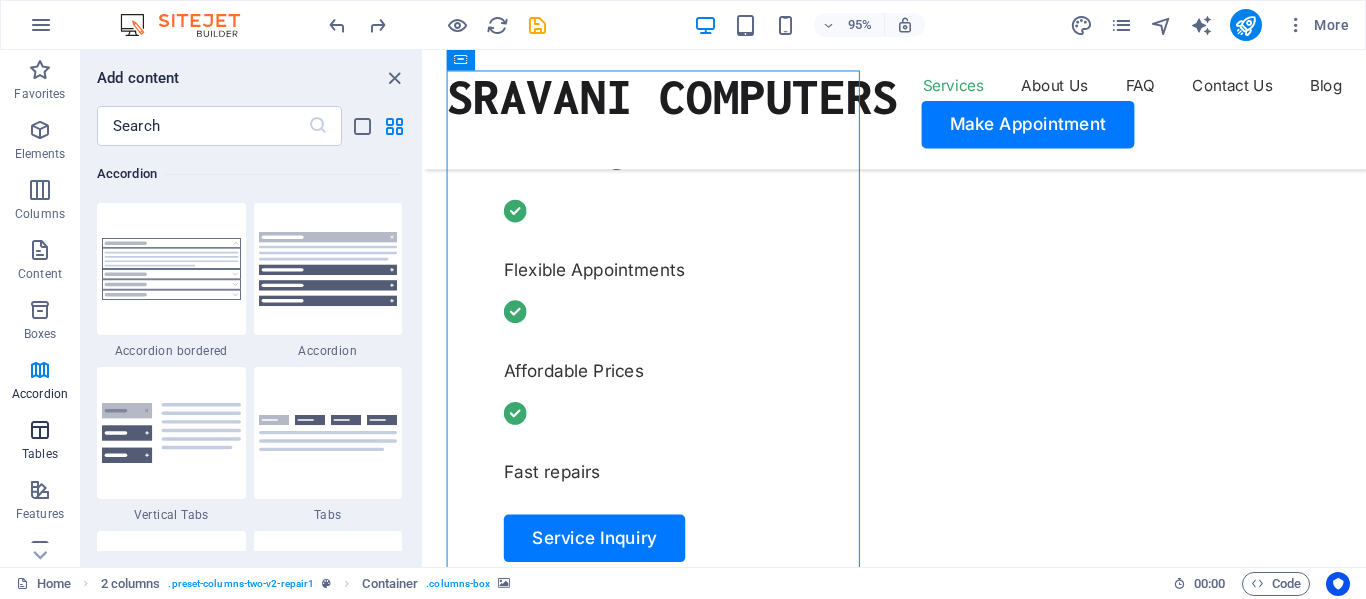 click at bounding box center (40, 430) 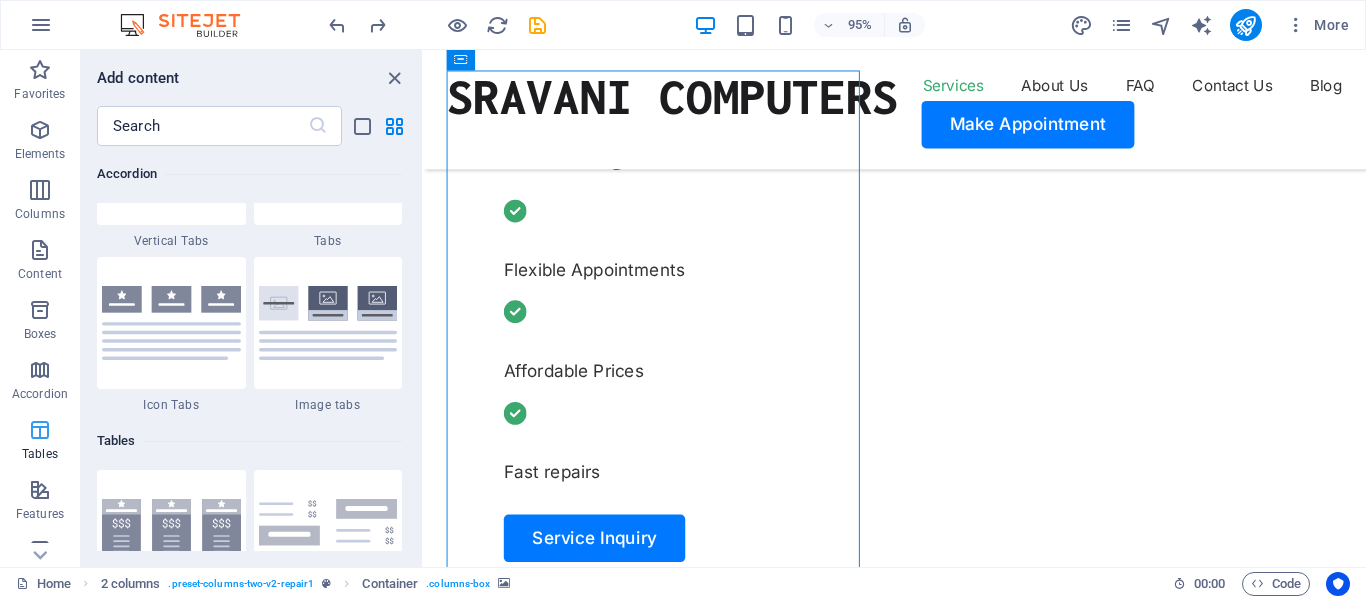 scroll, scrollTop: 6926, scrollLeft: 0, axis: vertical 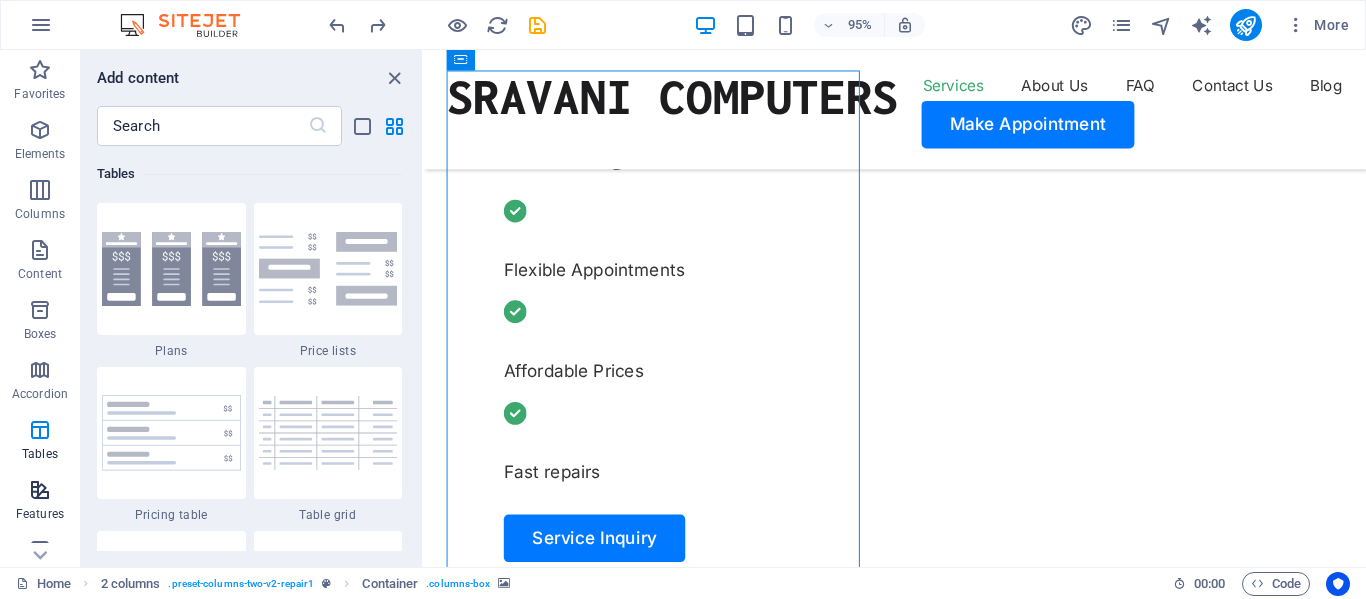 click on "Features" at bounding box center [40, 502] 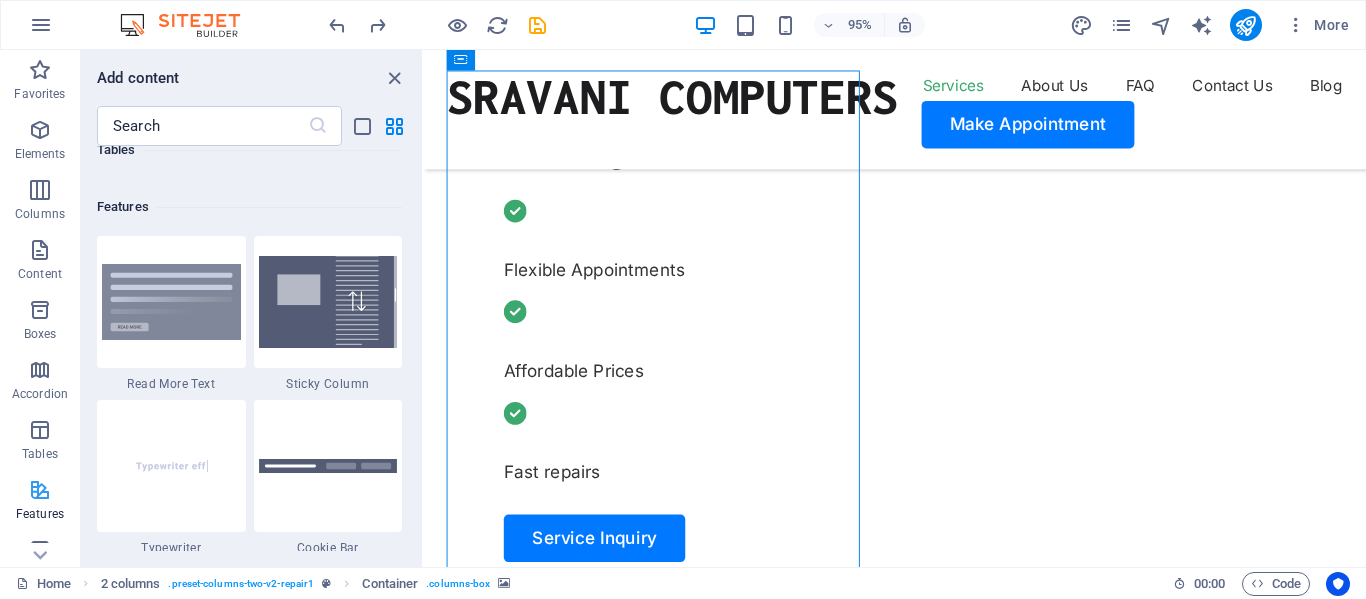 scroll, scrollTop: 7795, scrollLeft: 0, axis: vertical 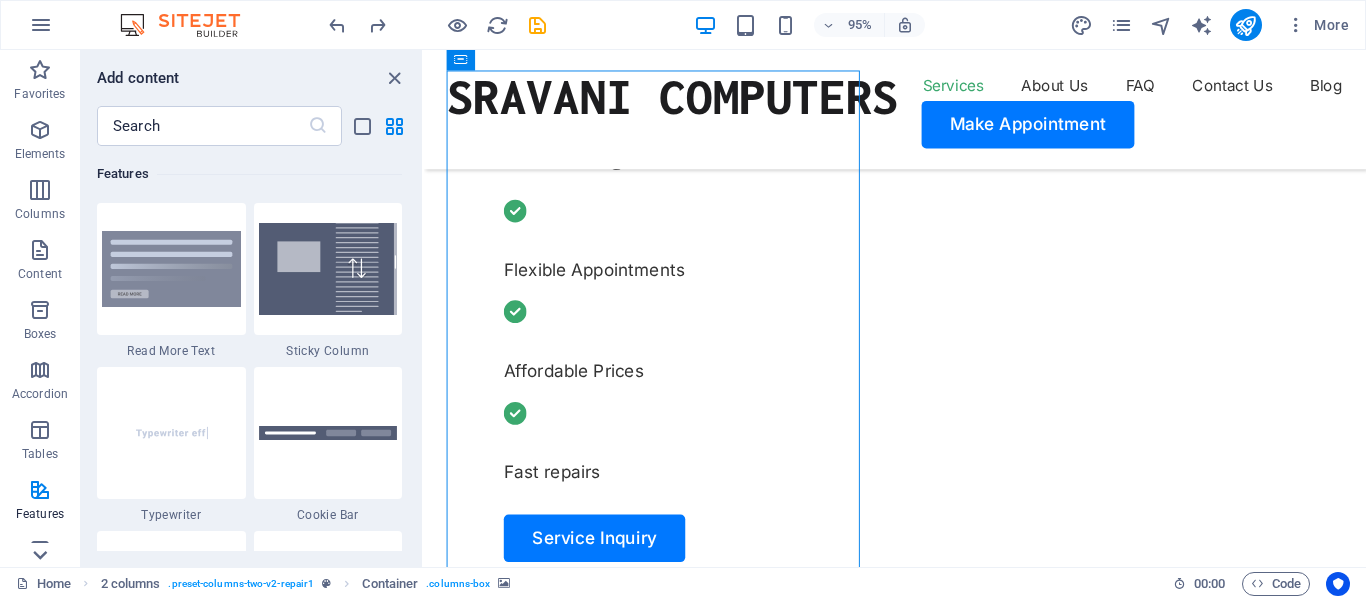click 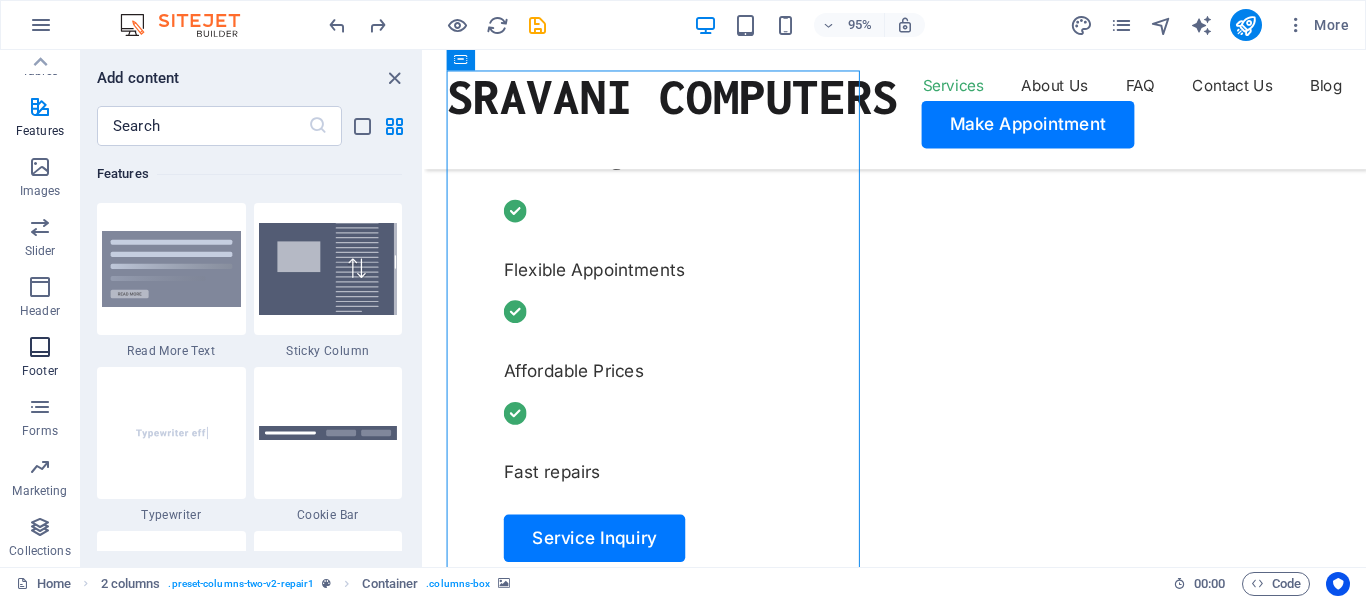 click at bounding box center [40, 347] 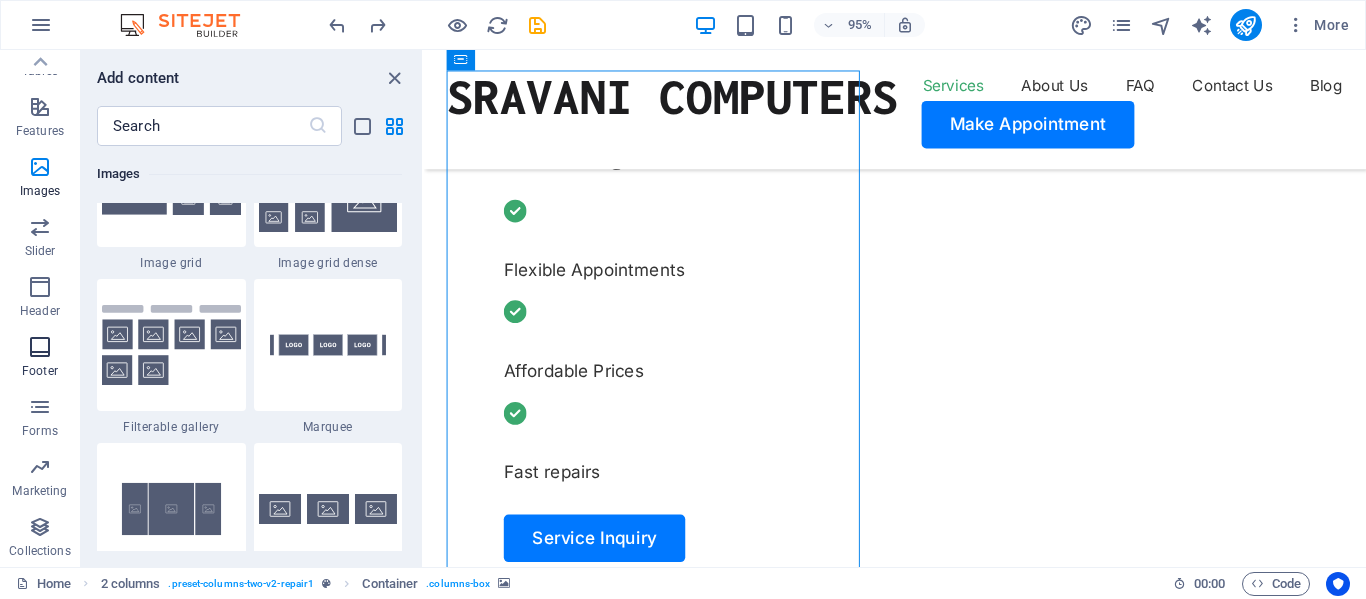 scroll, scrollTop: 13239, scrollLeft: 0, axis: vertical 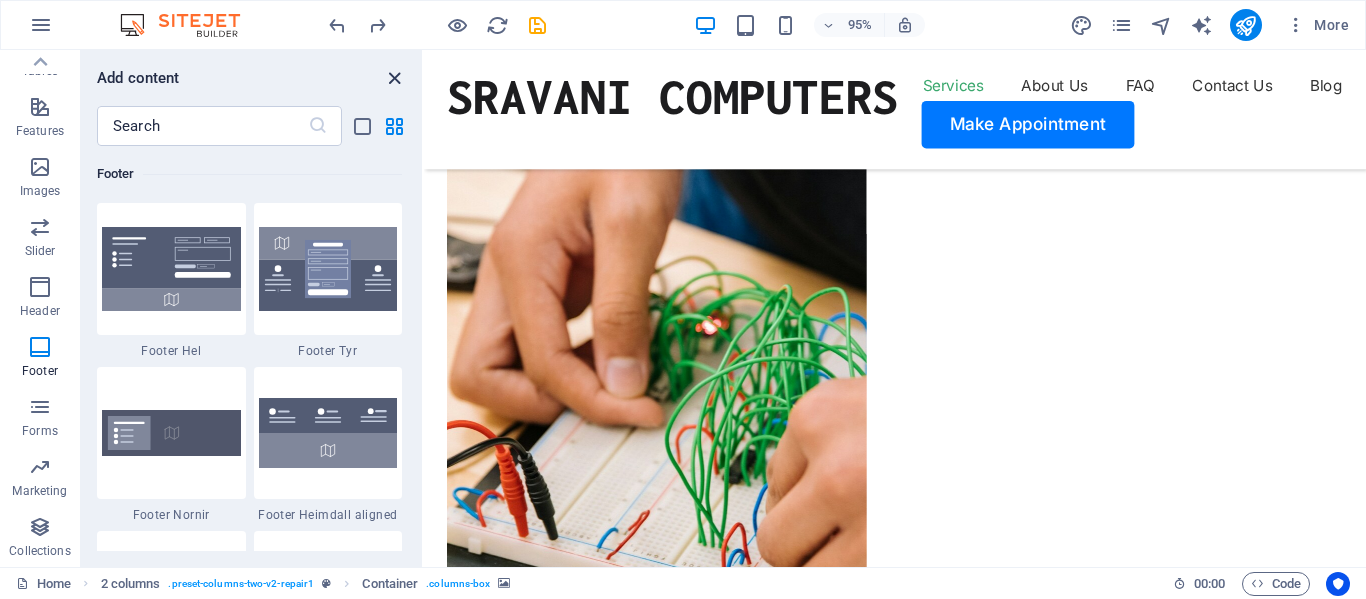 click at bounding box center [394, 78] 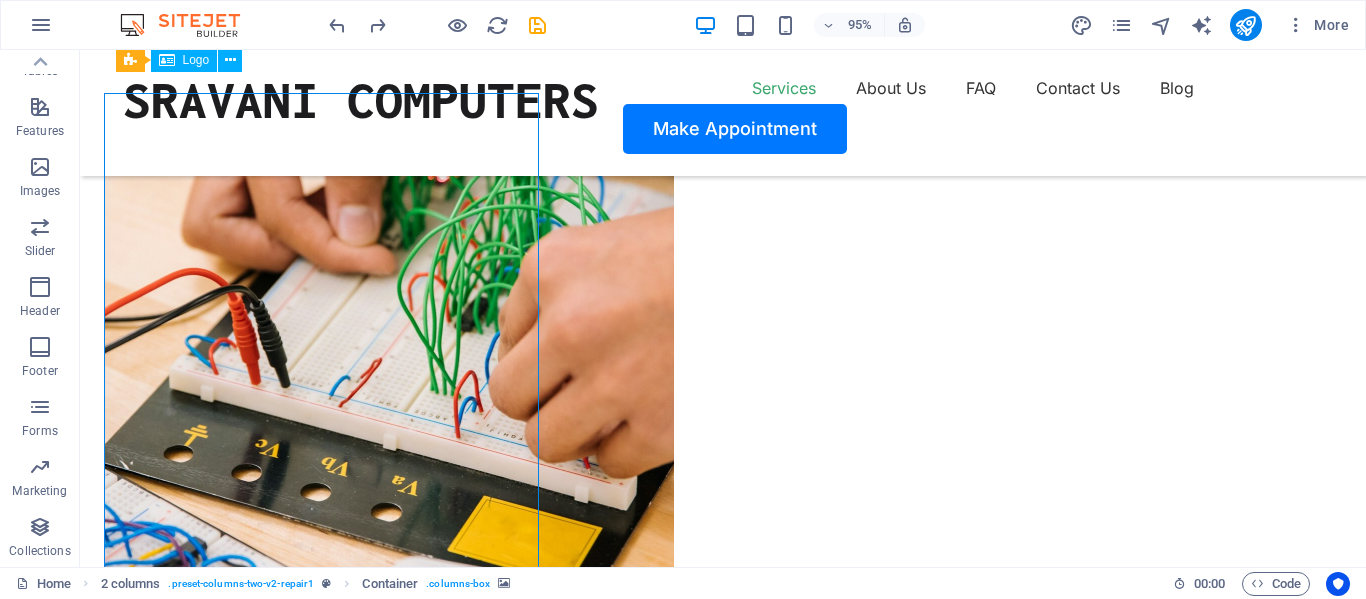 scroll, scrollTop: 779, scrollLeft: 0, axis: vertical 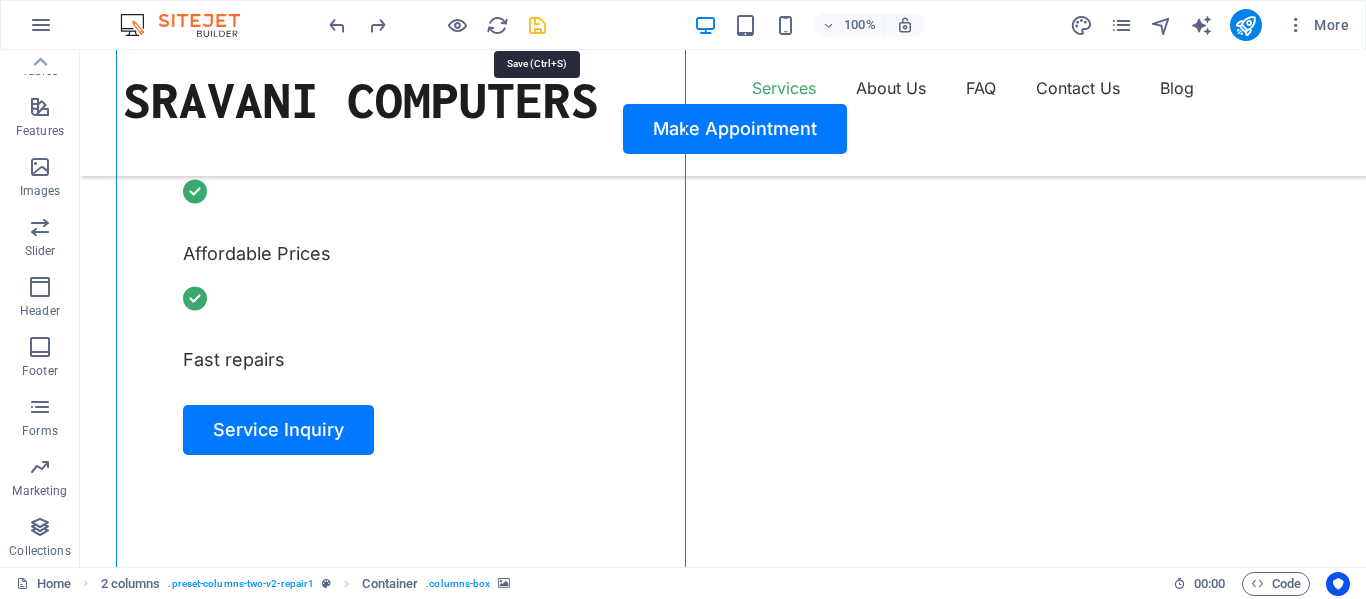 click at bounding box center [537, 25] 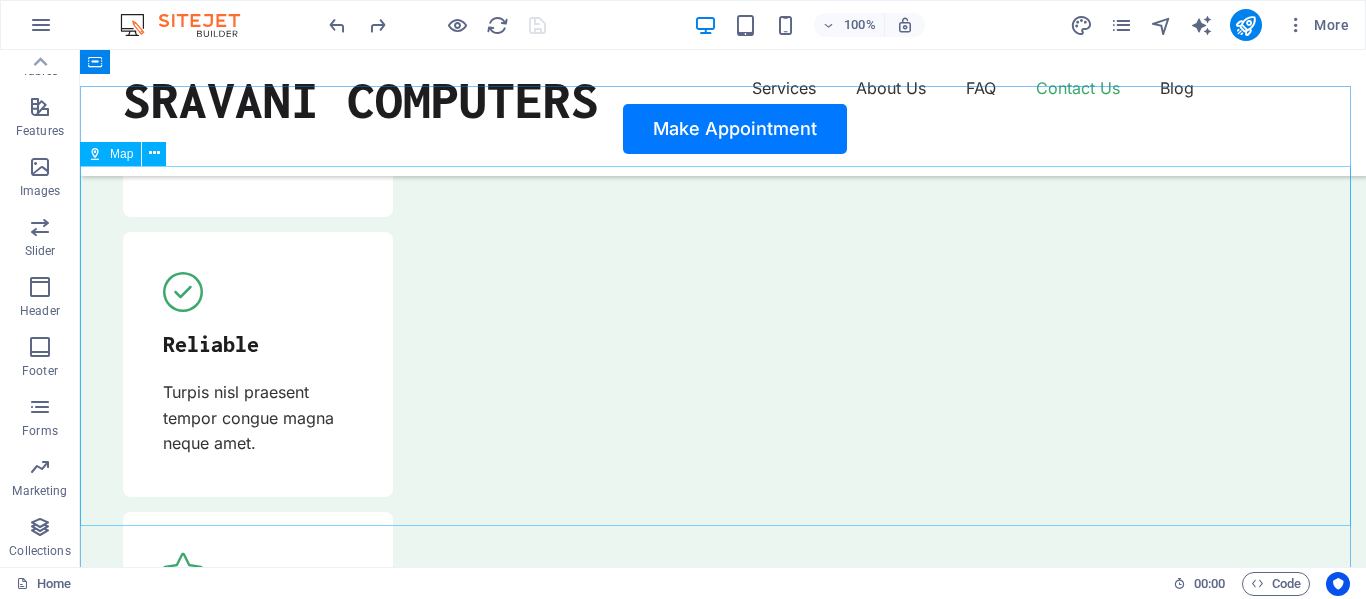 scroll, scrollTop: 6079, scrollLeft: 0, axis: vertical 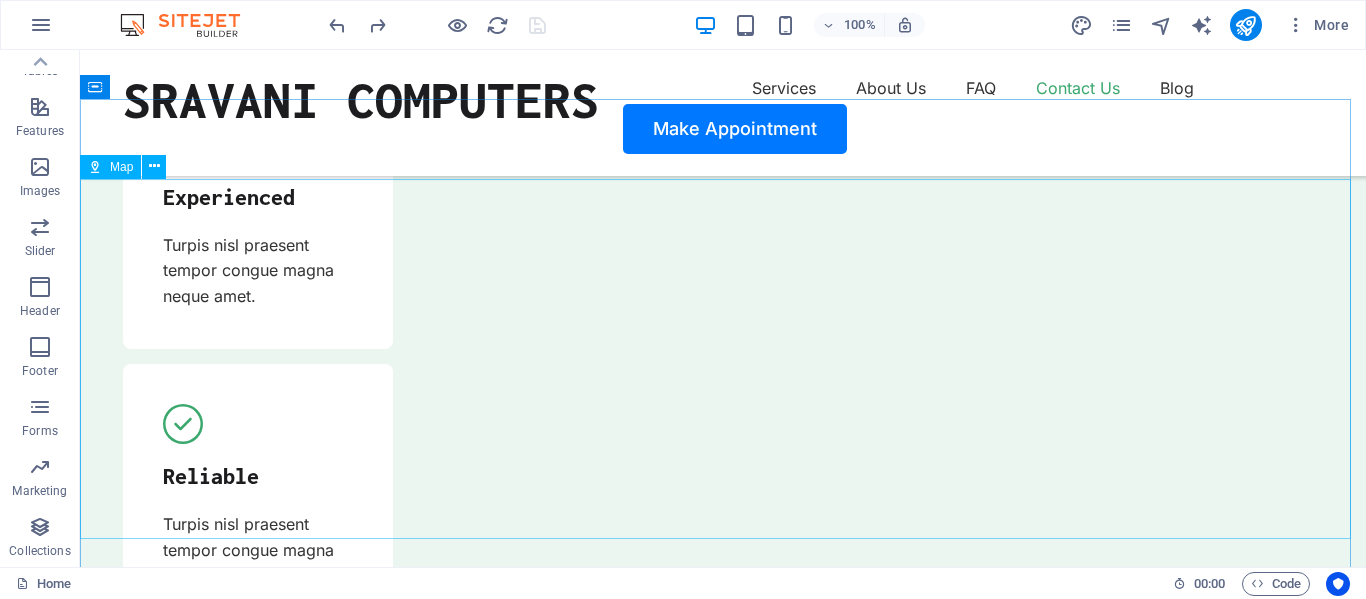 click on "← Move left → Move right ↑ Move up ↓ Move down + Zoom in - Zoom out Home Jump left by 75% End Jump right by 75% Page Up Jump up by 75% Page Down Jump down by 75% Map Terrain Satellite Labels Keyboard shortcuts Map Data Map data ©2025 Google Map data ©2025 Google 1 km  Click to toggle between metric and imperial units Terms Report a map error" at bounding box center [723, 7711] 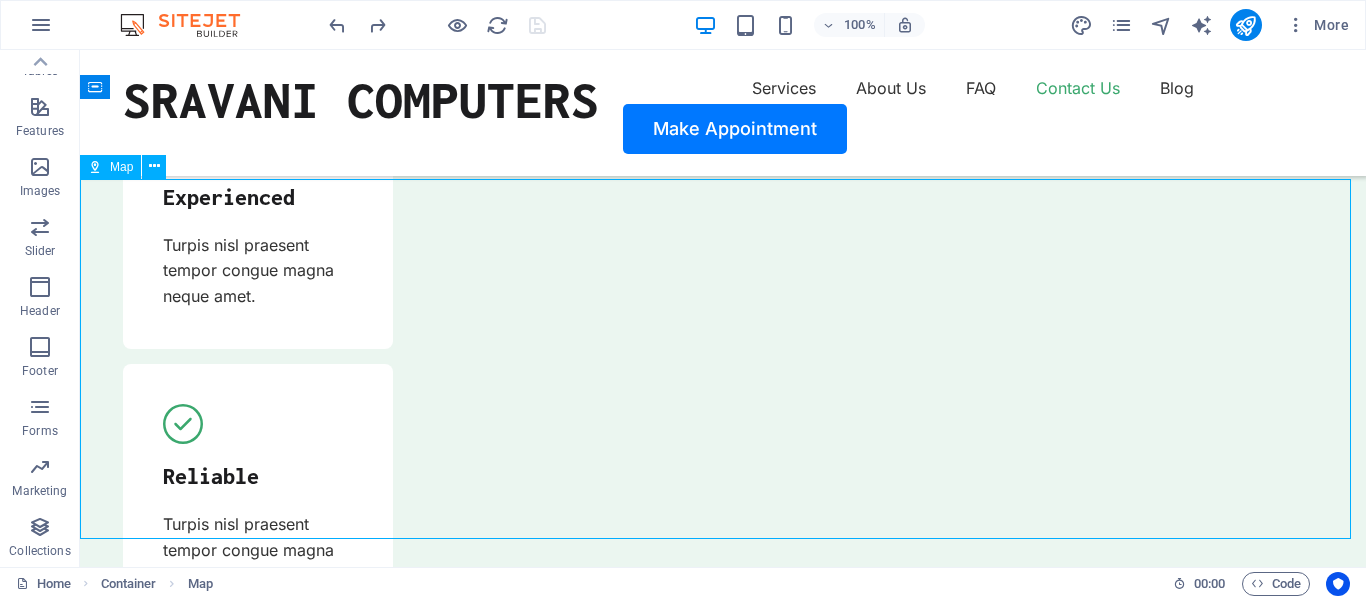 click on "← Move left → Move right ↑ Move up ↓ Move down + Zoom in - Zoom out Home Jump left by 75% End Jump right by 75% Page Up Jump up by 75% Page Down Jump down by 75% Map Terrain Satellite Labels Keyboard shortcuts Map Data Map data ©2025 Google Map data ©2025 Google 1 km  Click to toggle between metric and imperial units Terms Report a map error" at bounding box center (723, 7711) 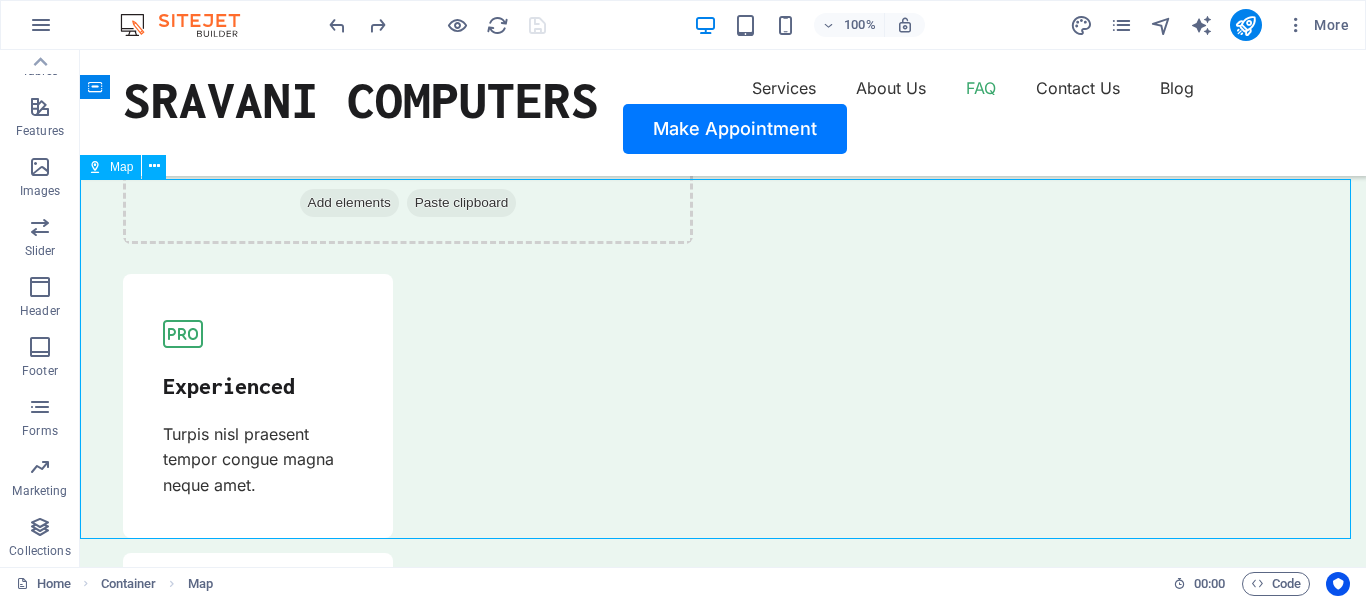 scroll, scrollTop: 6437, scrollLeft: 0, axis: vertical 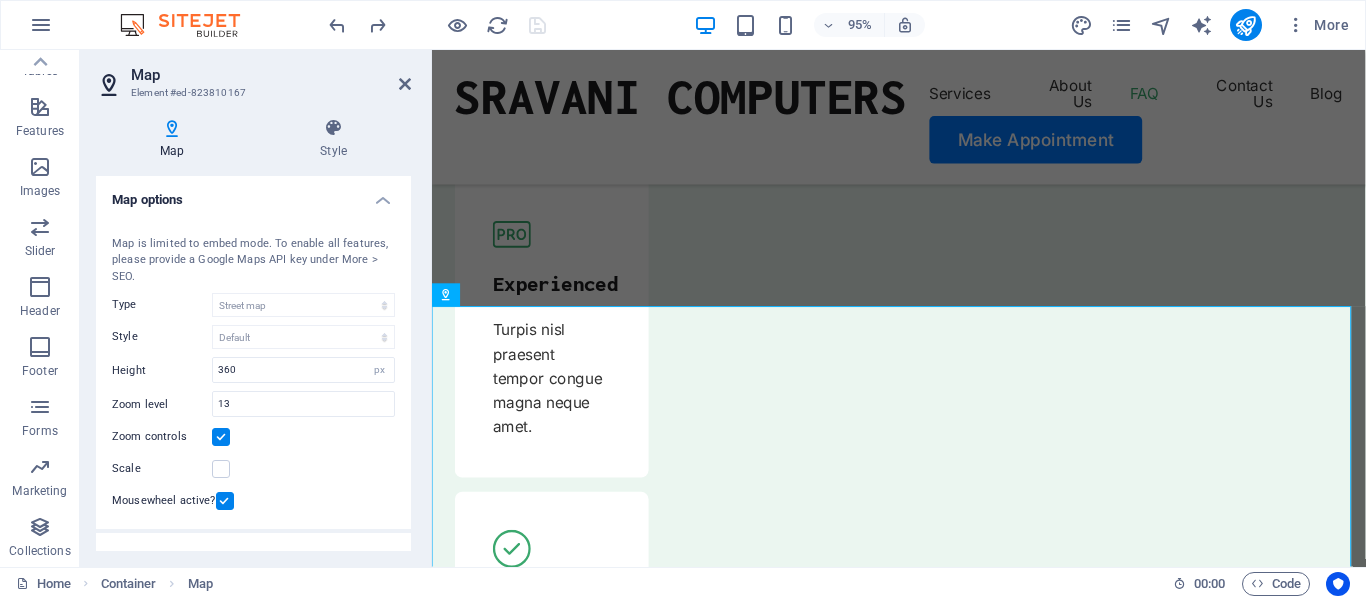 click on "Map" at bounding box center [176, 139] 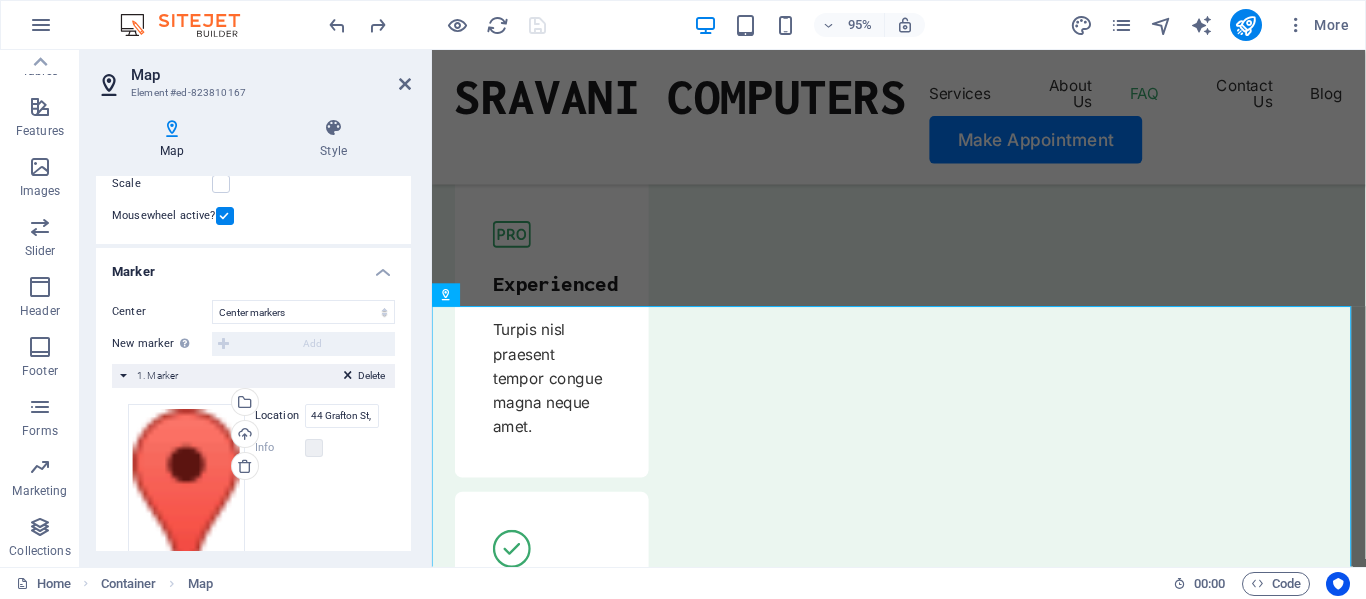 scroll, scrollTop: 370, scrollLeft: 0, axis: vertical 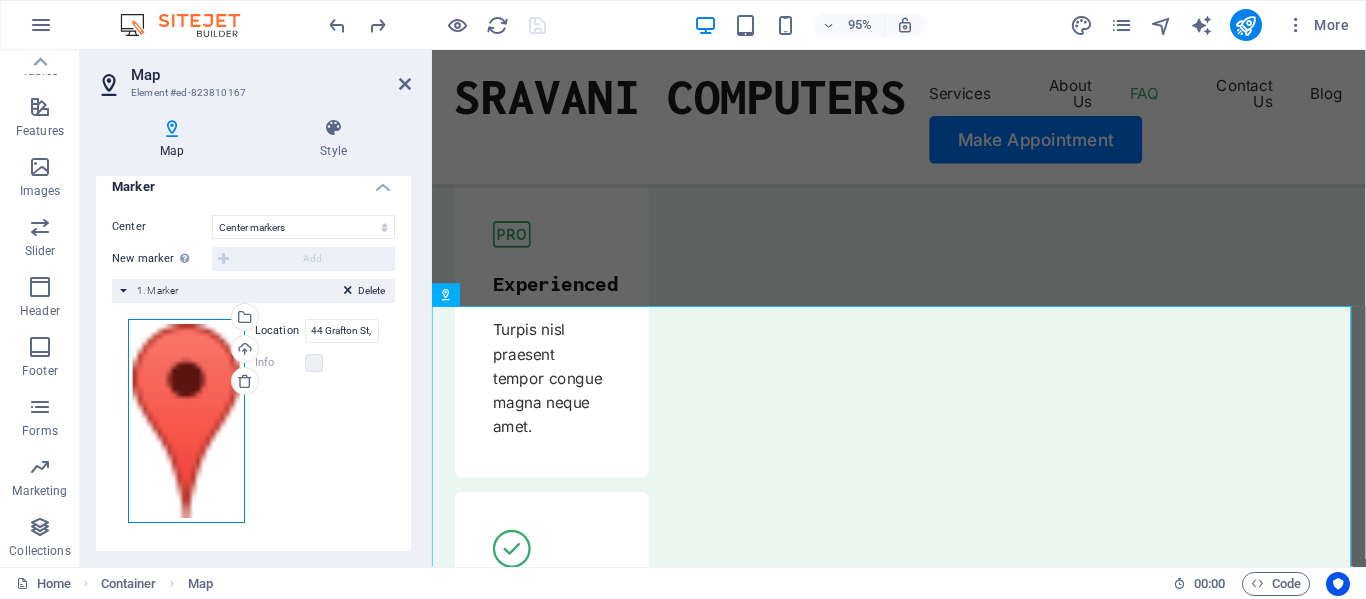 click on "Drag files here, click to choose files or select files from Files or our free stock photos & videos" at bounding box center [186, 421] 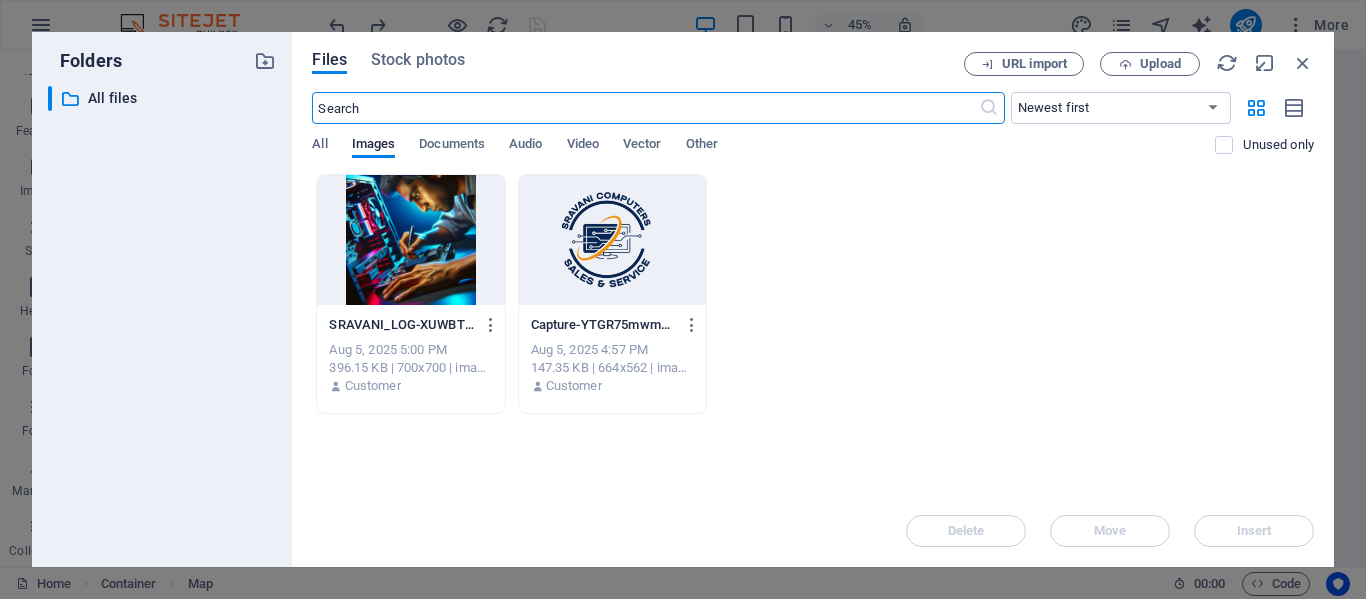 scroll, scrollTop: 6861, scrollLeft: 0, axis: vertical 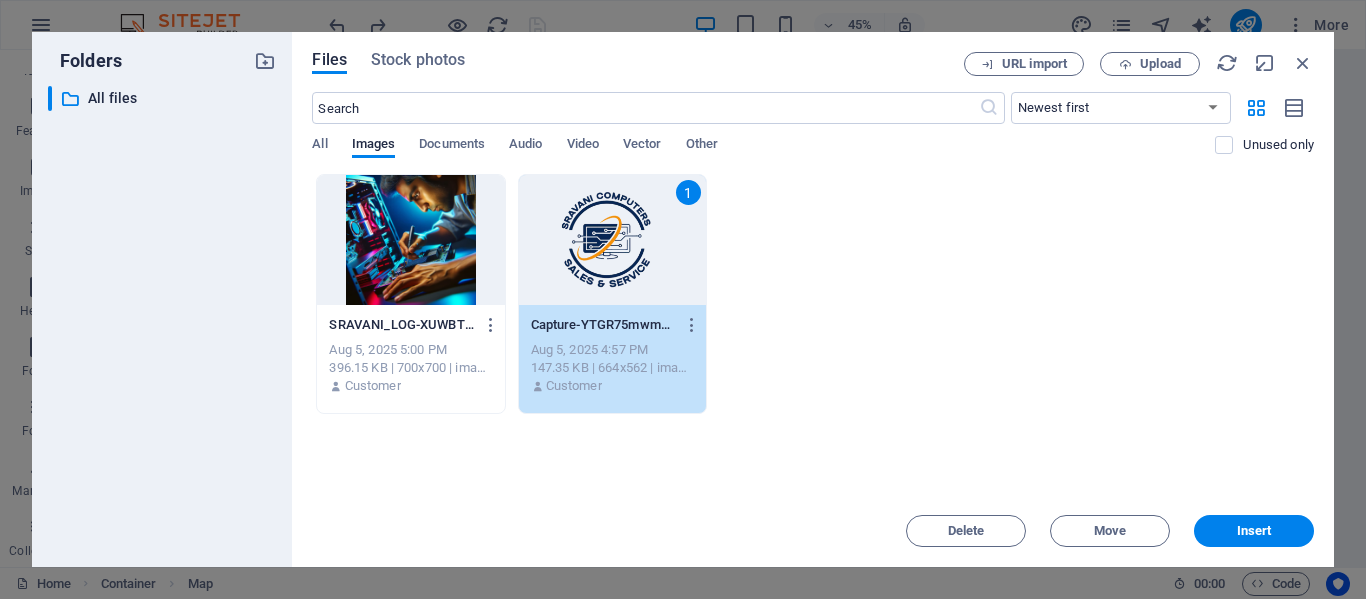 click on "1" at bounding box center [612, 240] 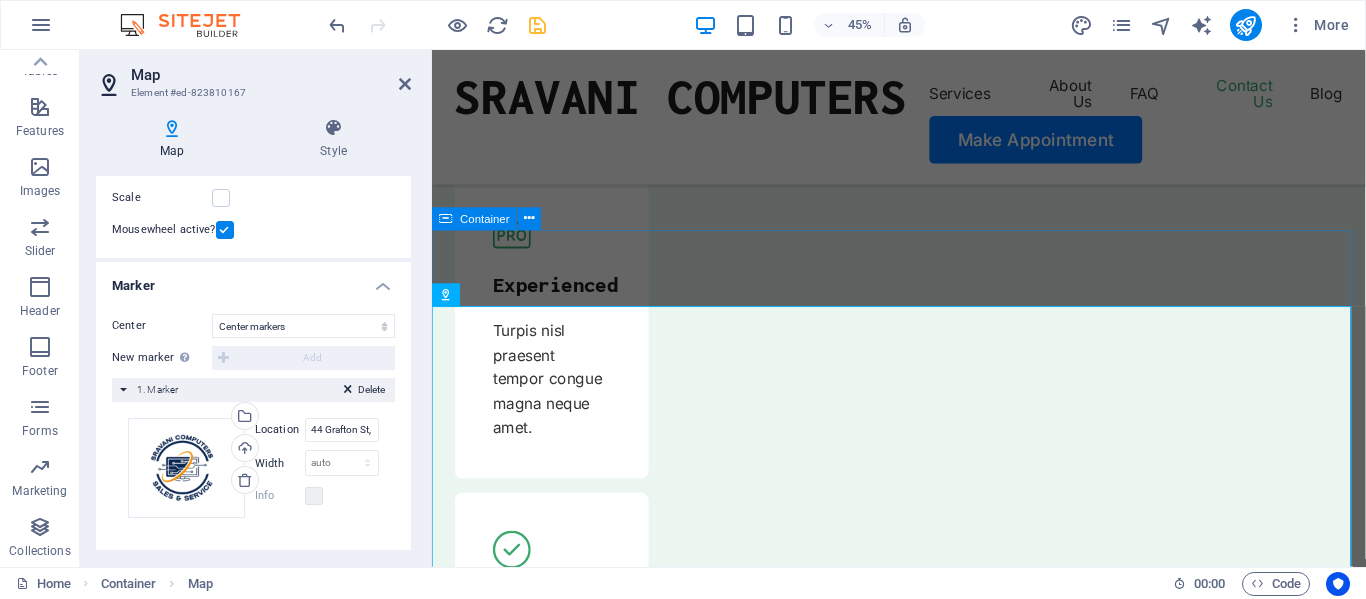 scroll, scrollTop: 6437, scrollLeft: 0, axis: vertical 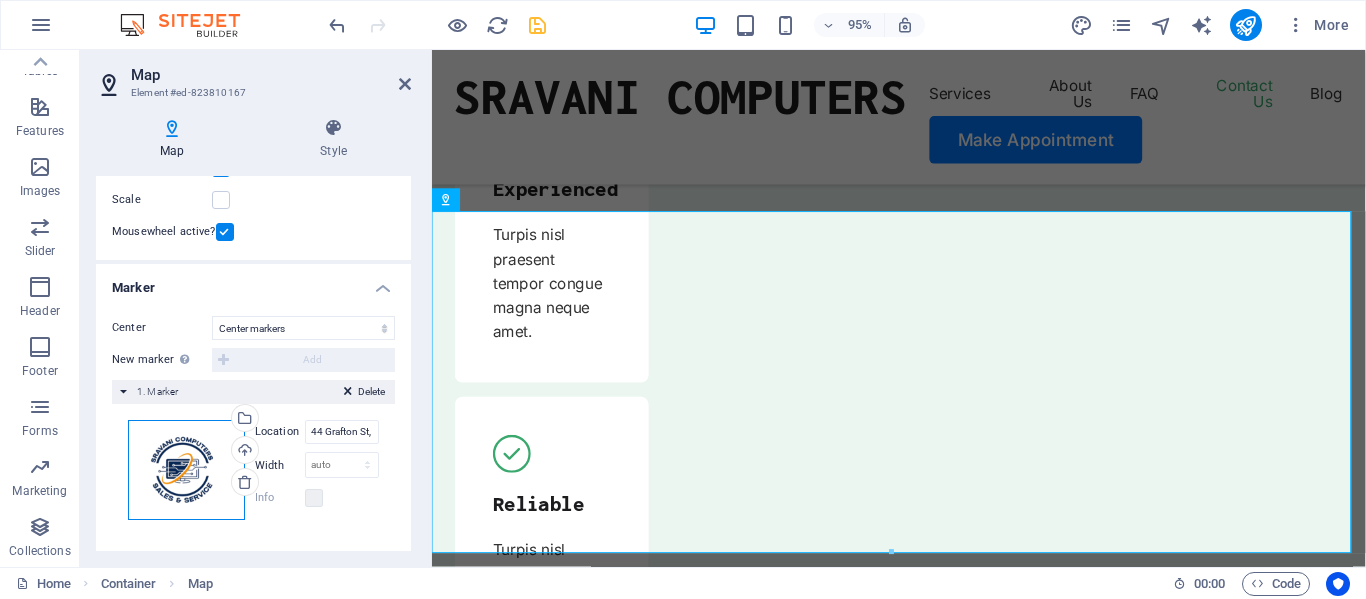 click on "Drag files here, click to choose files or select files from Files or our free stock photos & videos" at bounding box center [186, 470] 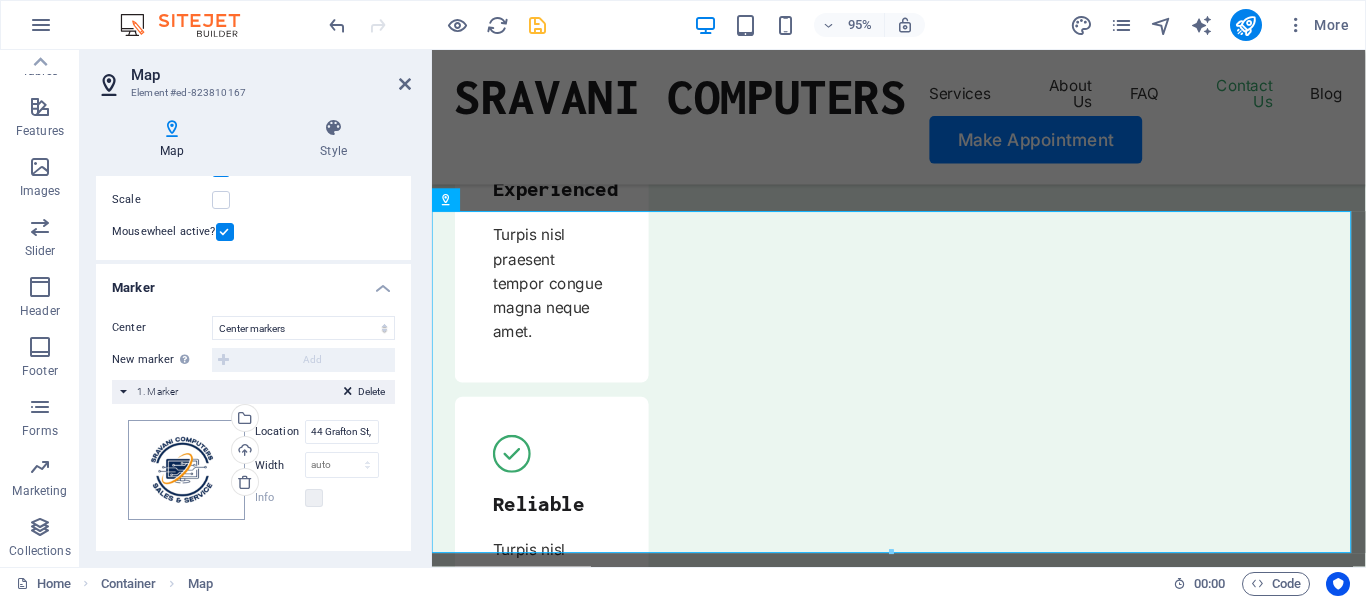 scroll, scrollTop: 6960, scrollLeft: 0, axis: vertical 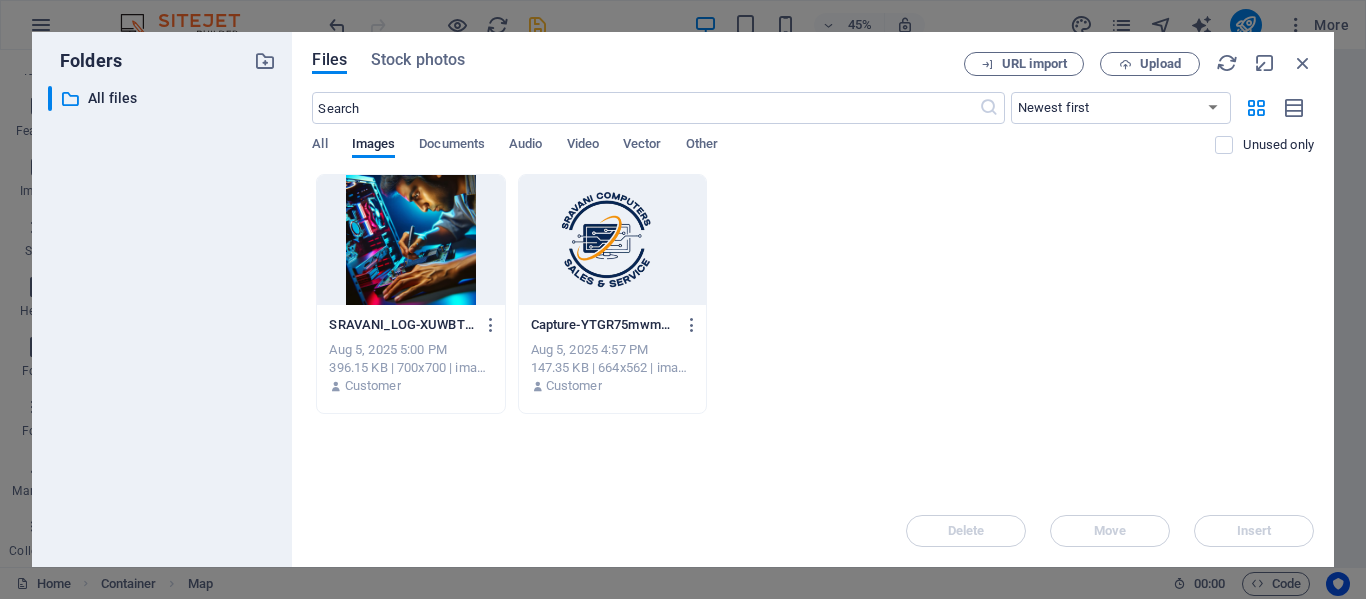 click at bounding box center (612, 240) 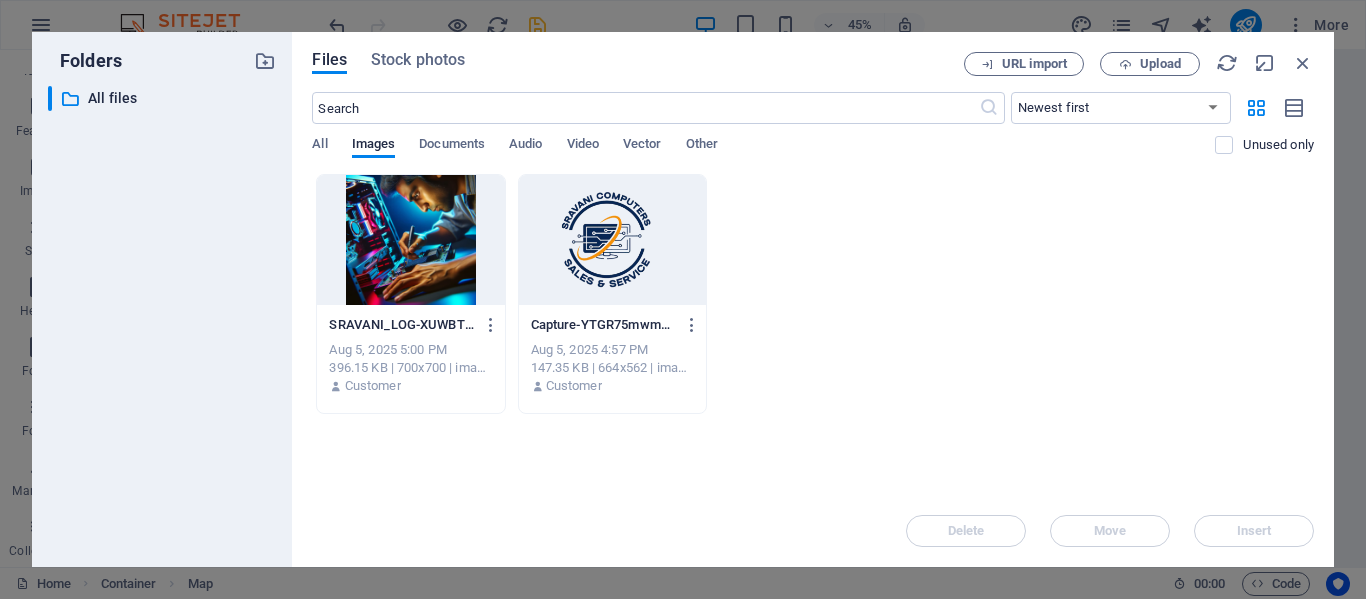 click at bounding box center (612, 240) 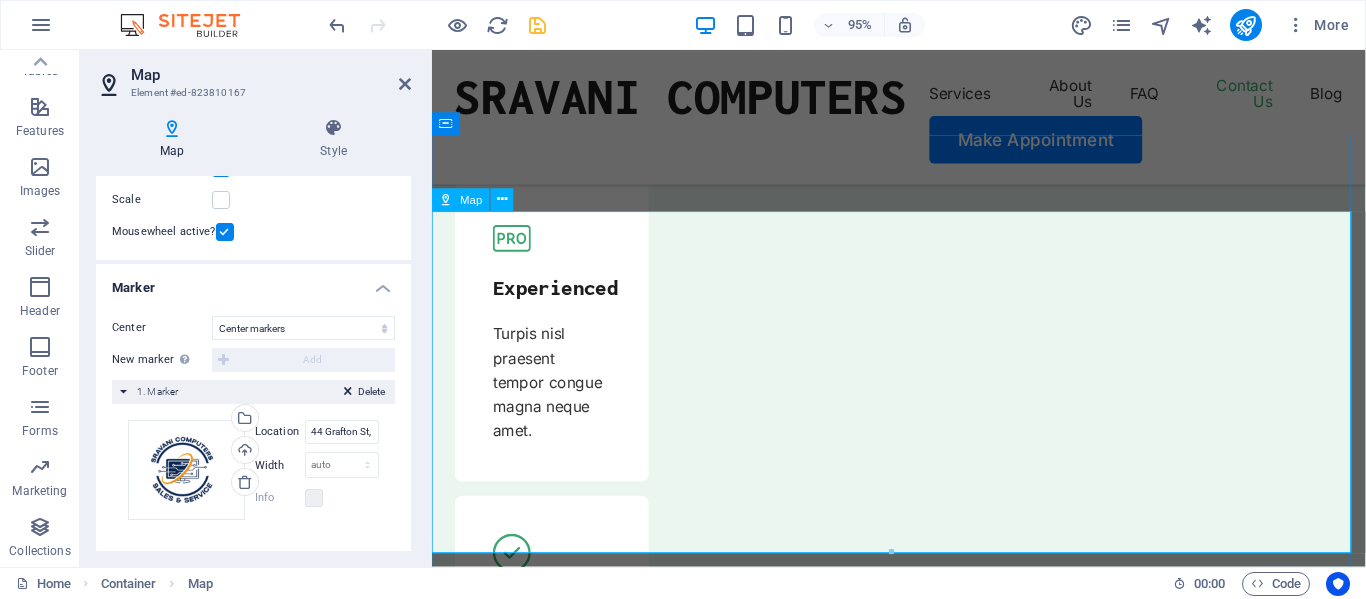 scroll, scrollTop: 6337, scrollLeft: 0, axis: vertical 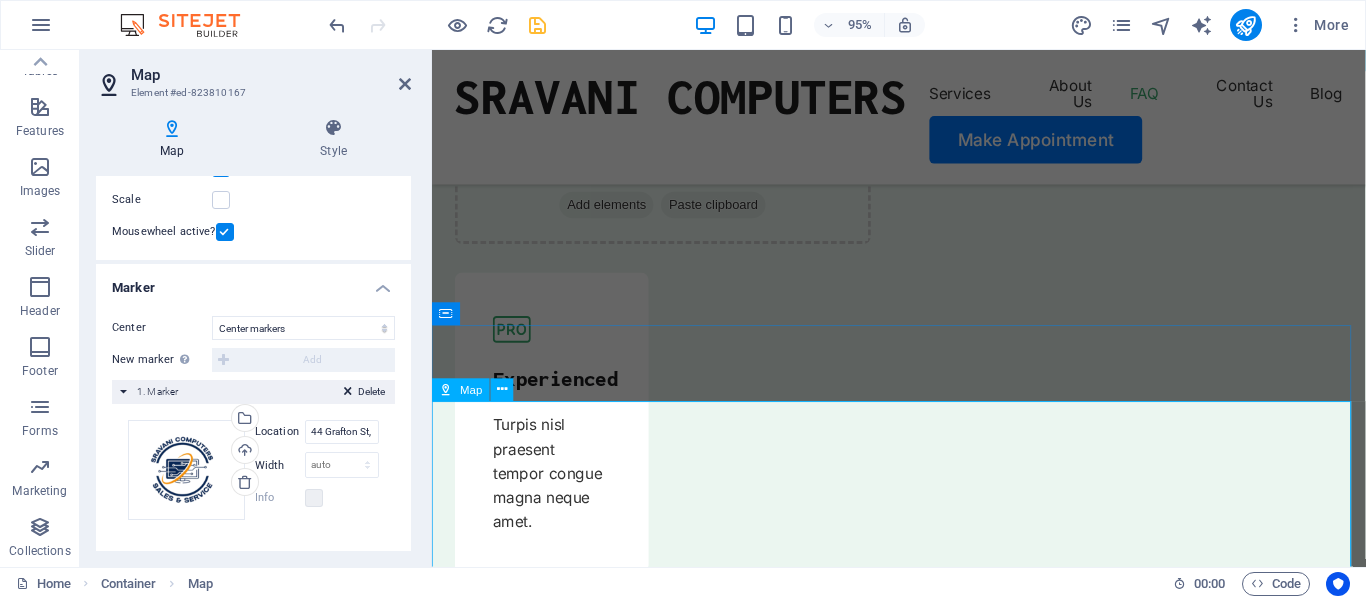 click on "← Move left → Move right ↑ Move up ↓ Move down + Zoom in - Zoom out Home Jump left by 75% End Jump right by 75% Page Up Jump up by 75% Page Down Jump down by 75% Map Terrain Satellite Labels Keyboard shortcuts Map Data Map data ©2025 Google Map data ©2025 Google 1 km  Click to toggle between metric and imperial units Terms Report a map error" at bounding box center (923, 8161) 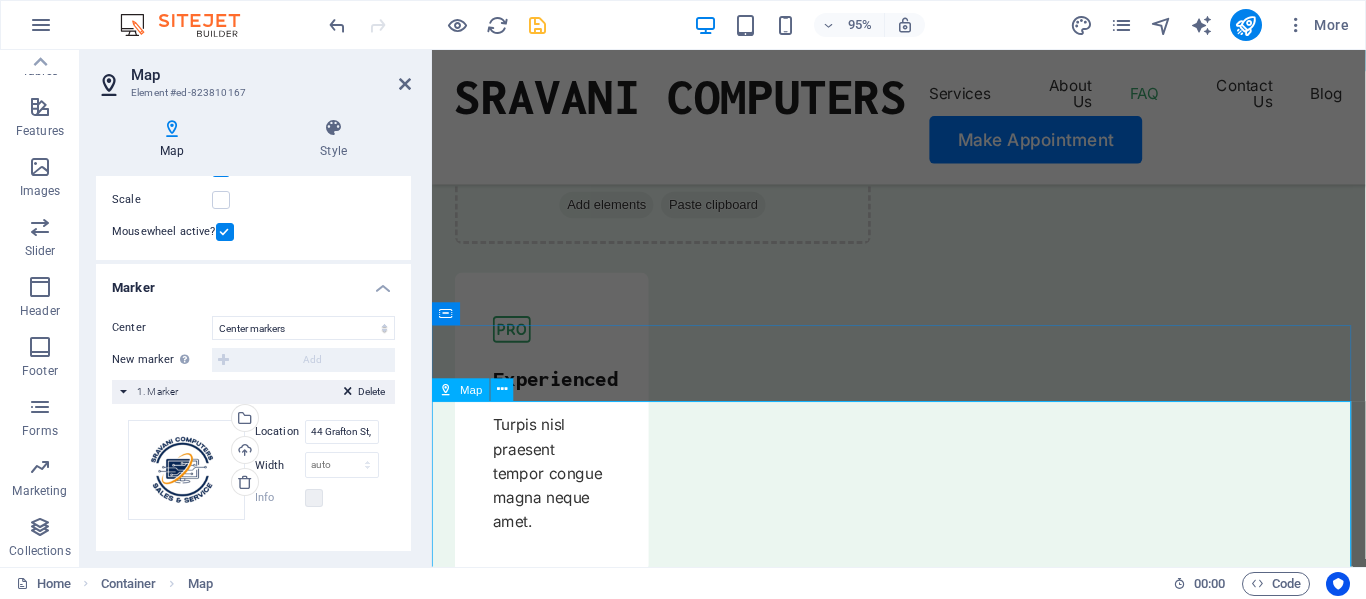 click on "← Move left → Move right ↑ Move up ↓ Move down + Zoom in - Zoom out Home Jump left by 75% End Jump right by 75% Page Up Jump up by 75% Page Down Jump down by 75% Map Terrain Satellite Labels Keyboard shortcuts Map Data Map data ©2025 Google Map data ©2025 Google 1 km  Click to toggle between metric and imperial units Terms Report a map error" at bounding box center [923, 8161] 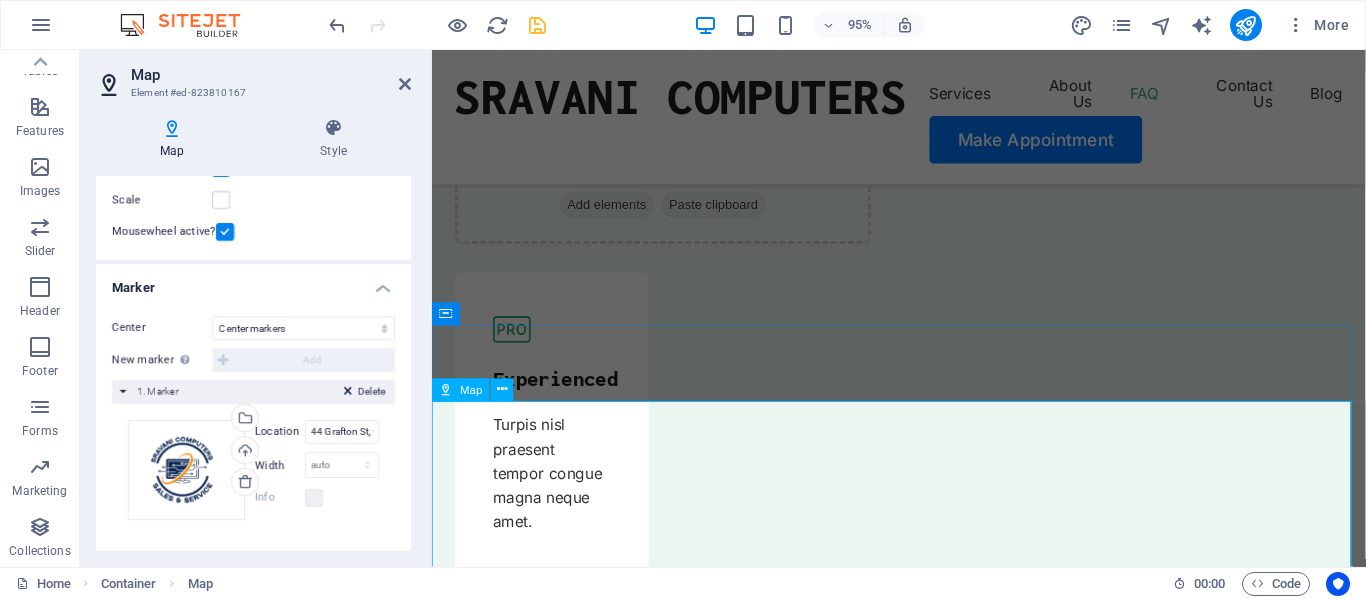 click on "← Move left → Move right ↑ Move up ↓ Move down + Zoom in - Zoom out Home Jump left by 75% End Jump right by 75% Page Up Jump up by 75% Page Down Jump down by 75% Map Terrain Satellite Labels Keyboard shortcuts Map Data Map data ©2025 Google Map data ©2025 Google 1 km  Click to toggle between metric and imperial units Terms Report a map error" at bounding box center [923, 8161] 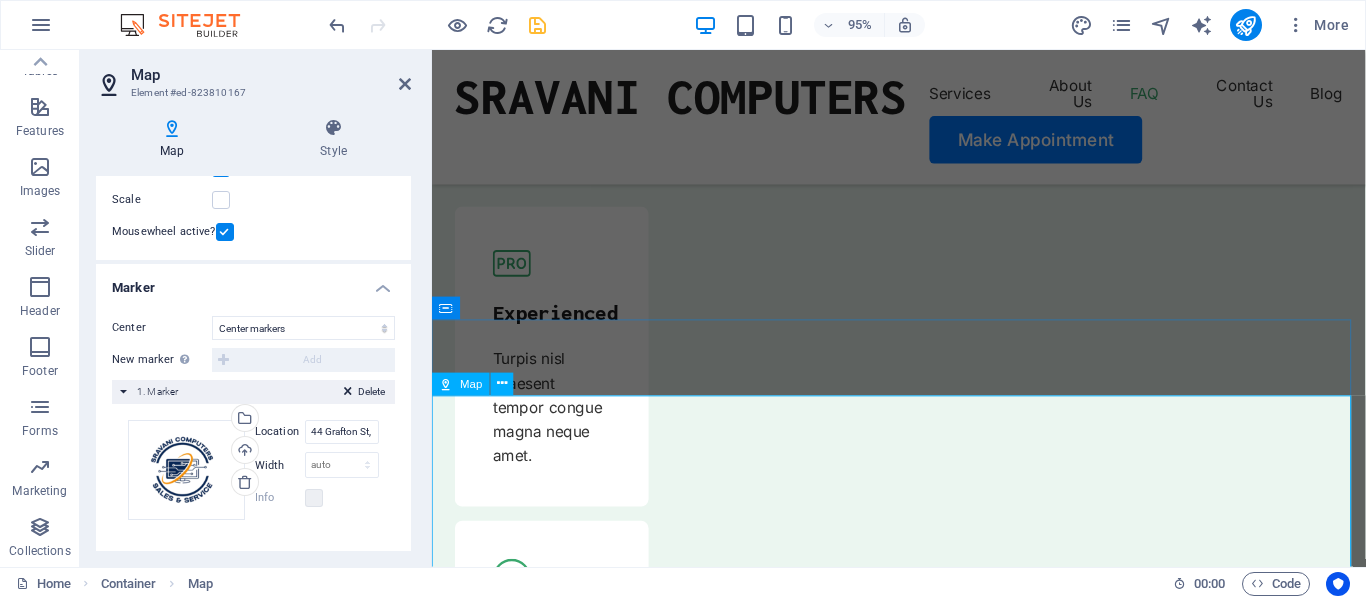 scroll, scrollTop: 6437, scrollLeft: 0, axis: vertical 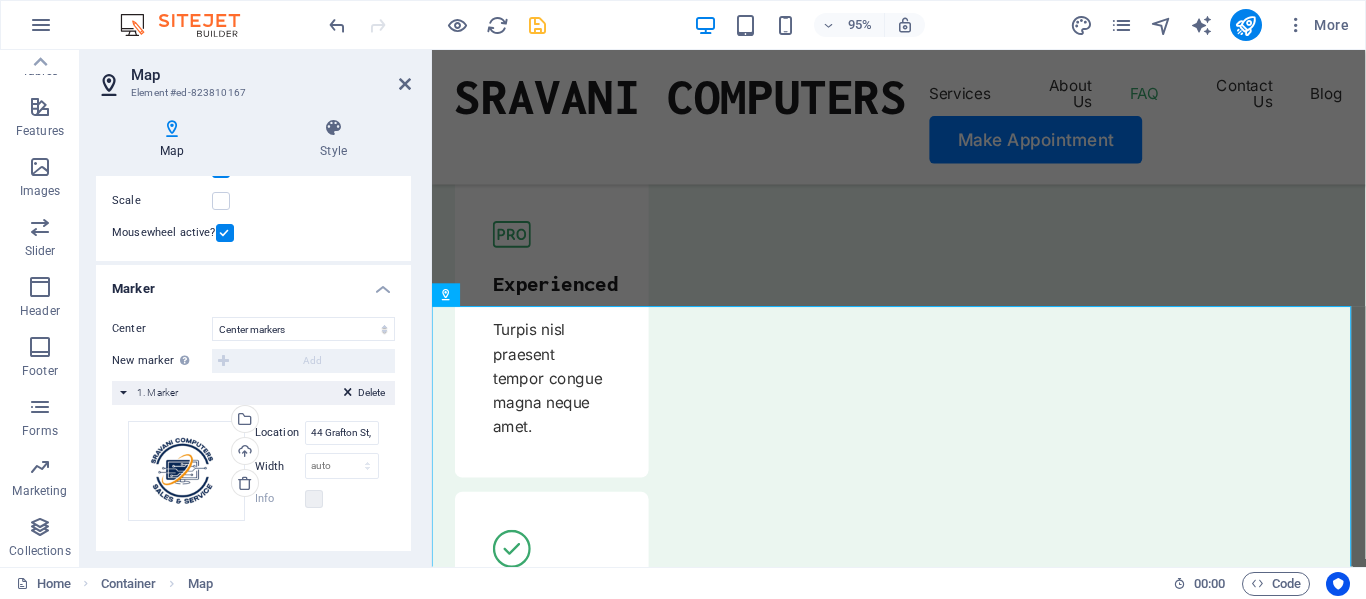 click on "Delete 1. Marker" at bounding box center [253, 393] 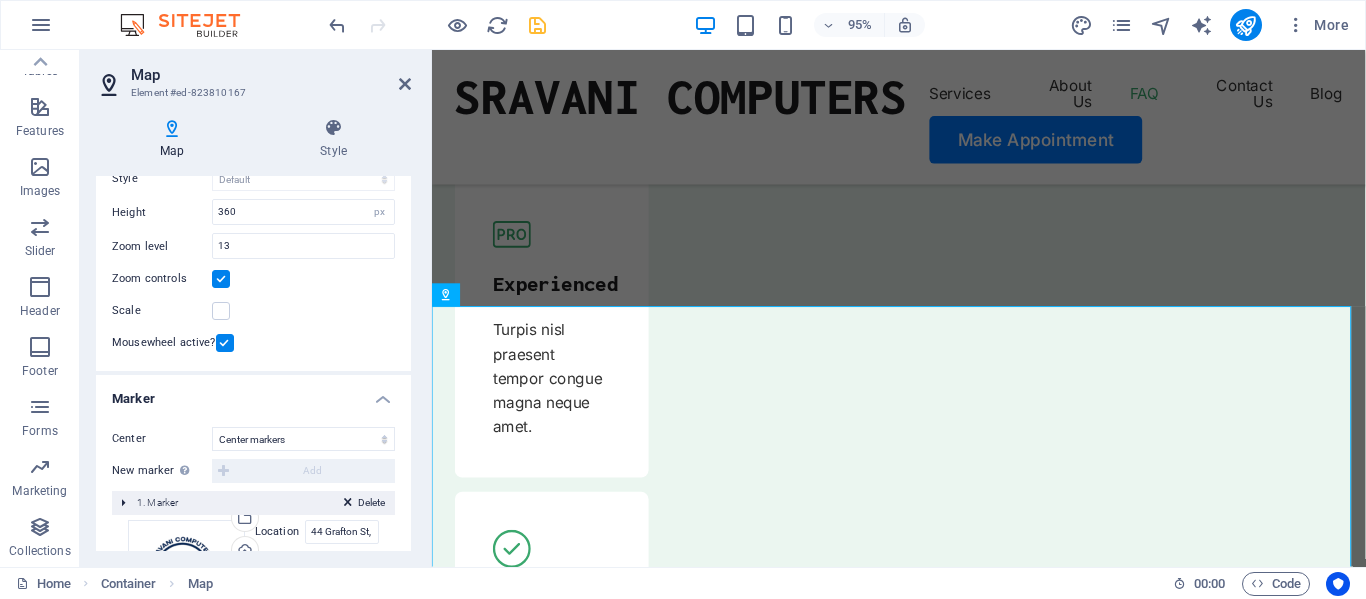 scroll, scrollTop: 139, scrollLeft: 0, axis: vertical 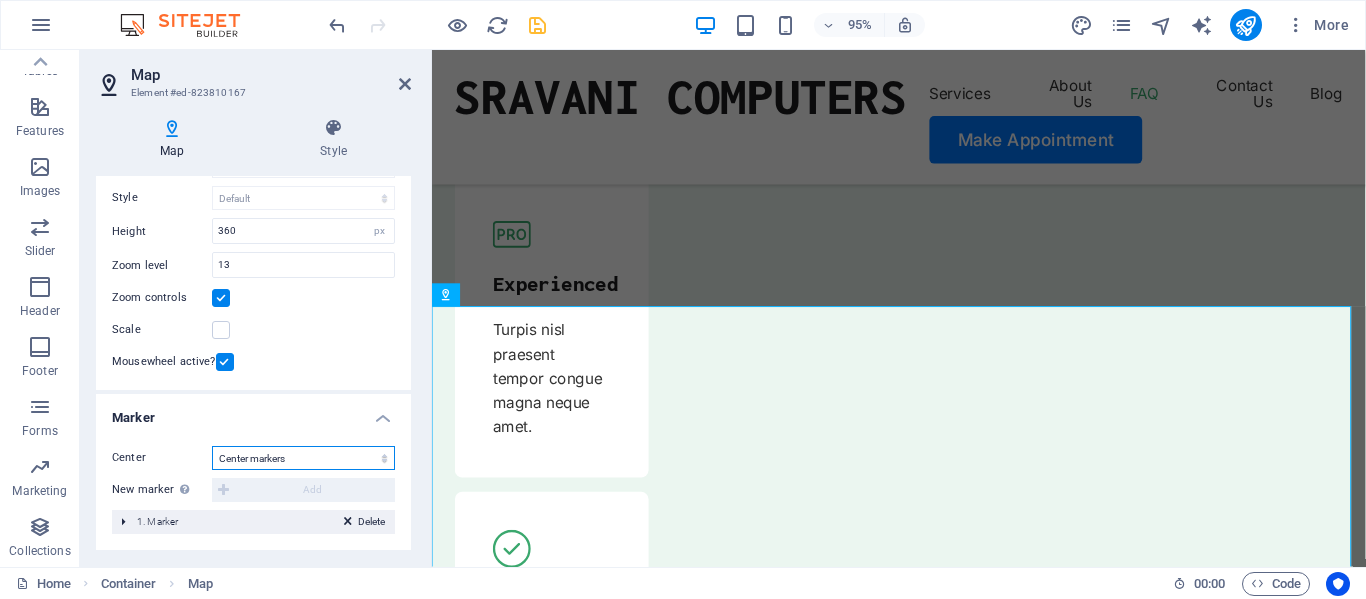 click on "Don't center Center markers Center and zoom markers" at bounding box center [303, 458] 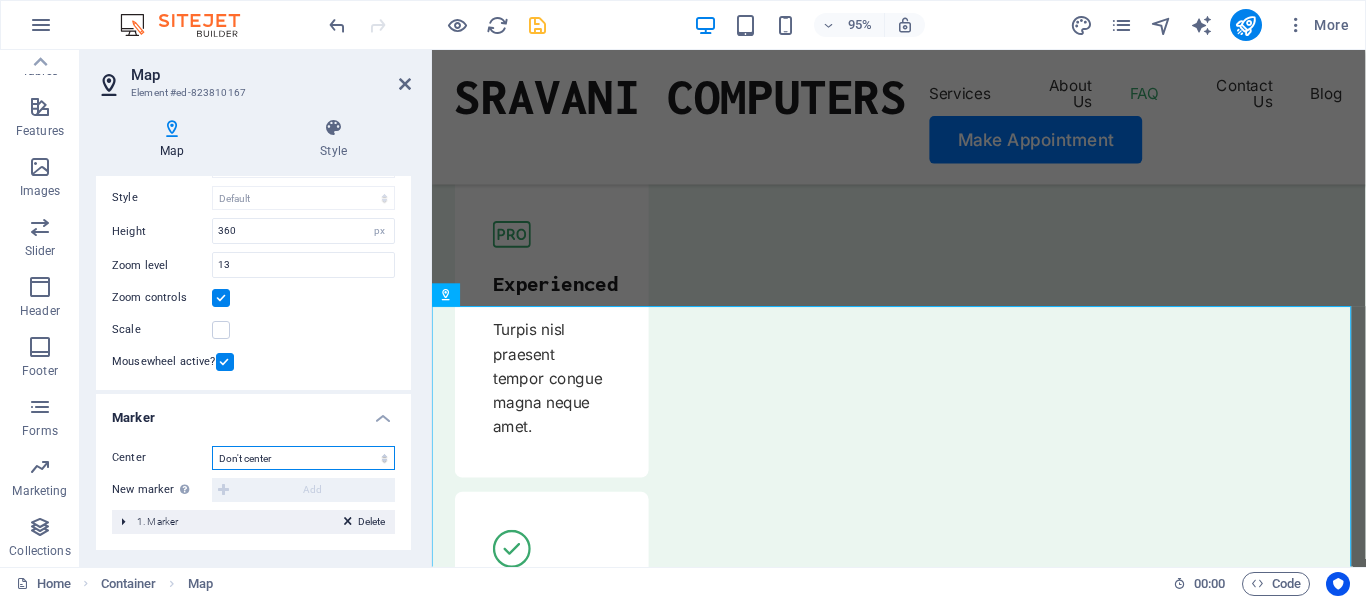 click on "Don't center Center markers Center and zoom markers" at bounding box center [303, 458] 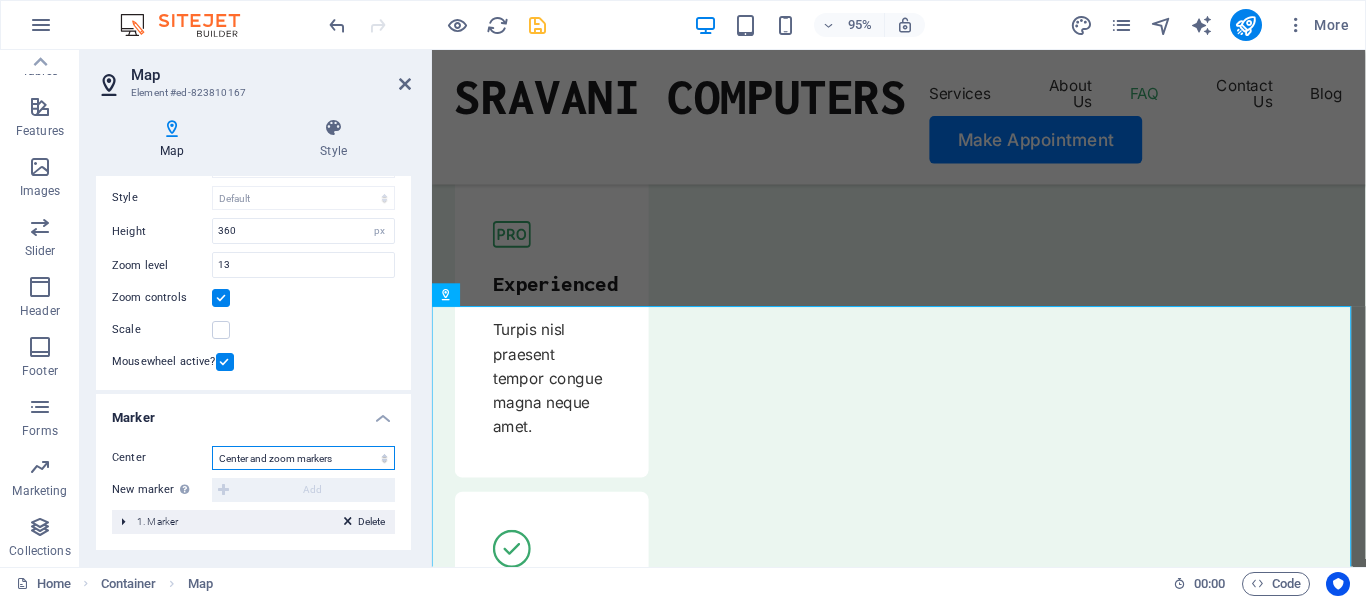 click on "Don't center Center markers Center and zoom markers" at bounding box center [303, 458] 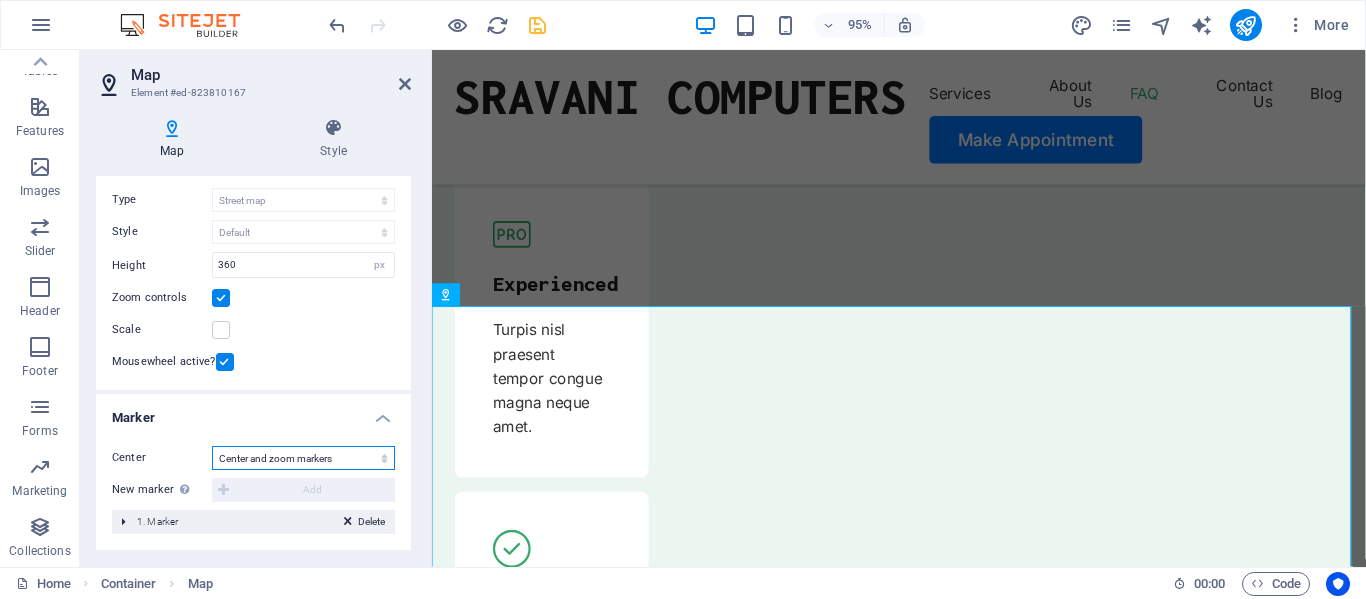 click on "Don't center Center markers Center and zoom markers" at bounding box center [303, 458] 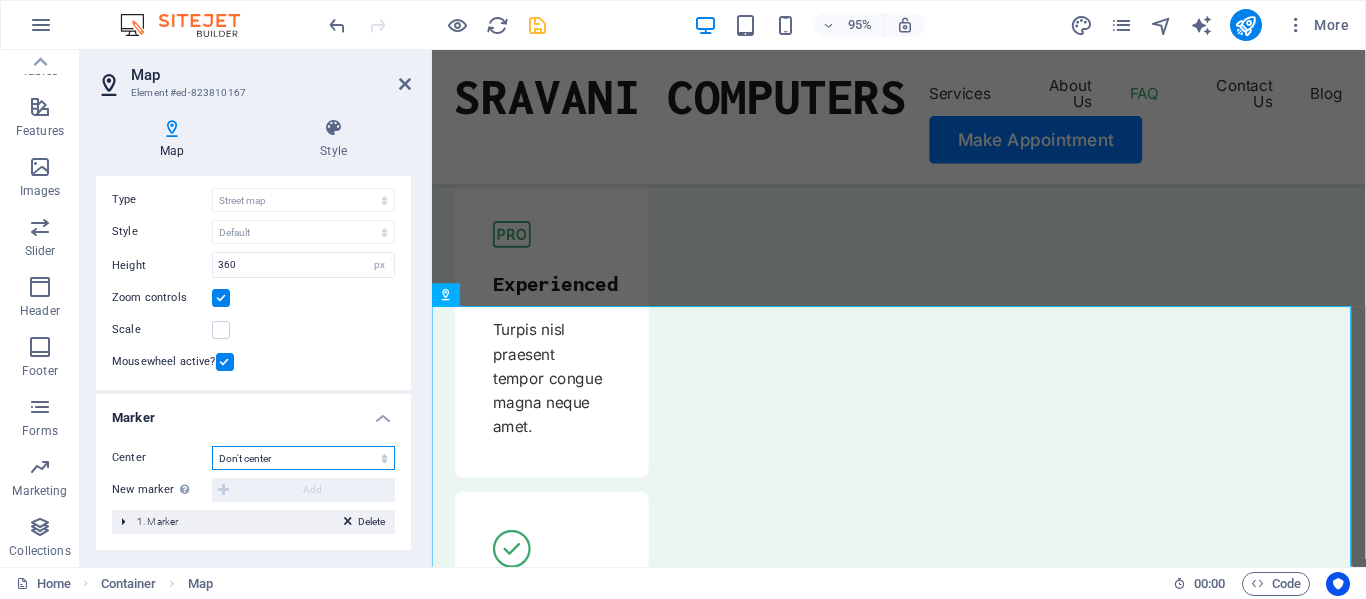 click on "Don't center Center markers Center and zoom markers" at bounding box center (303, 458) 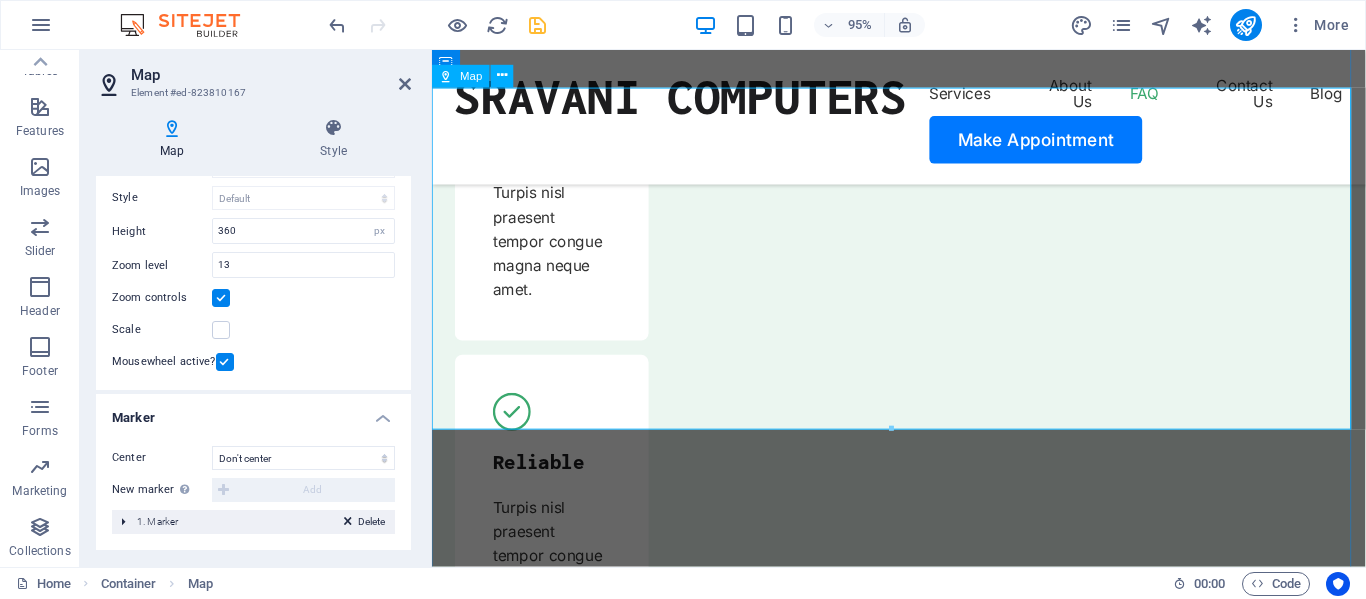 scroll, scrollTop: 6337, scrollLeft: 0, axis: vertical 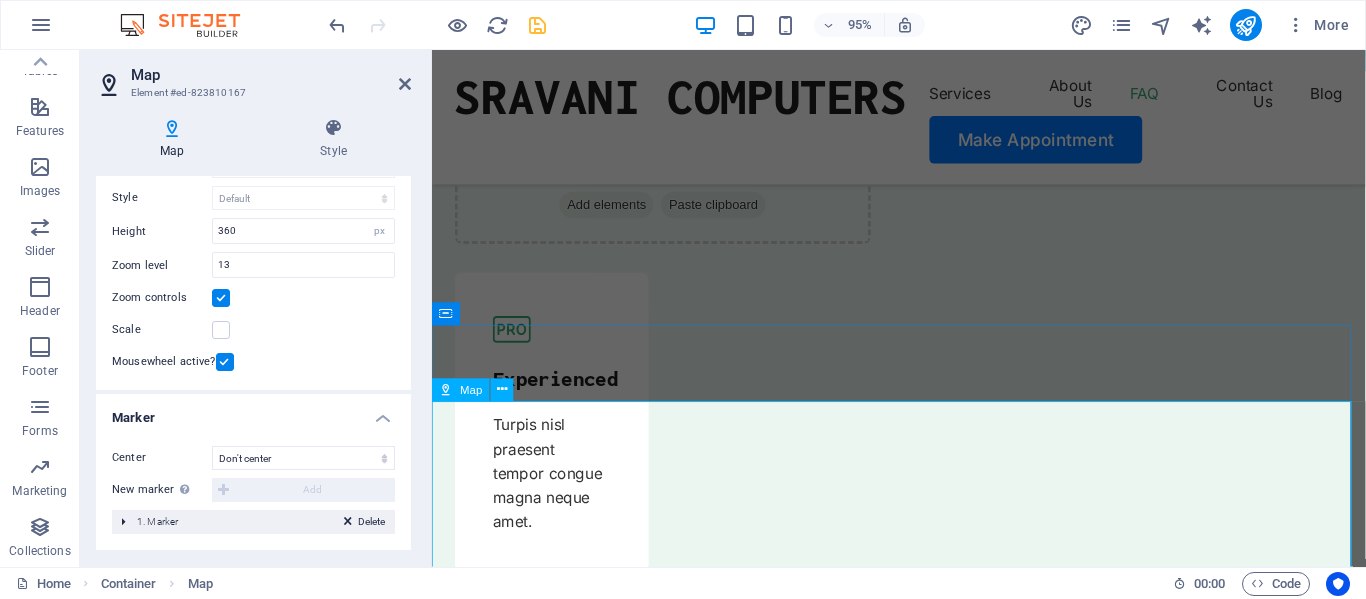 click on "Map" at bounding box center [461, 389] 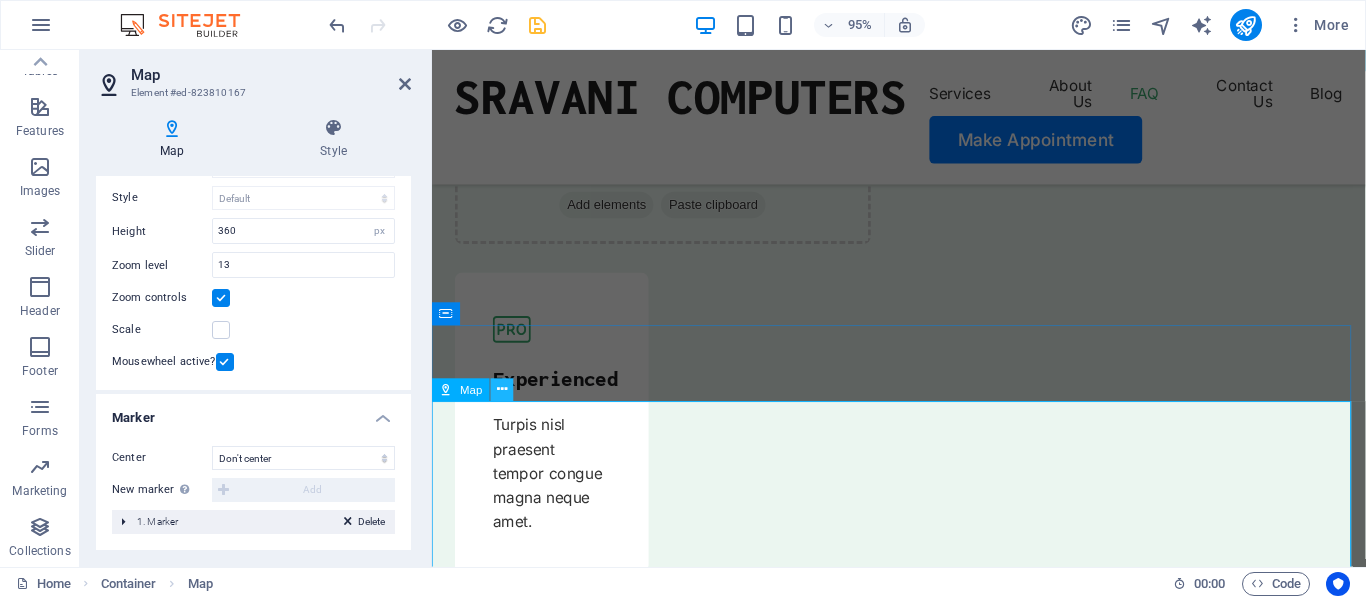 click at bounding box center [502, 390] 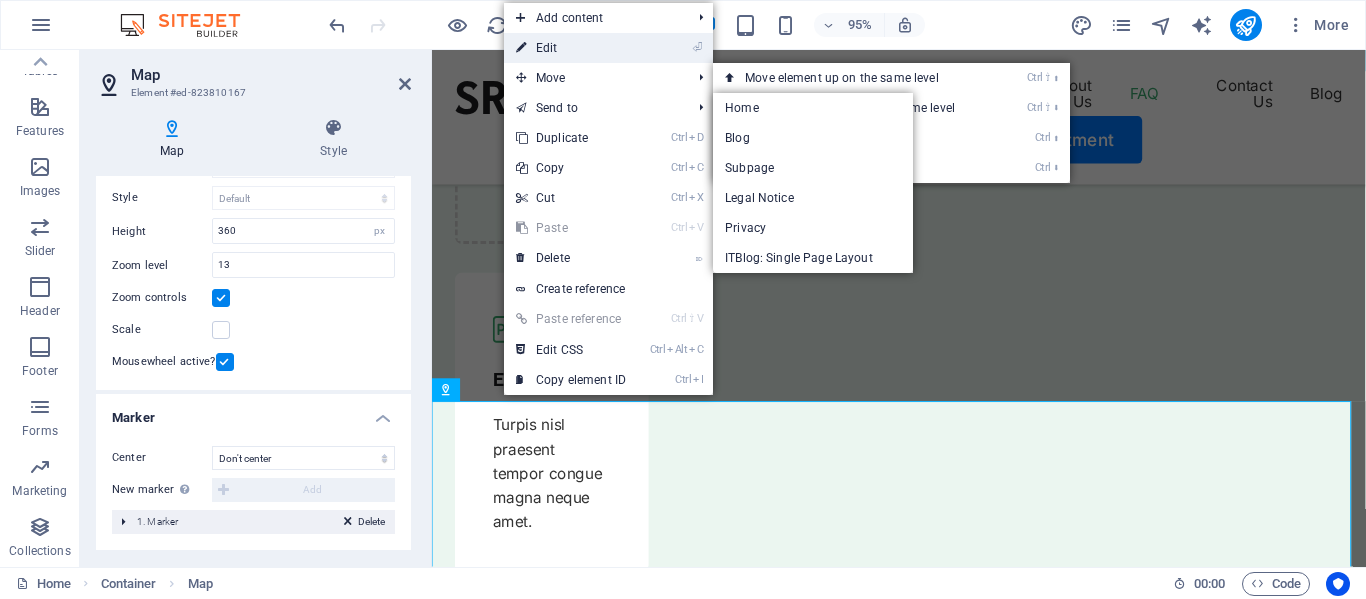 click on "⏎  Edit" at bounding box center (571, 48) 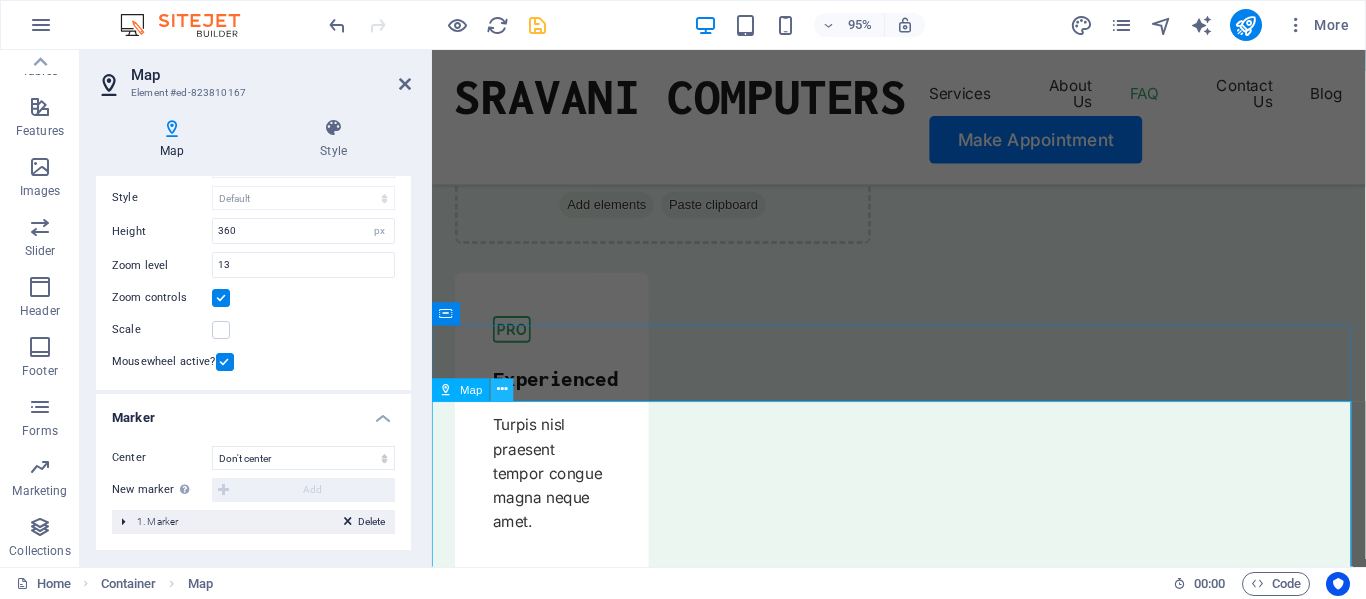click at bounding box center [502, 390] 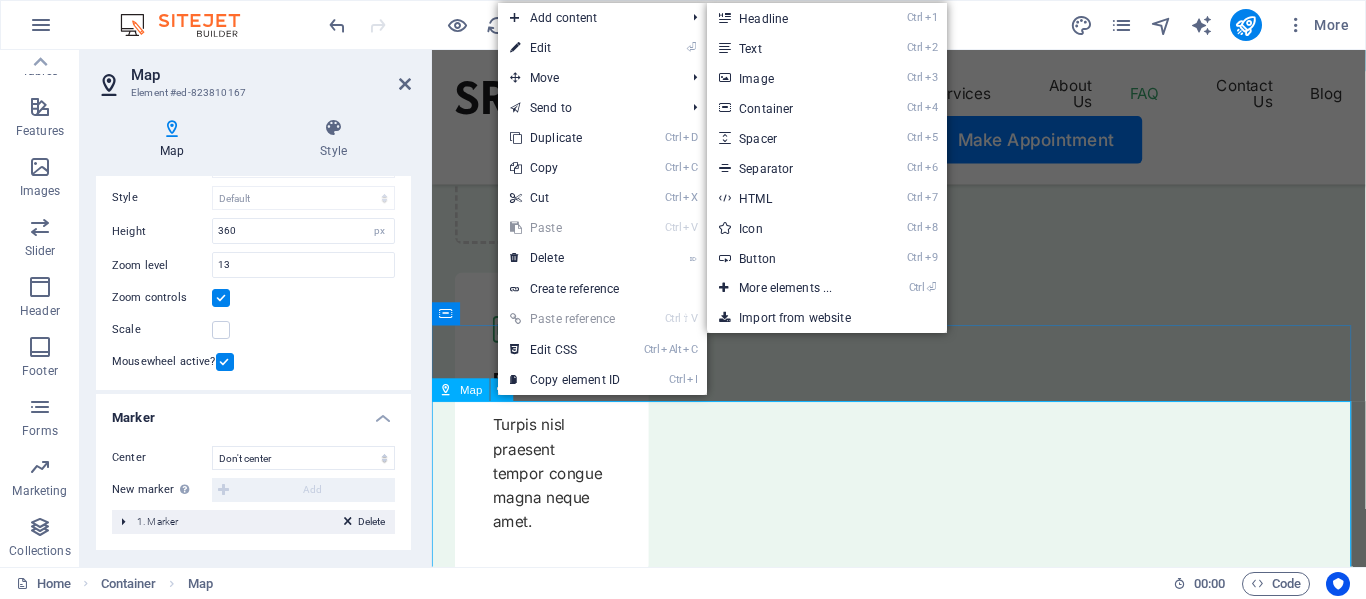 click on "← Move left → Move right ↑ Move up ↓ Move down + Zoom in - Zoom out Home Jump left by 75% End Jump right by 75% Page Up Jump up by 75% Page Down Jump down by 75% Map Terrain Satellite Labels Keyboard shortcuts Map Data Map data ©2025 Google Map data ©2025 Google 1 km  Click to toggle between metric and imperial units Terms Report a map error" at bounding box center [923, 8161] 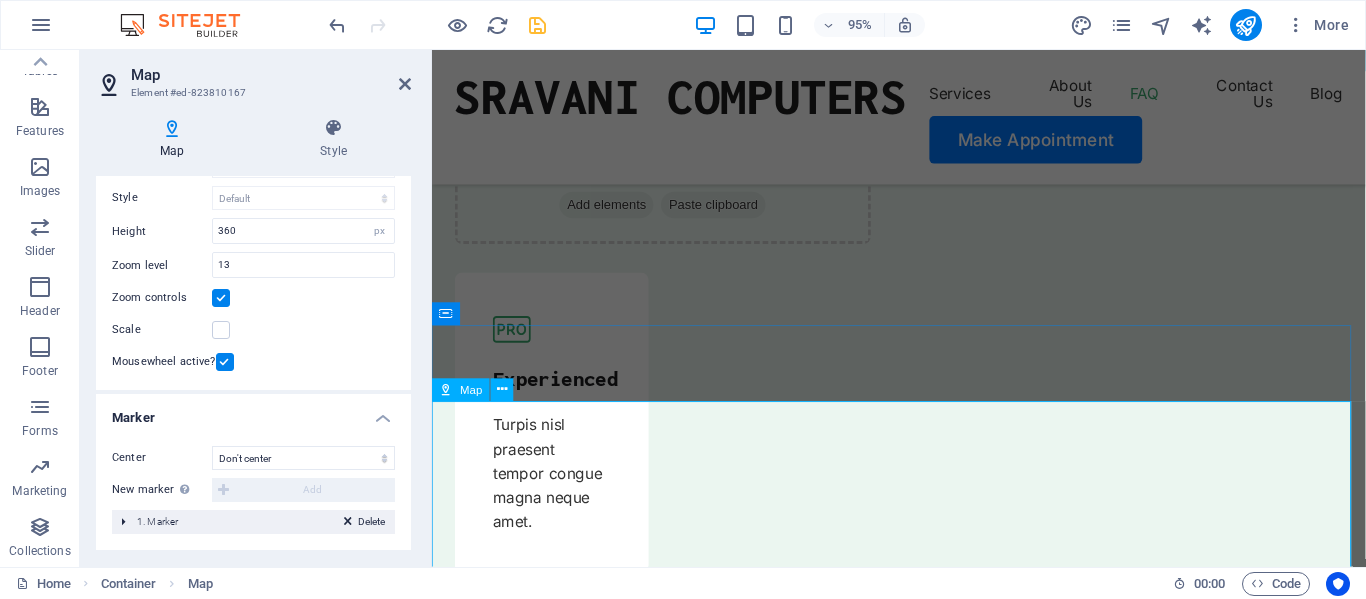 click on "← Move left → Move right ↑ Move up ↓ Move down + Zoom in - Zoom out Home Jump left by 75% End Jump right by 75% Page Up Jump up by 75% Page Down Jump down by 75% Map Terrain Satellite Labels Keyboard shortcuts Map Data Map data ©2025 Google Map data ©2025 Google 1 km  Click to toggle between metric and imperial units Terms Report a map error" at bounding box center (923, 8161) 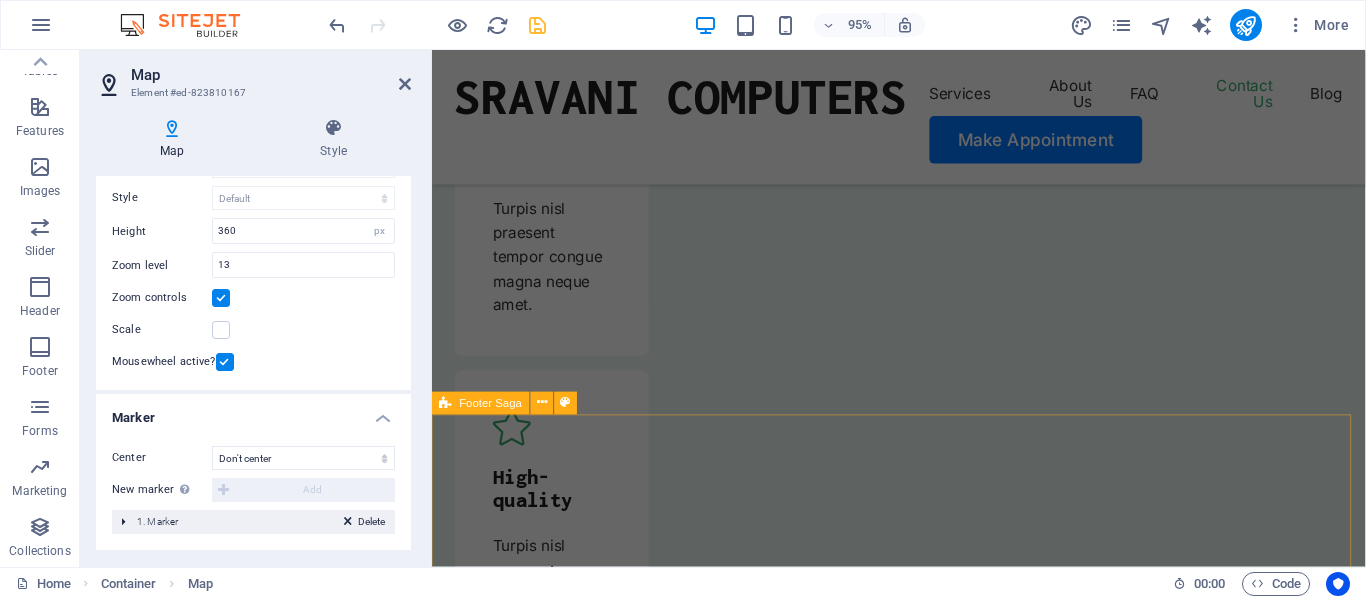 scroll, scrollTop: 7137, scrollLeft: 0, axis: vertical 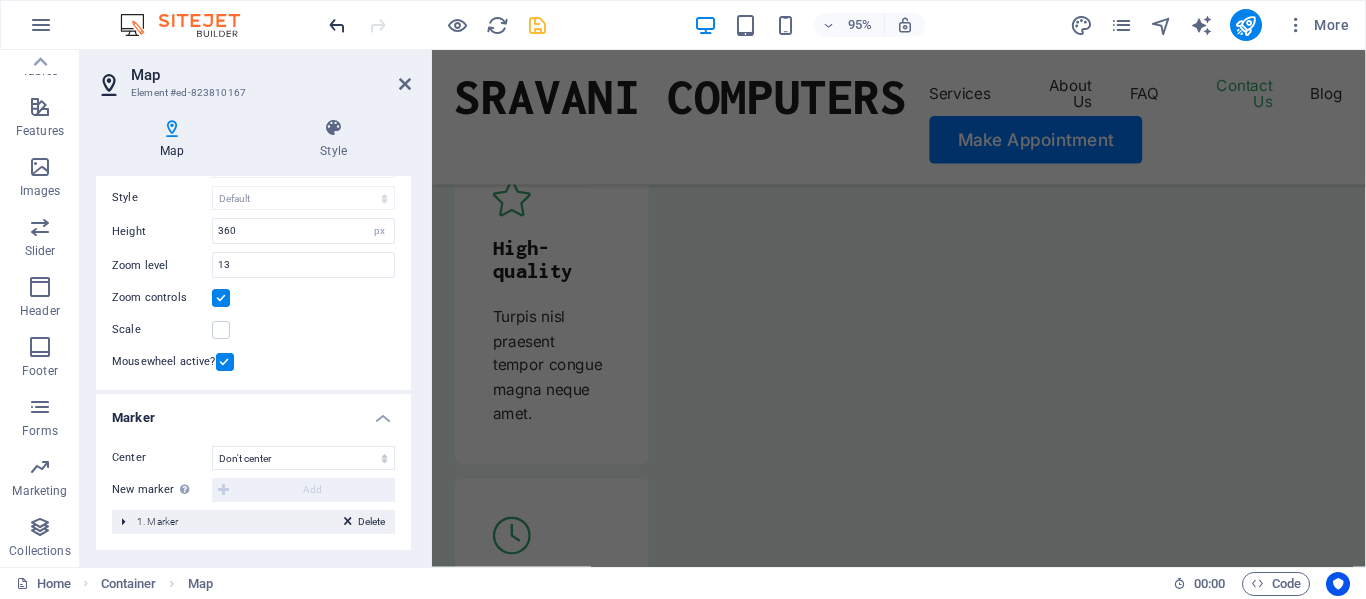 click at bounding box center [337, 25] 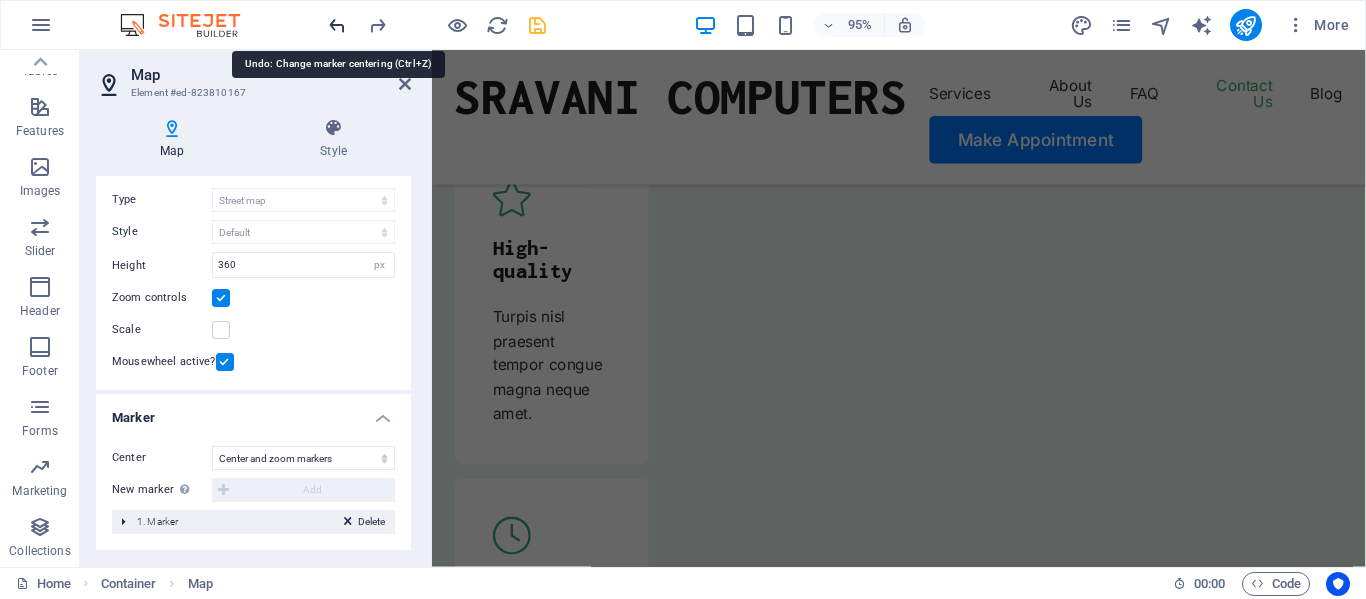 scroll, scrollTop: 105, scrollLeft: 0, axis: vertical 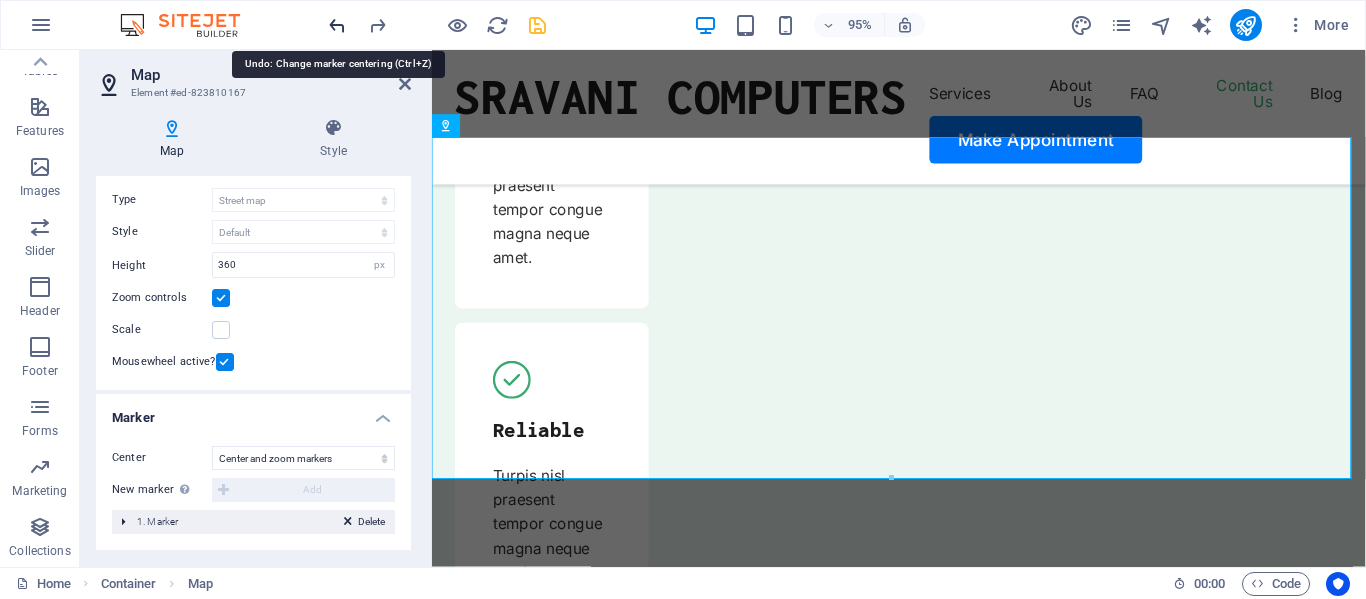 click at bounding box center (337, 25) 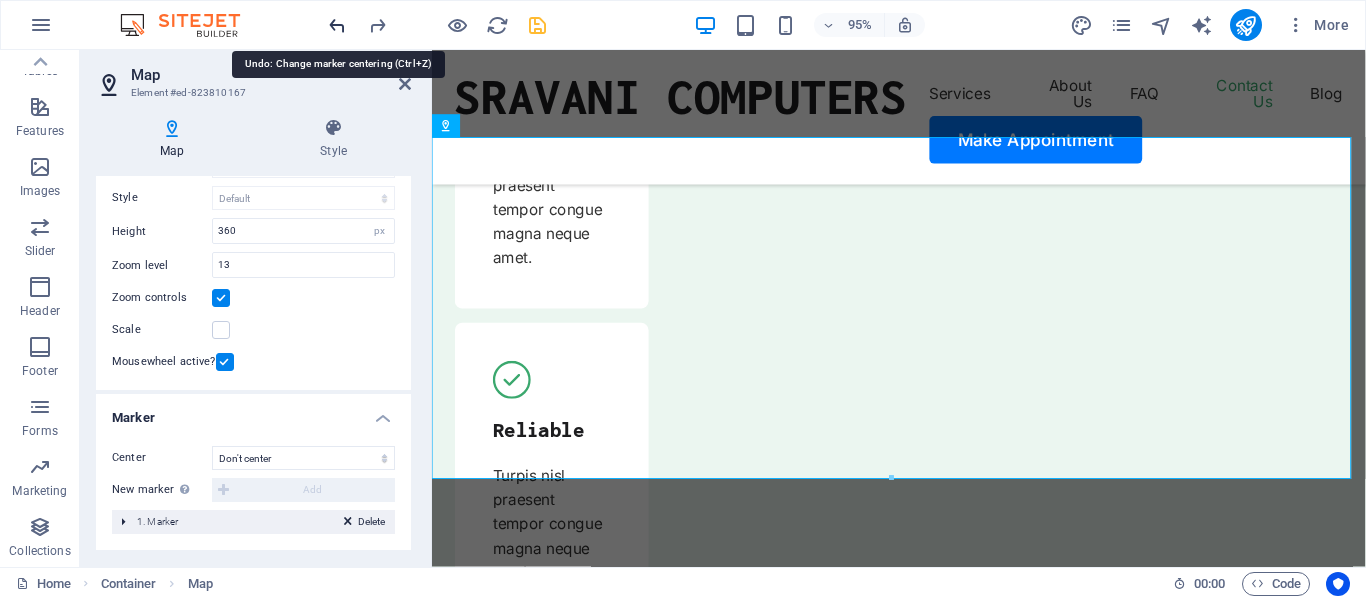 click at bounding box center (337, 25) 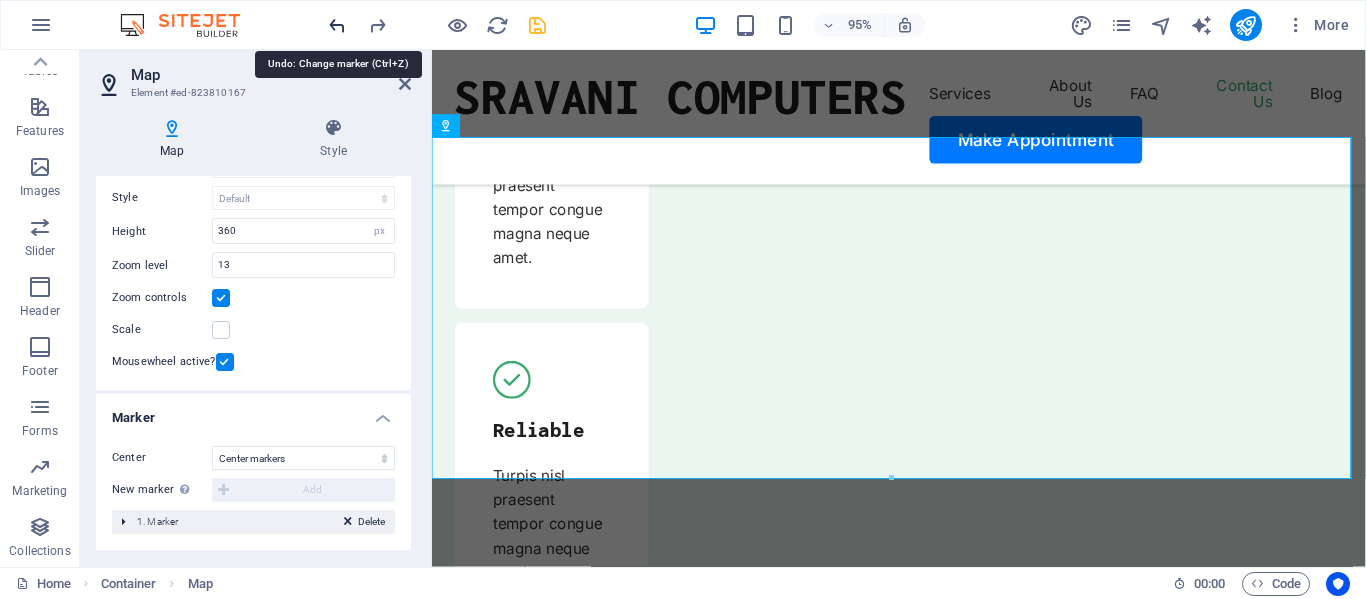 scroll, scrollTop: 139, scrollLeft: 0, axis: vertical 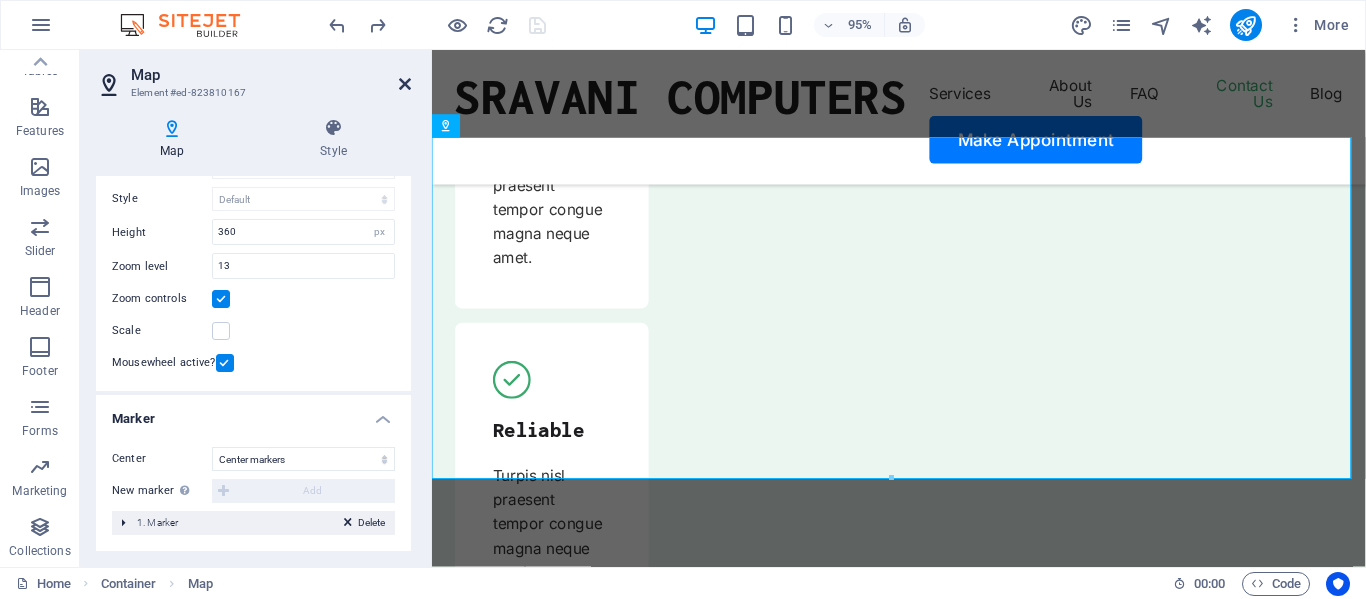 click at bounding box center (405, 84) 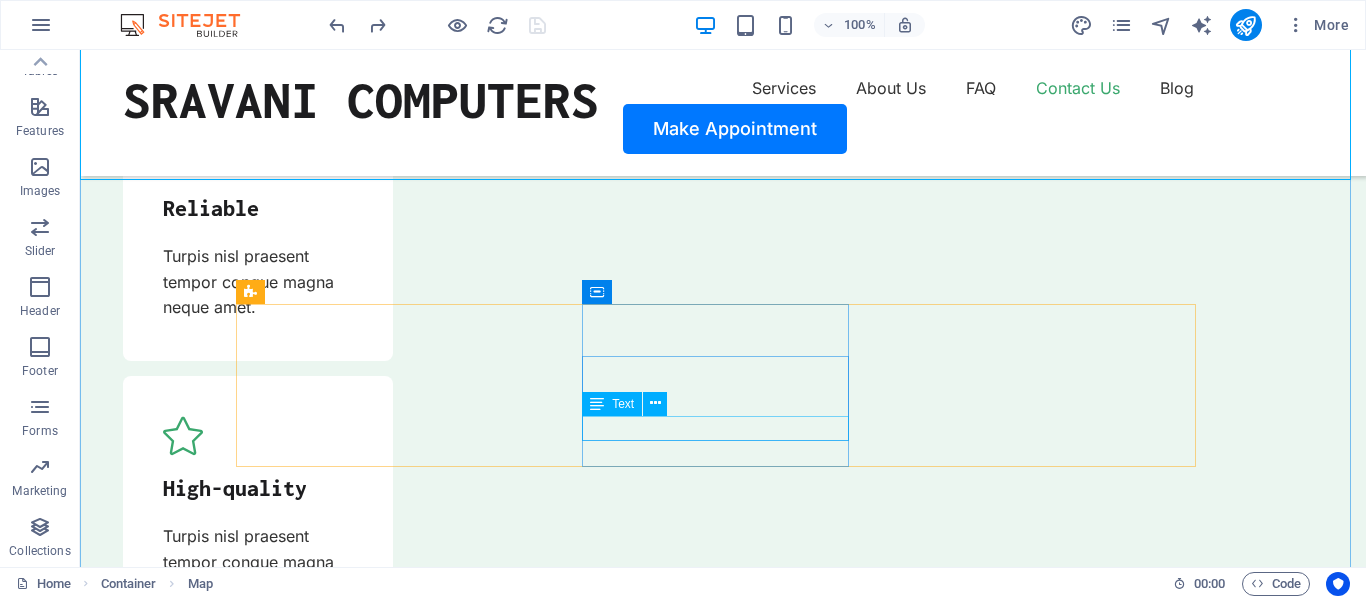 scroll, scrollTop: 6457, scrollLeft: 0, axis: vertical 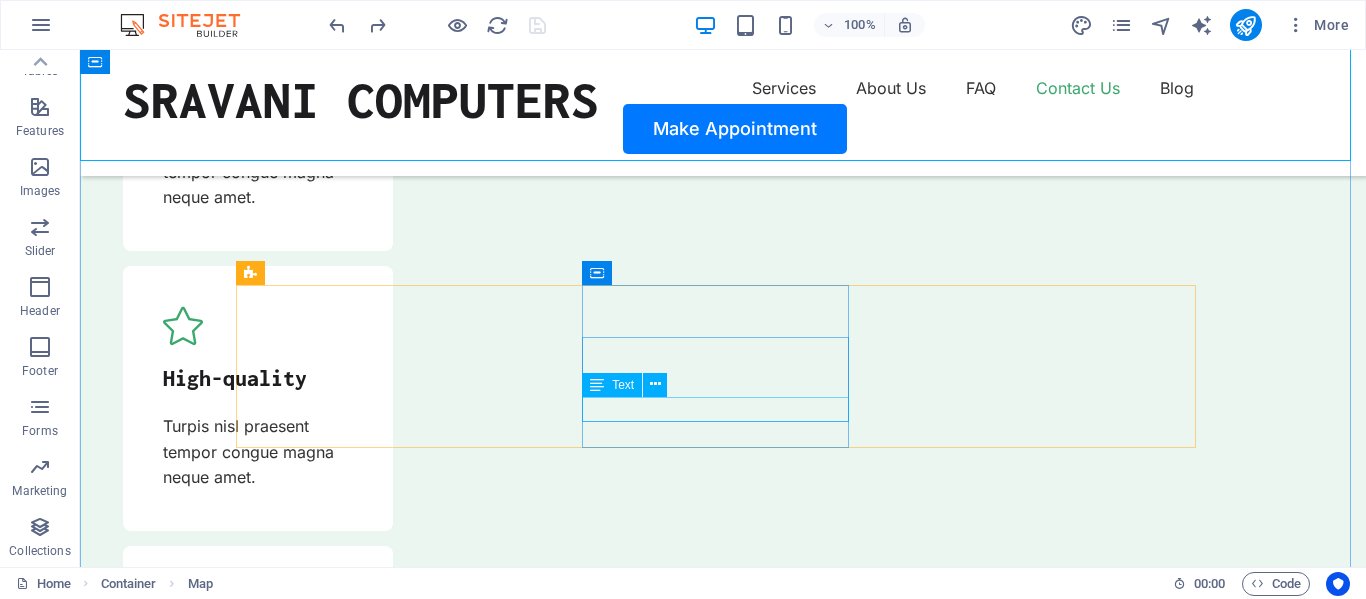 click on "0123 - 456789" at bounding box center [213, 7965] 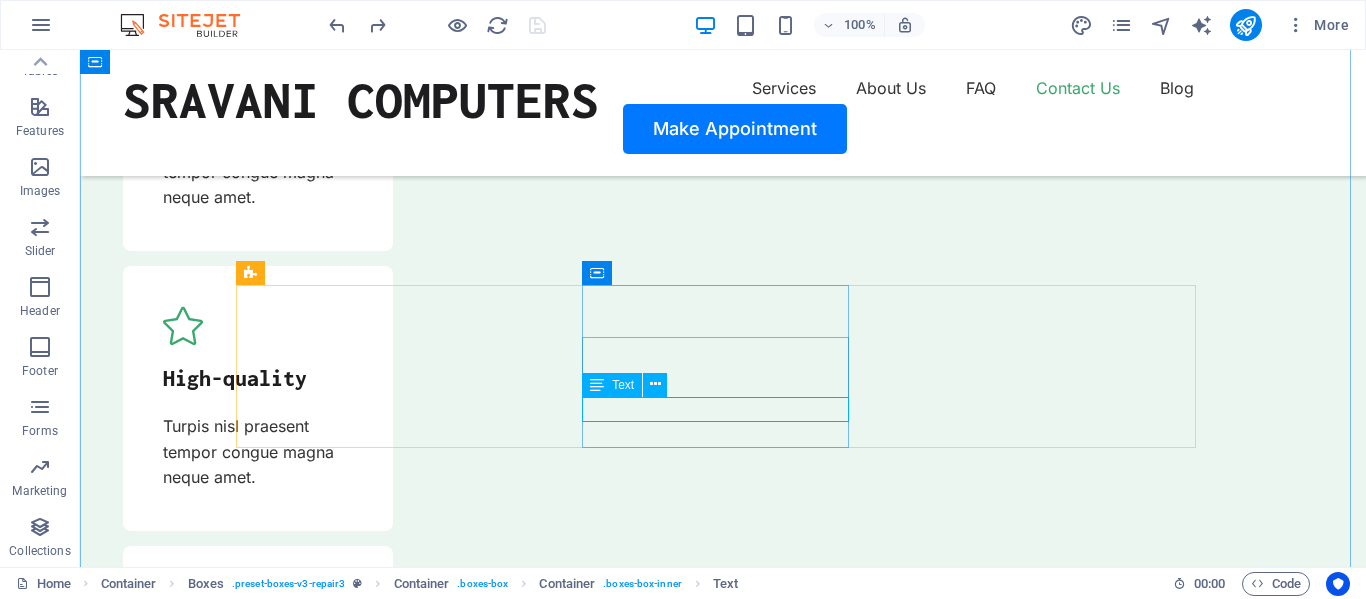 click on "0123 - 456789" at bounding box center (213, 7966) 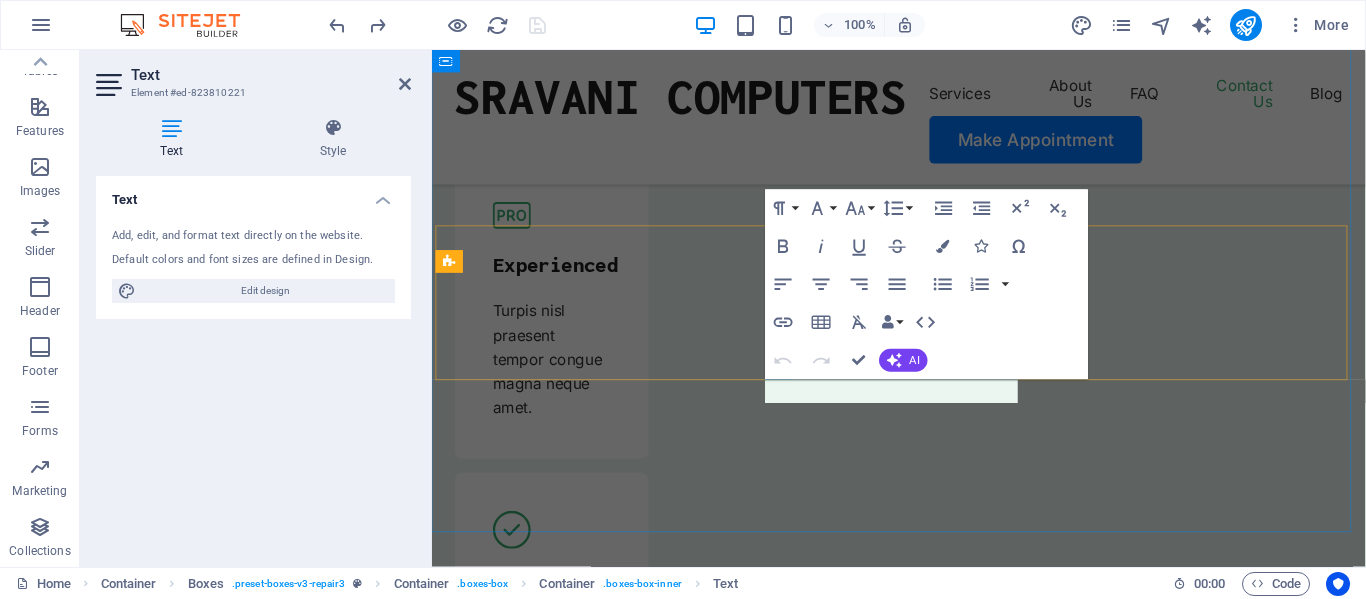 scroll, scrollTop: 6956, scrollLeft: 0, axis: vertical 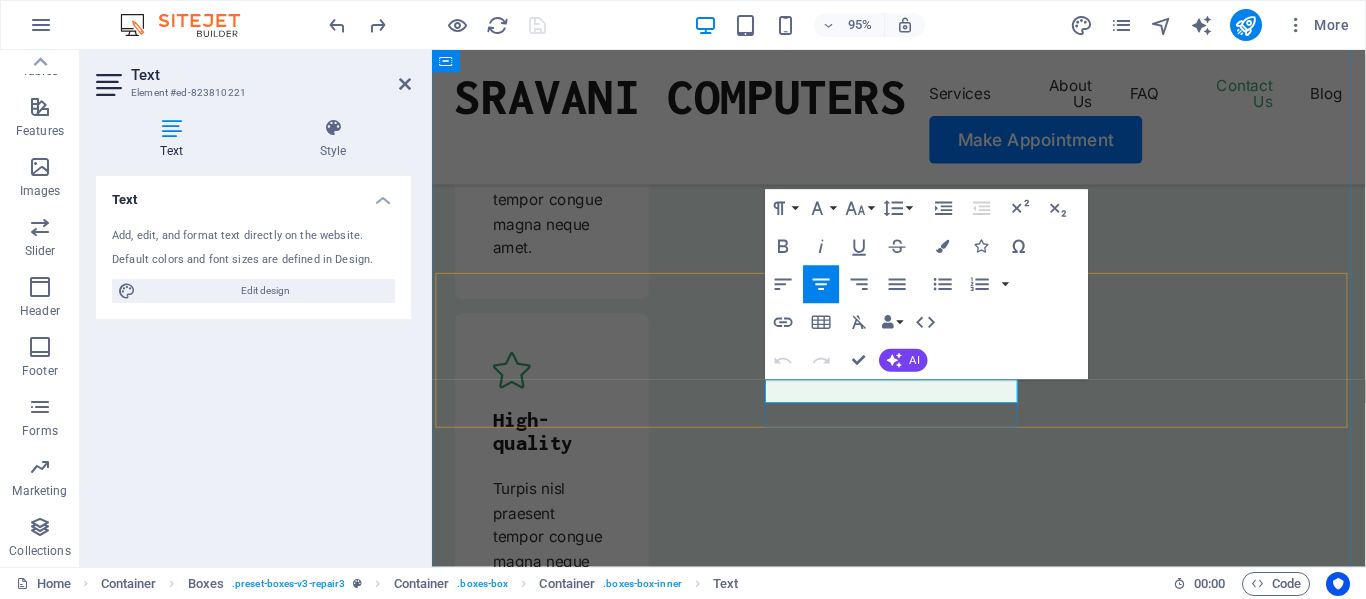 click on "0123 - 456789" at bounding box center [565, 8173] 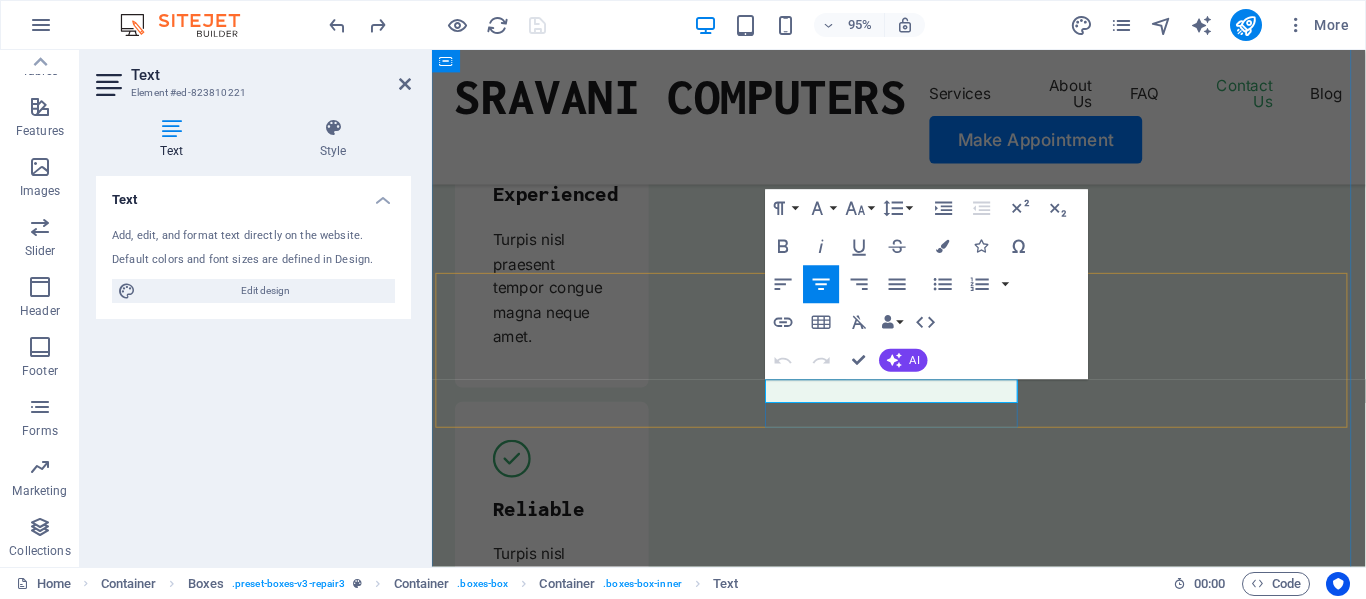scroll, scrollTop: 7296, scrollLeft: 0, axis: vertical 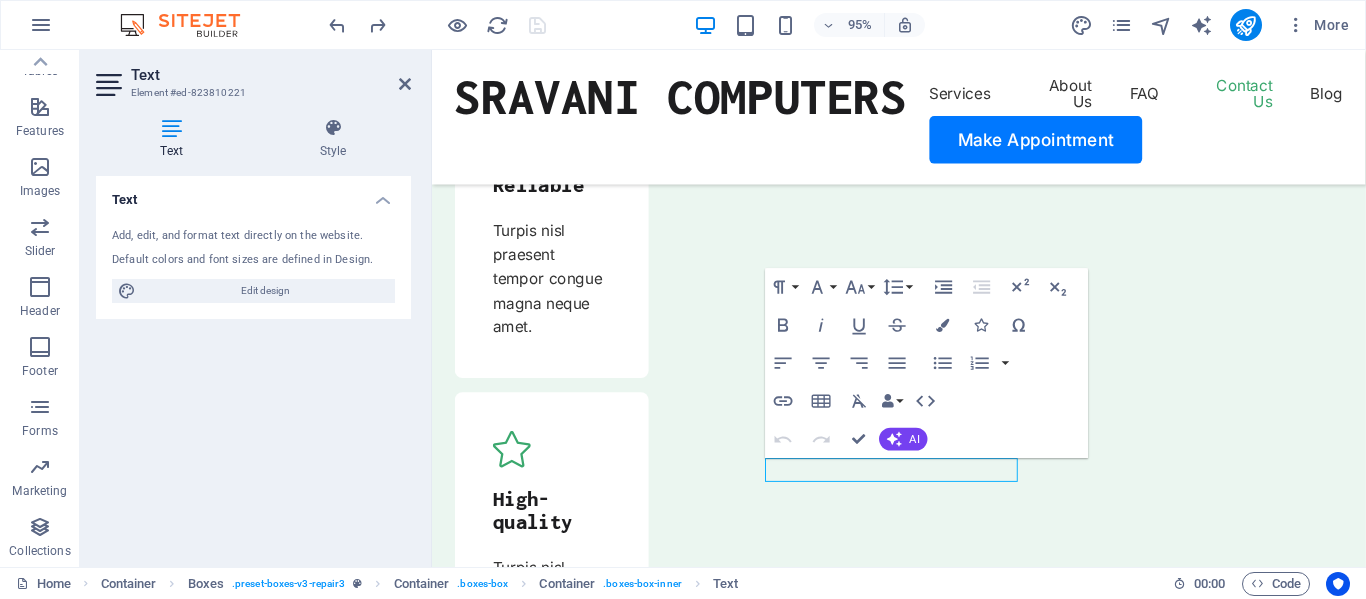 click on "Text Element #ed-823810221 Text Style Text Add, edit, and format text directly on the website. Default colors and font sizes are defined in Design. Edit design Alignment Left aligned Centered Right aligned Boxes Element Layout How this element expands within the layout (Flexbox). Size Default auto px % 1/1 1/2 1/3 1/4 1/5 1/6 1/7 1/8 1/9 1/10 Grow Shrink Order Container layout Visible Visible Opacity 100 % Overflow Spacing Margin Default auto px % rem vw vh Custom Custom auto px % rem vw vh auto px % rem vw vh auto px % rem vw vh auto px % rem vw vh Padding Default px rem % vh vw Custom Custom px rem % vh vw px rem % vh vw px rem % vh vw px rem % vh vw Border Style              - Width 1 auto px rem % vh vw Custom Custom 1 auto px rem % vh vw 1 auto px rem % vh vw 1 auto px rem % vh vw 1 auto px rem % vh vw  - Color Round corners Default px rem % vh vw Custom Custom px rem % vh vw px rem % vh vw px rem % vh vw px rem % vh vw Shadow Default None Outside Inside Color X offset 0 px rem vh vw Y offset 0" at bounding box center (256, 308) 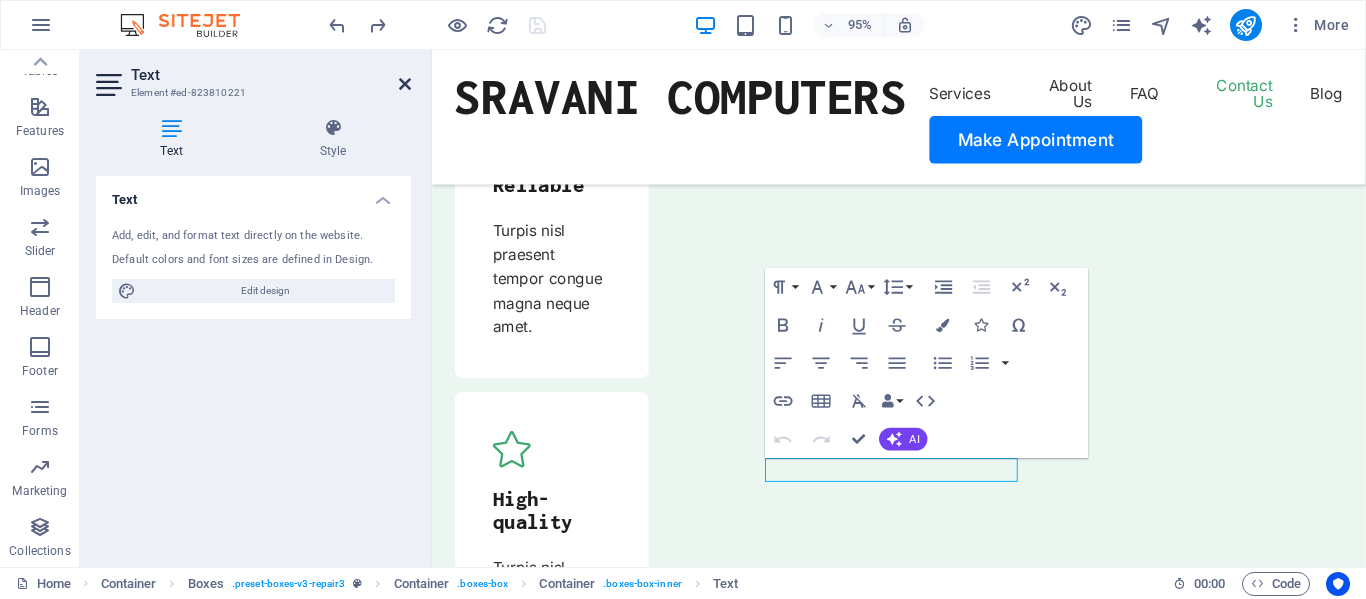 click at bounding box center (405, 84) 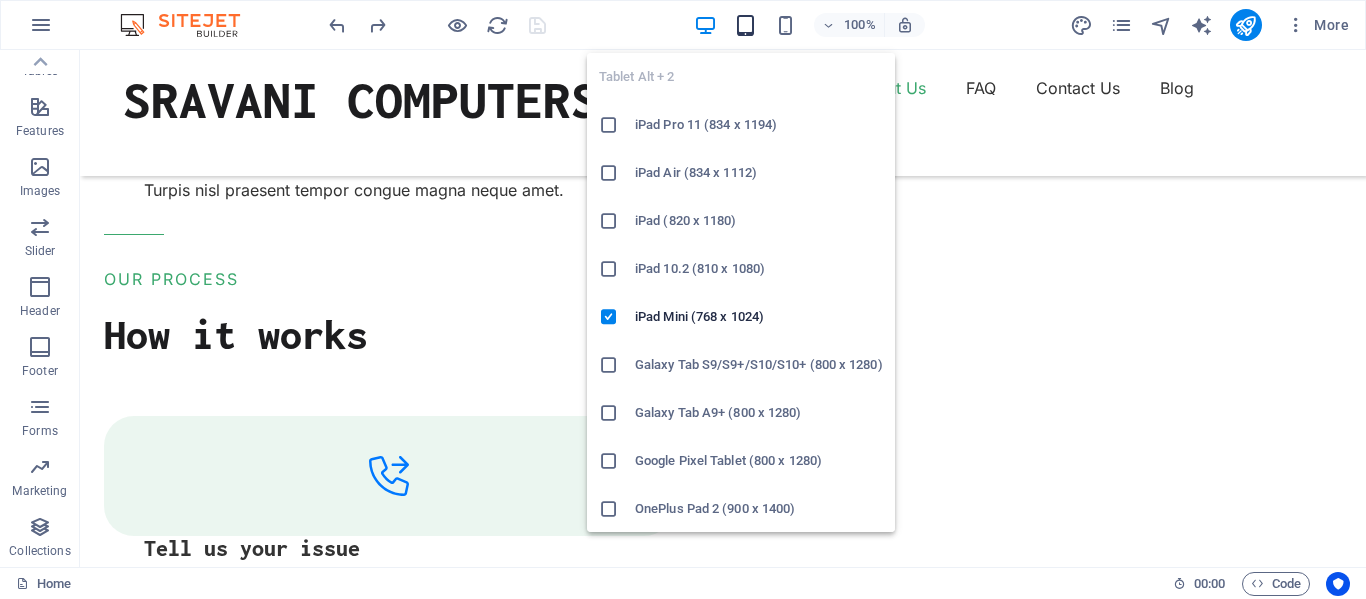 click at bounding box center [745, 25] 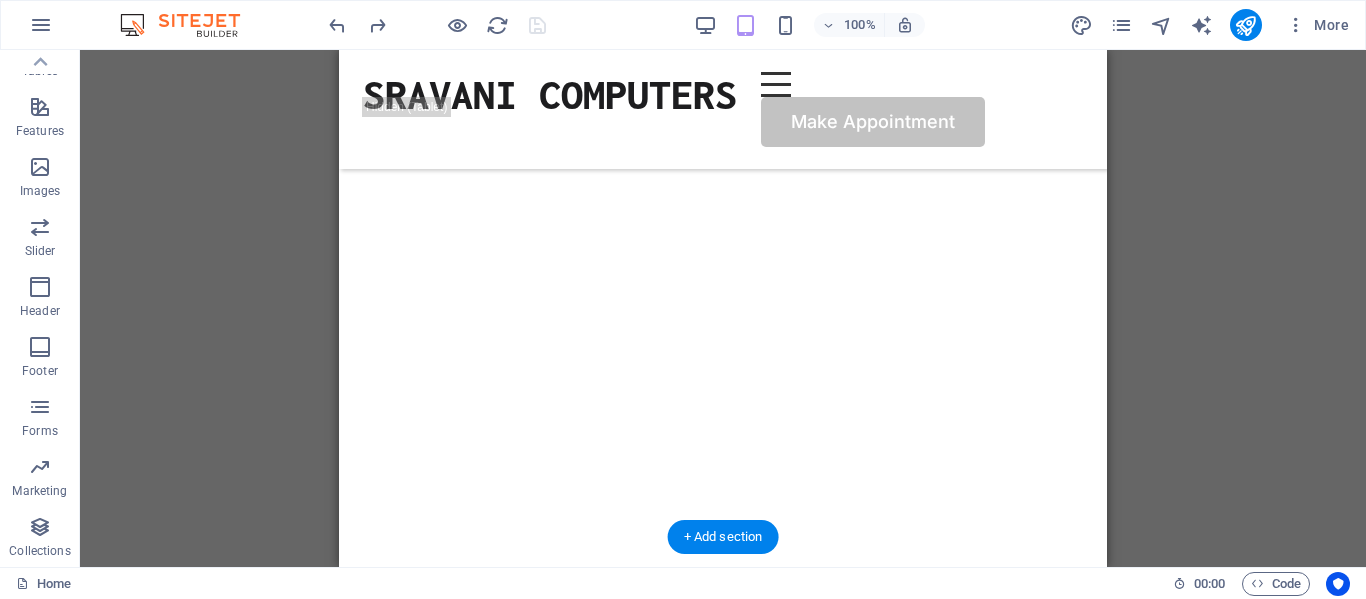 scroll, scrollTop: 0, scrollLeft: 0, axis: both 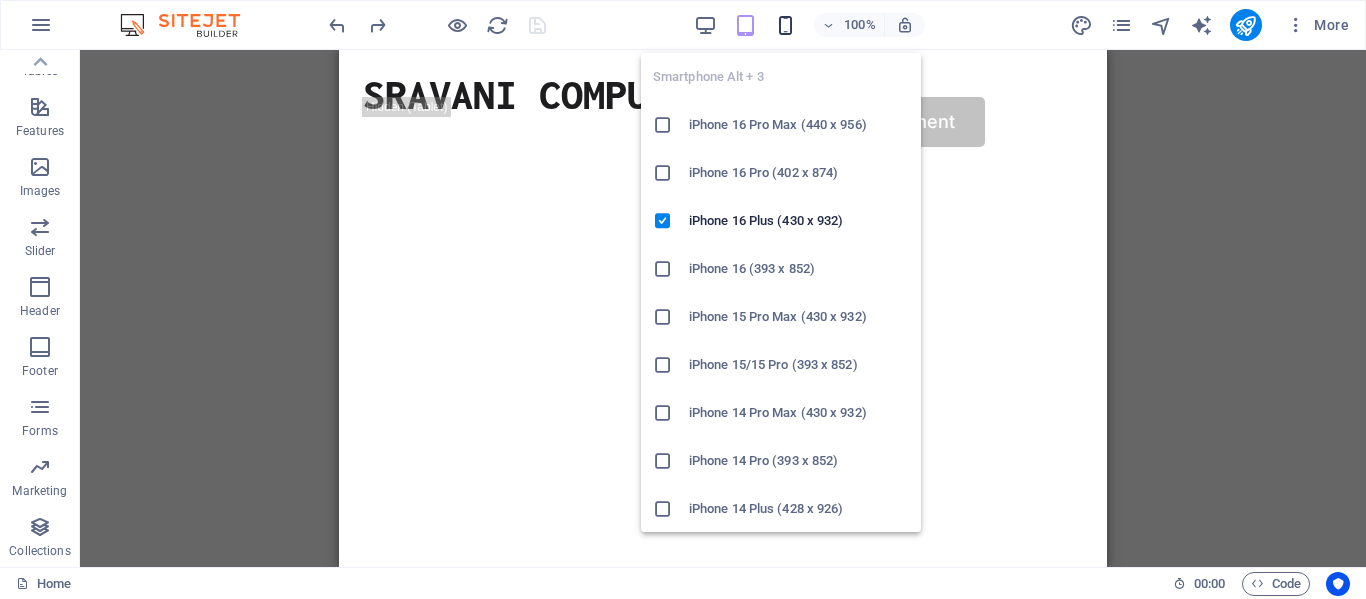 click at bounding box center [785, 25] 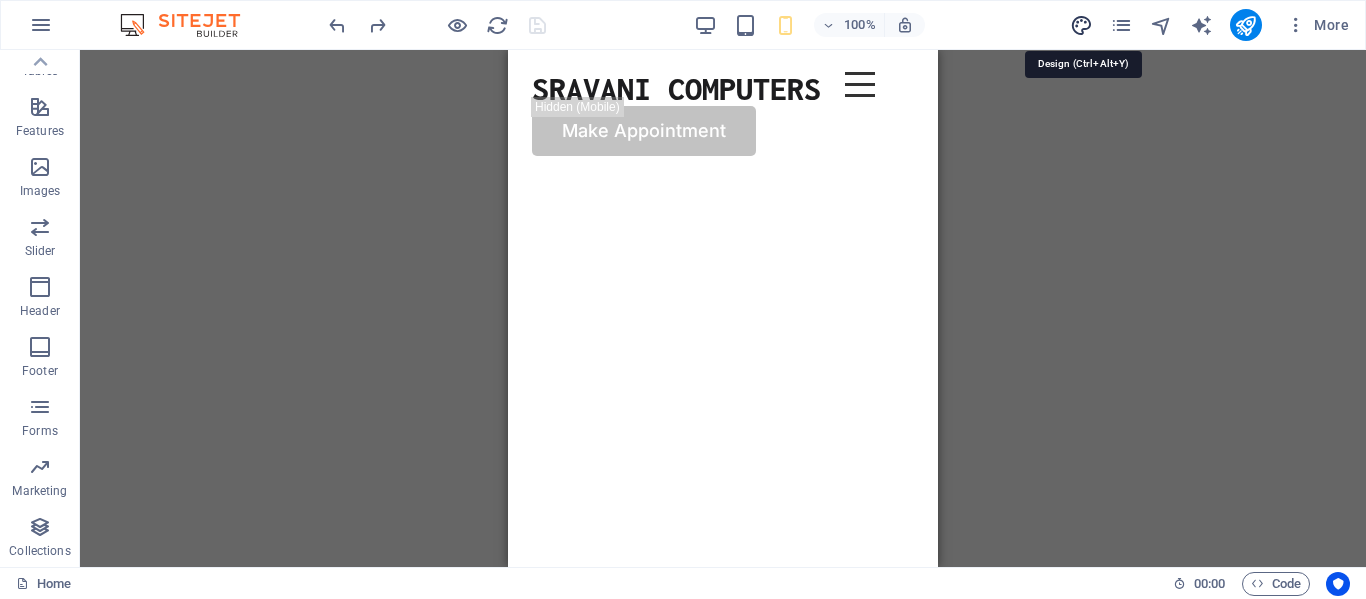 click at bounding box center (1081, 25) 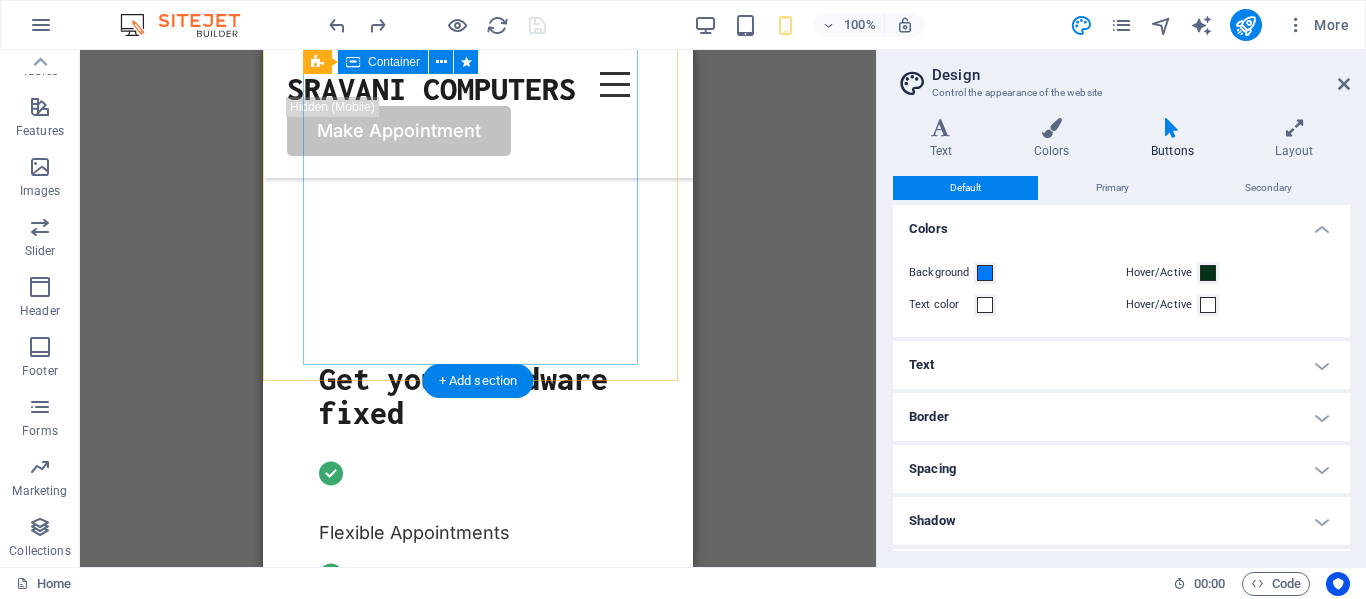 scroll, scrollTop: 500, scrollLeft: 0, axis: vertical 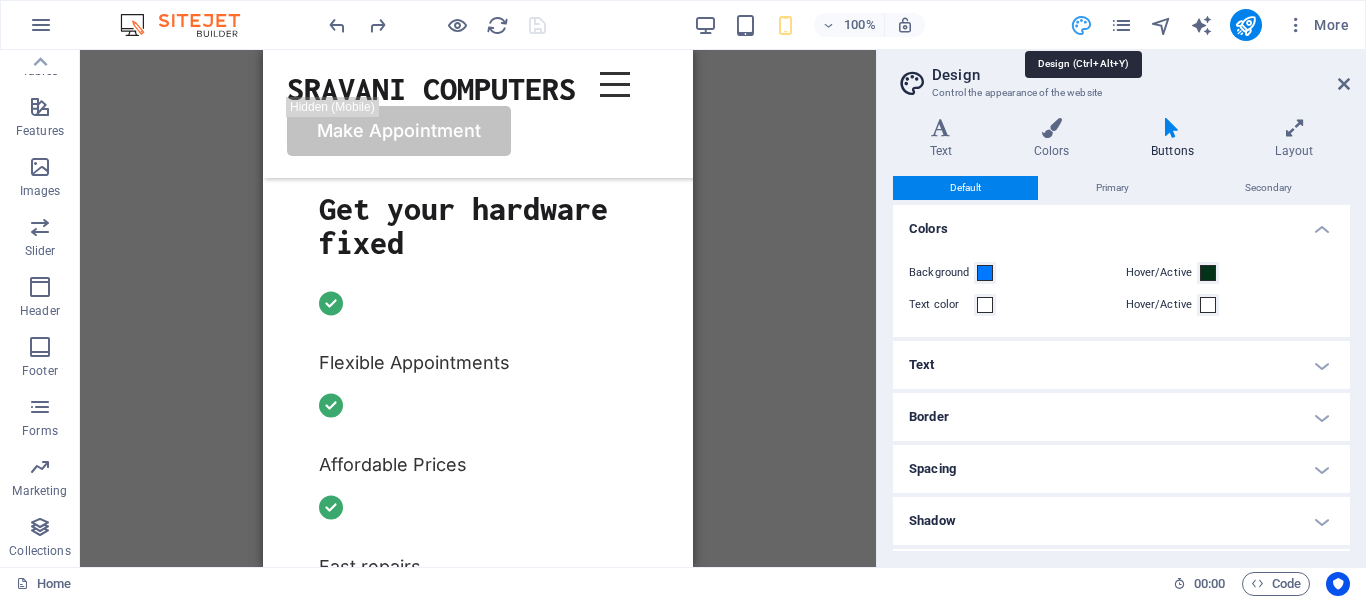 click at bounding box center [1081, 25] 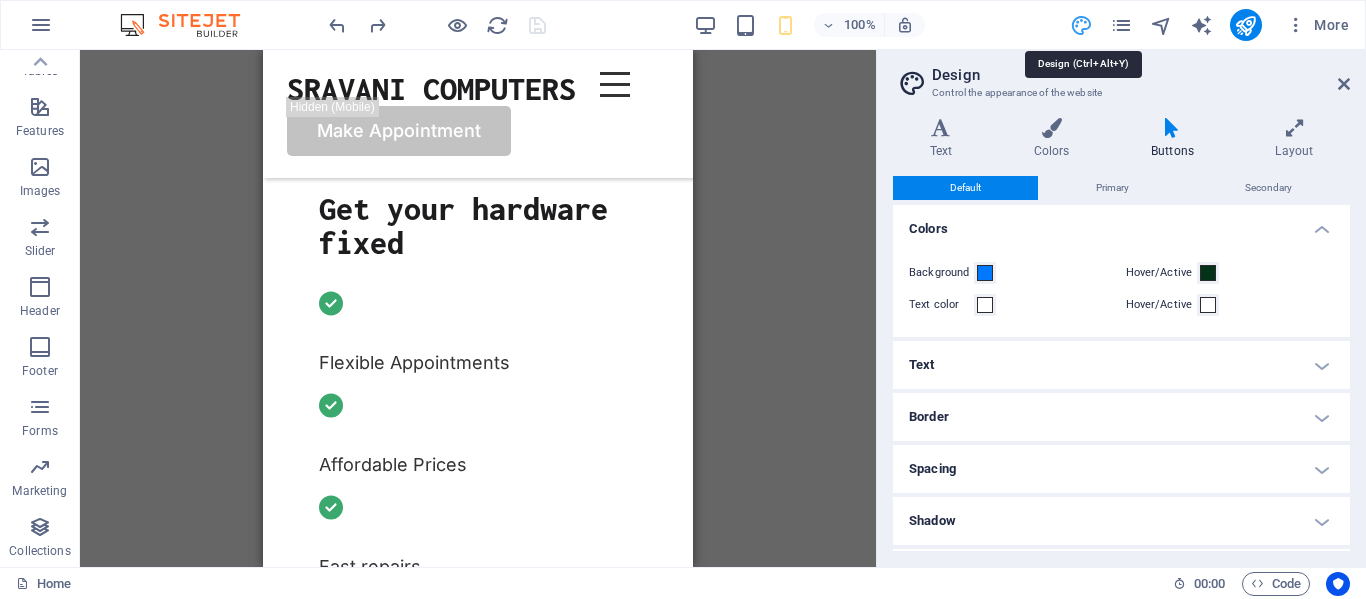 click at bounding box center [1081, 25] 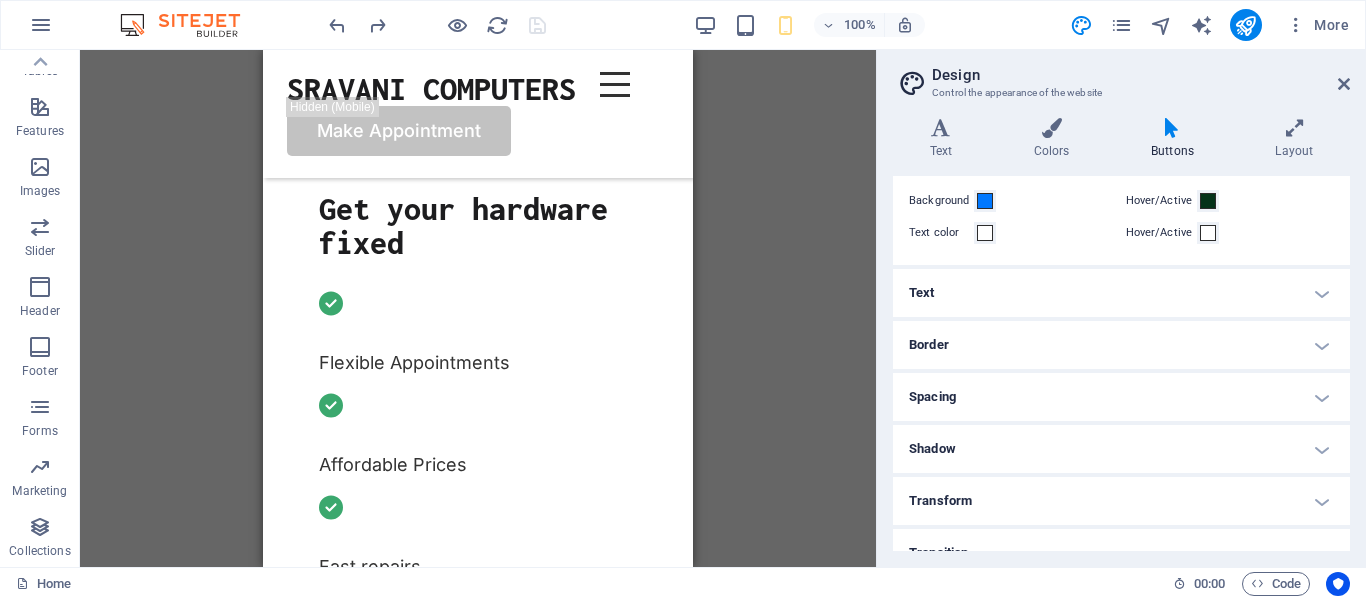 scroll, scrollTop: 98, scrollLeft: 0, axis: vertical 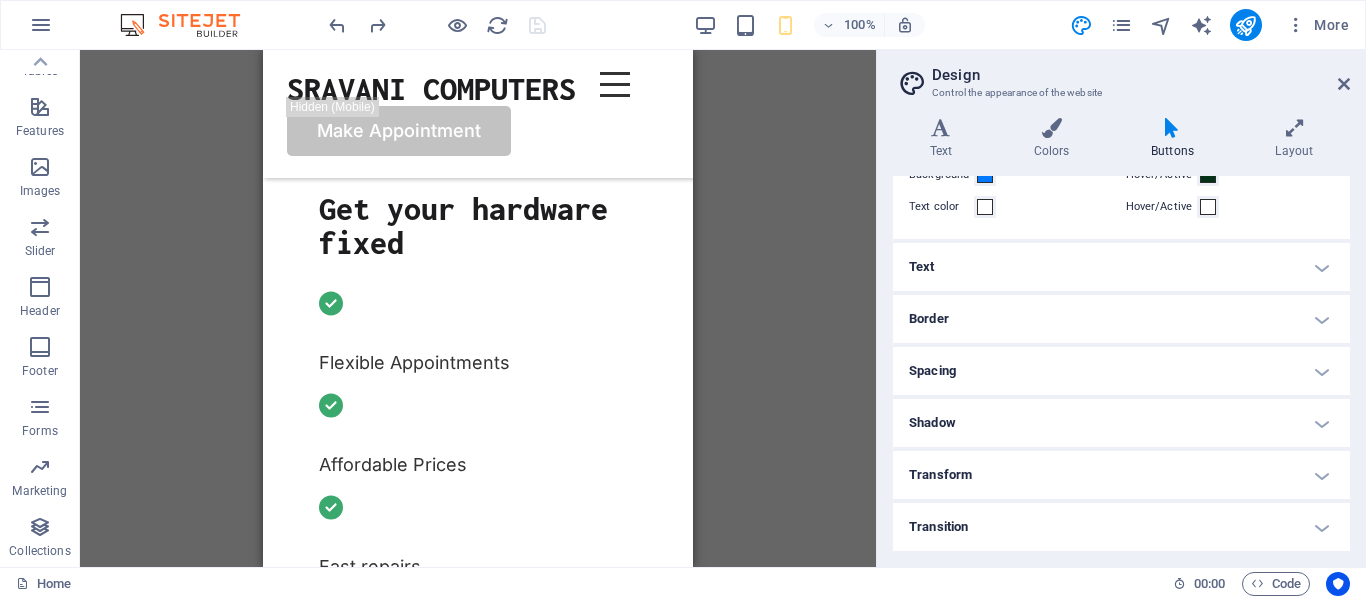 click on "Transform" at bounding box center (1121, 475) 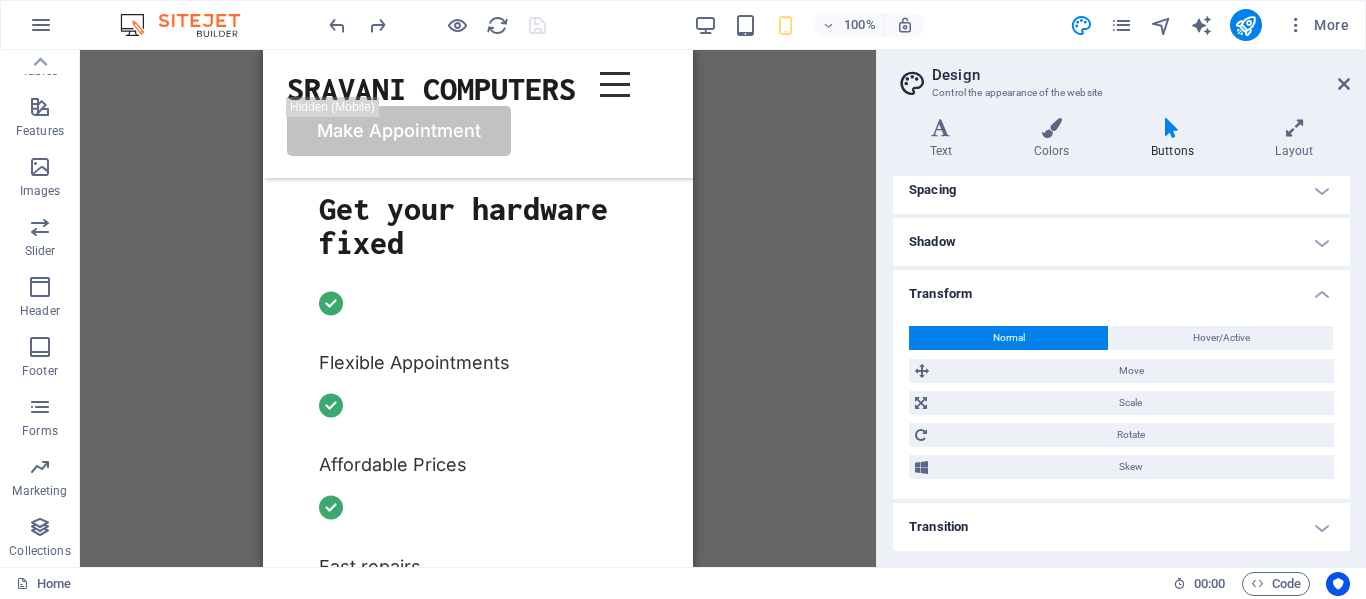 click on "Transform" at bounding box center [1121, 288] 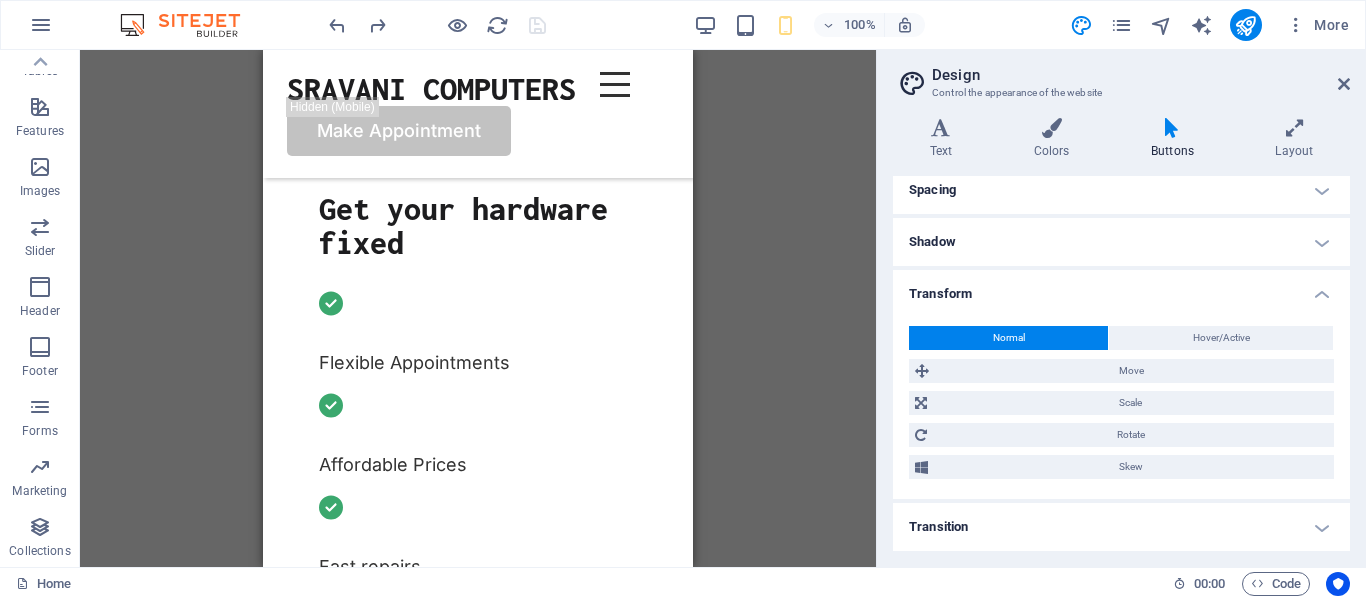 scroll, scrollTop: 98, scrollLeft: 0, axis: vertical 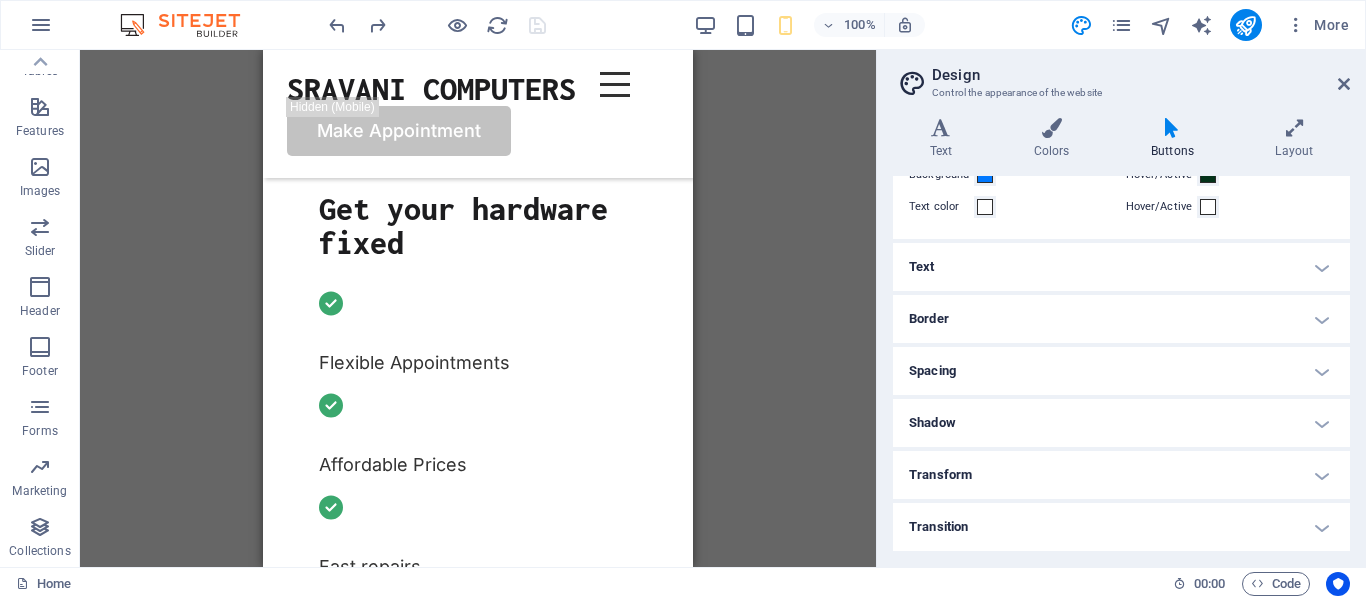 click on "Transition" at bounding box center [1121, 527] 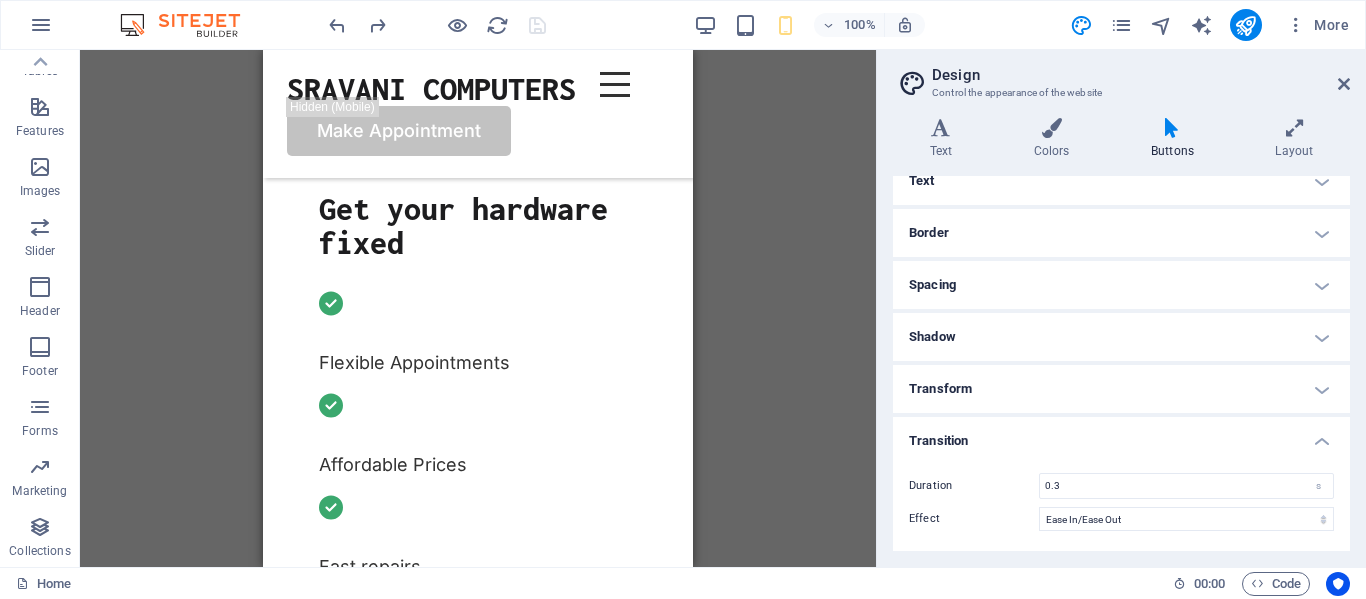 click on "Transition" at bounding box center (1121, 435) 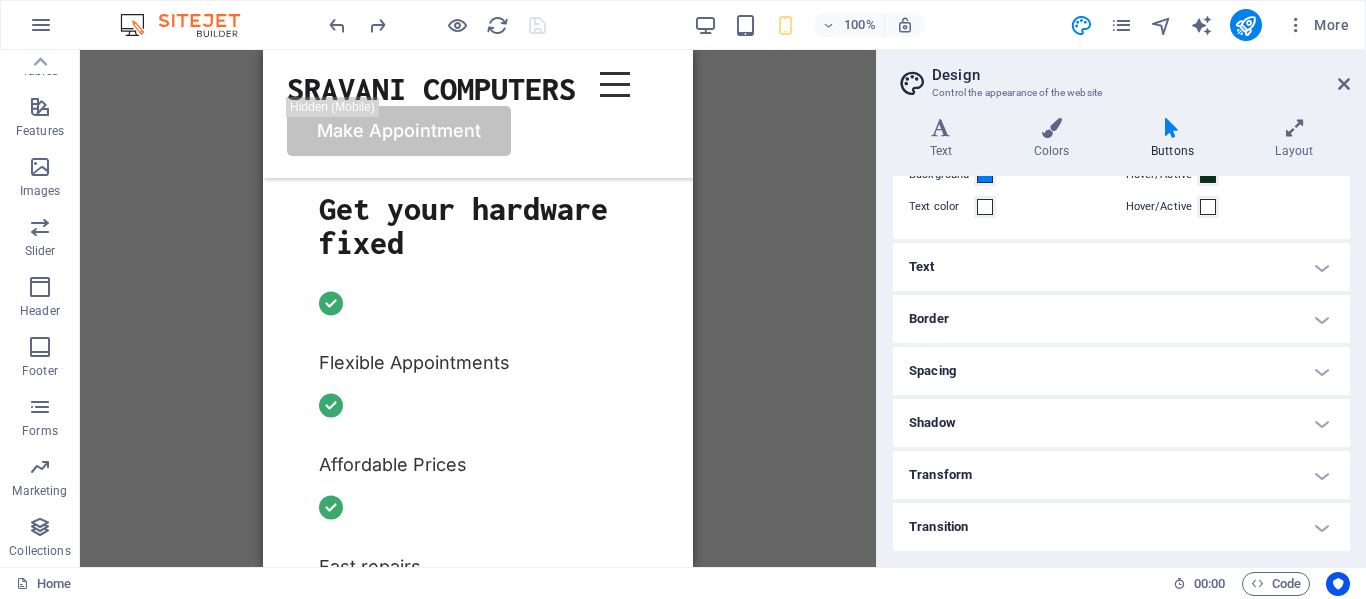 click on "Text" at bounding box center (1121, 267) 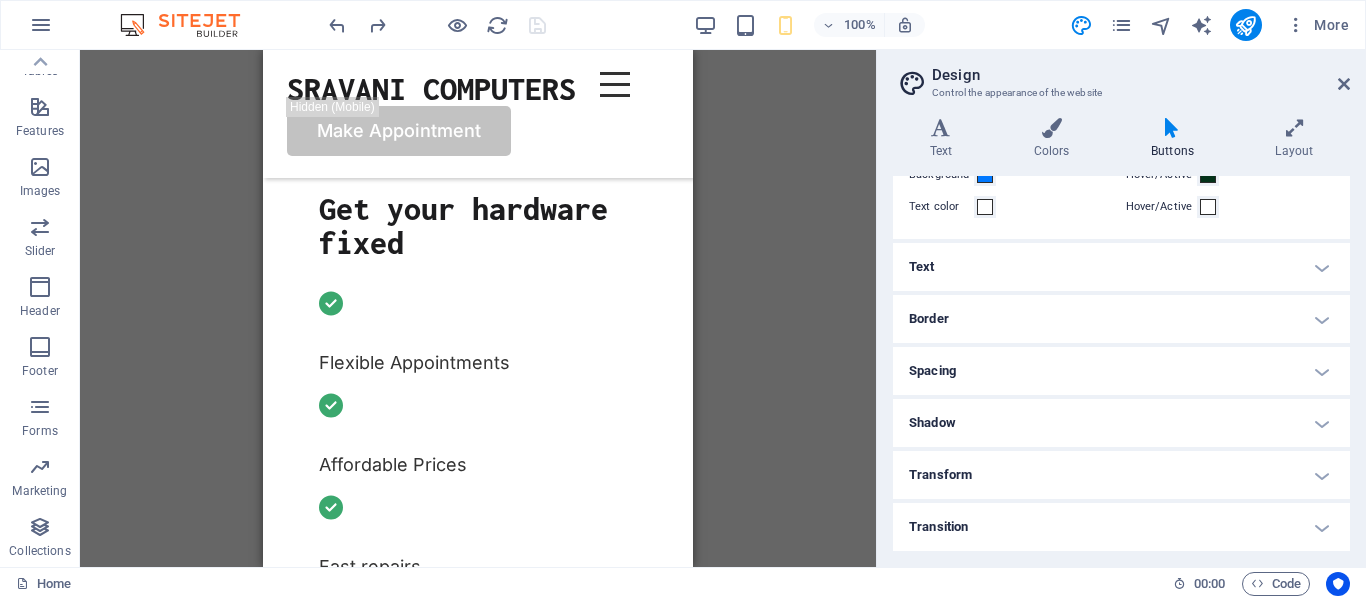 scroll, scrollTop: 387, scrollLeft: 0, axis: vertical 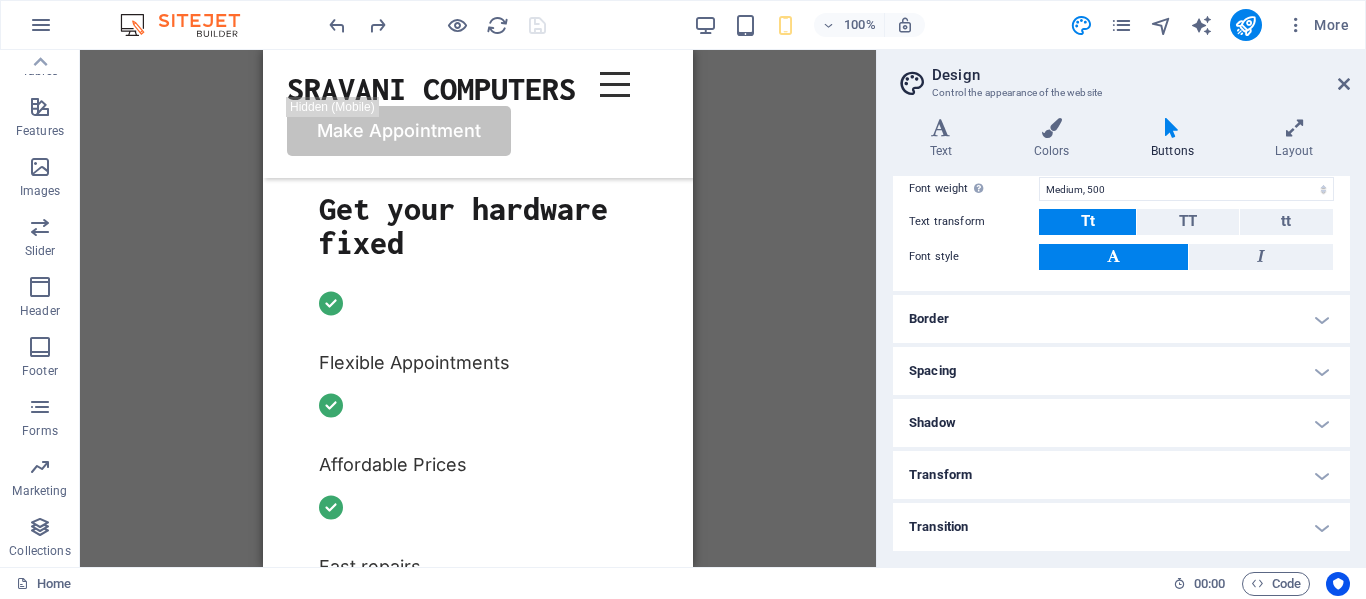 click on "Small Default Large Extra large Font Inter Font size 18 rem px em % Line height 1 Letter spacing 0 rem px Font weight To display the font weight correctly, it may need to be enabled.  Manage Fonts Thin, 100 Extra-light, 200 Light, 300 Regular, 400 Medium, 500 Semi-bold, 600 Bold, 700 Extra-bold, 800 Black, 900 Text transform Tt TT tt Font style Font Inter Font size 18 rem px em % Line height 1 Letter spacing 0 rem px Font weight To display the font weight correctly, it may need to be enabled.  Manage Fonts Thin, 100 Extra-light, 200 Light, 300 Regular, 400 Medium, 500 Semi-bold, 600 Bold, 700 Extra-bold, 800 Black, 900 Text transform Tt TT tt Font style Font Inter Font size 18 rem px em % Line height 1 Letter spacing 0 rem px Font weight To display the font weight correctly, it may need to be enabled.  Manage Fonts Thin, 100 Extra-light, 200 Light, 300 Regular, 400 Medium, 500 Semi-bold, 600 Bold, 700 Extra-bold, 800 Black, 900 Text transform Tt TT tt Font style Font Inter Font size  18 rem px em % 1 0 rem px" at bounding box center (1121, 140) 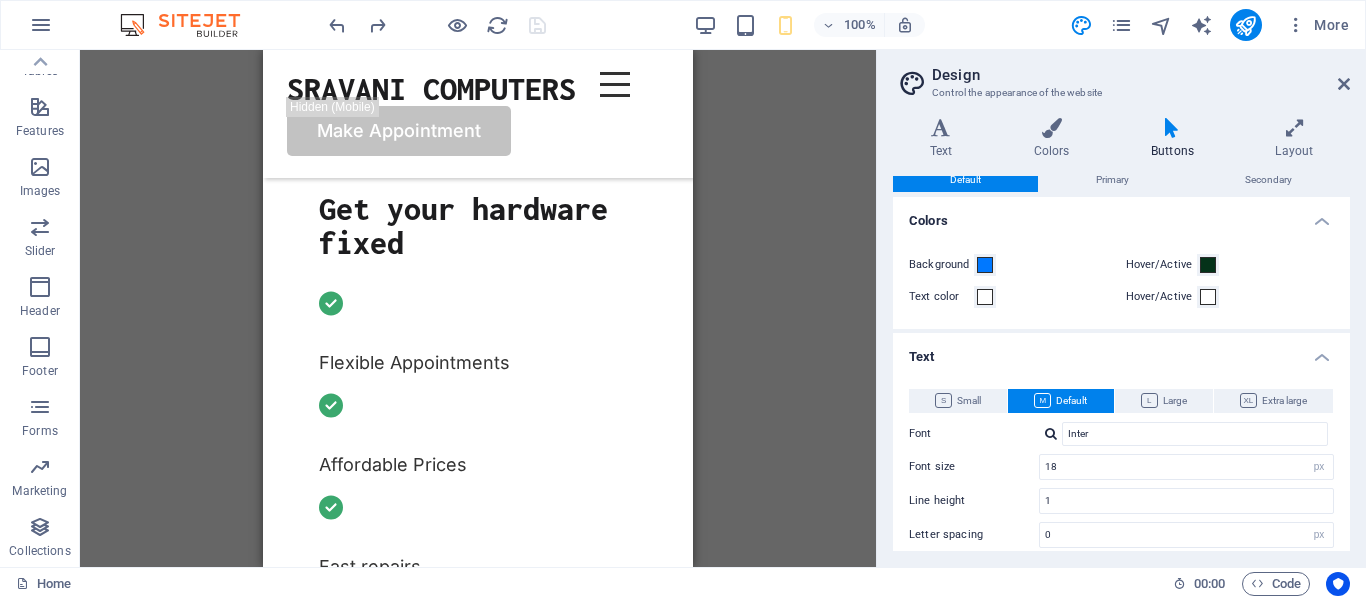 scroll, scrollTop: 0, scrollLeft: 0, axis: both 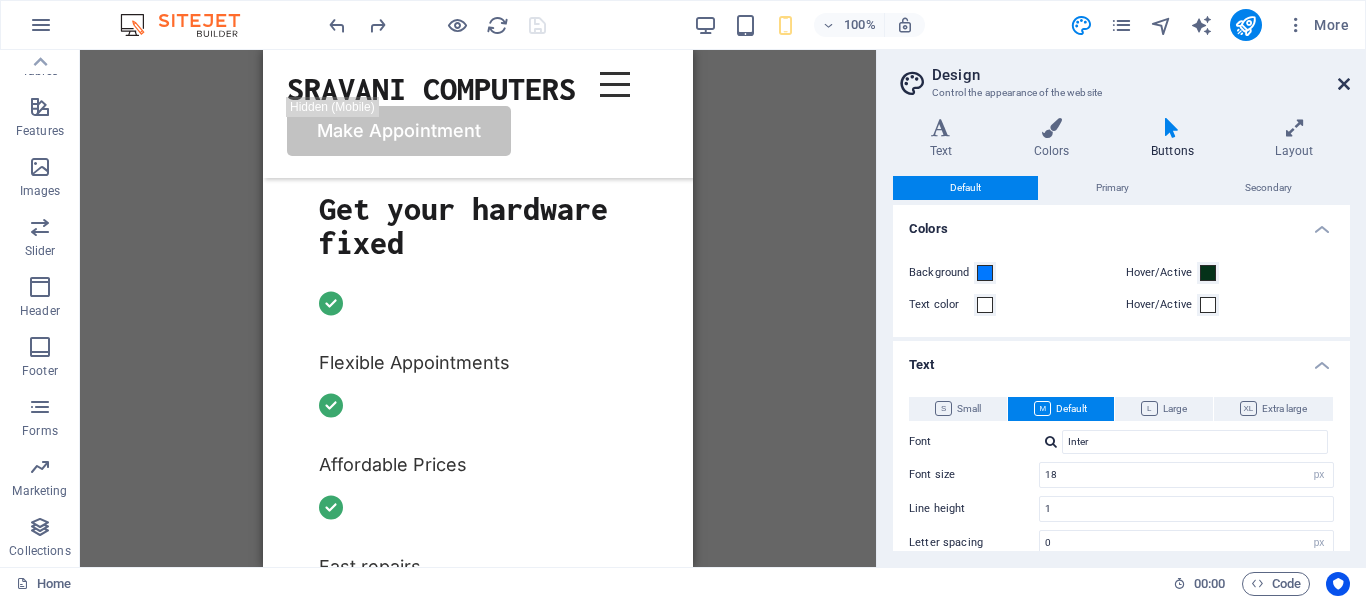click at bounding box center [1344, 84] 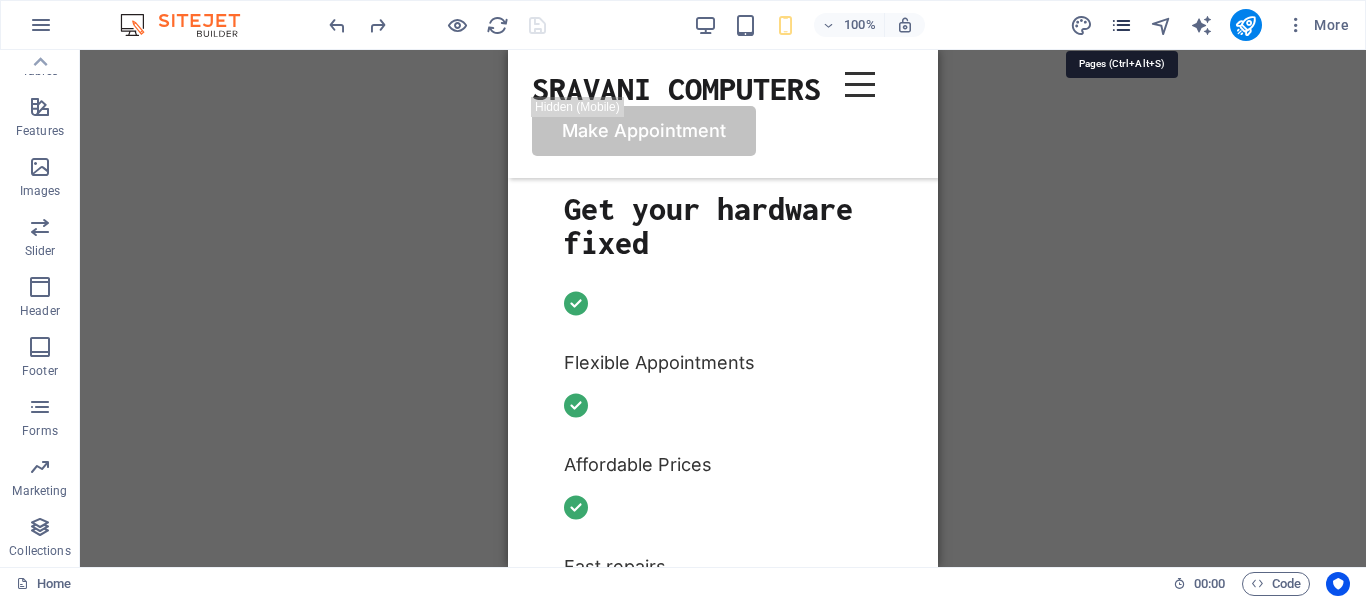 click at bounding box center (1121, 25) 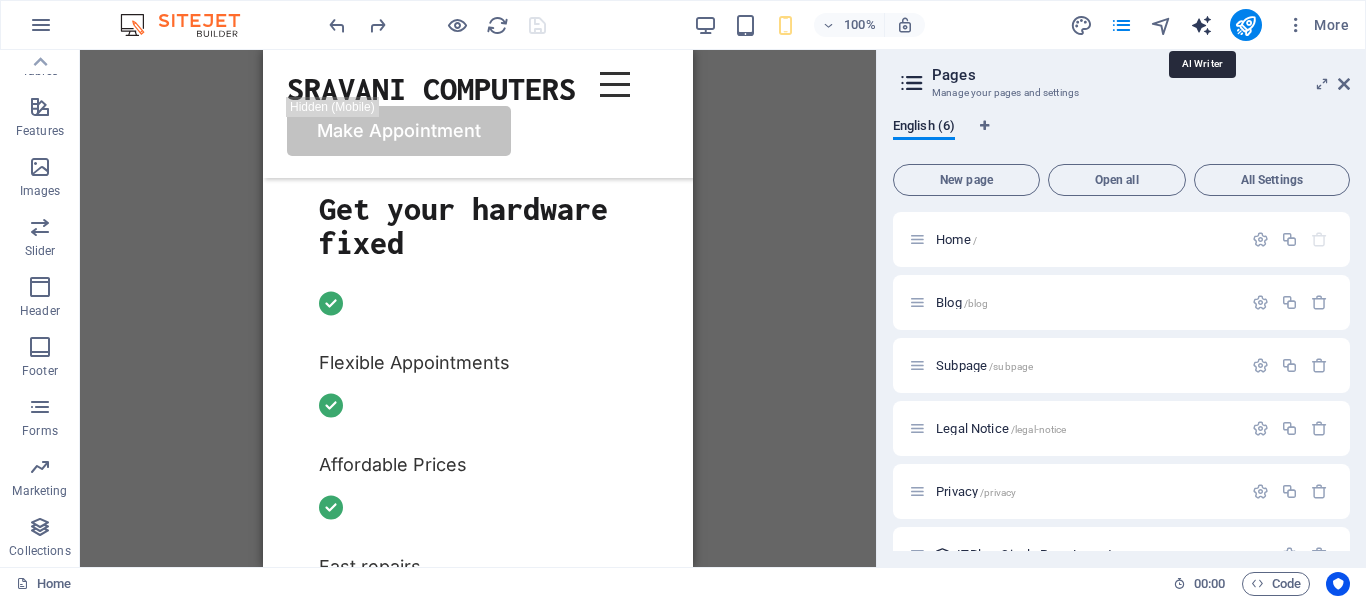 click at bounding box center [1201, 25] 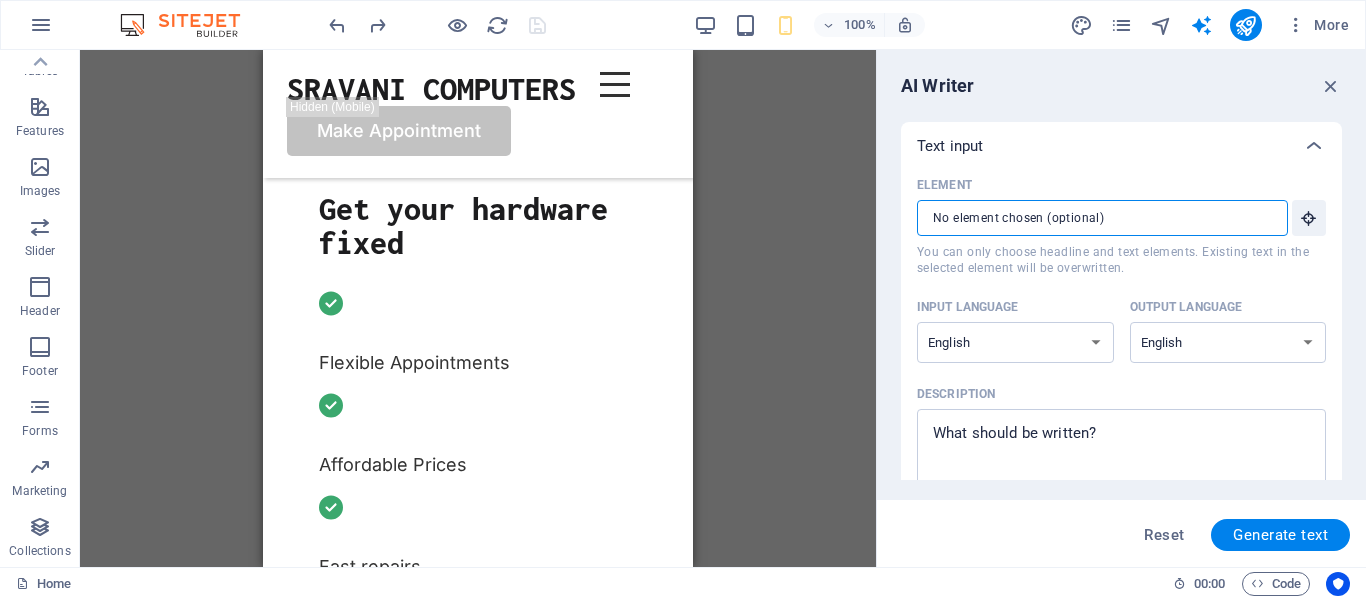 click on "Element ​ You can only choose headline and text elements. Existing text in the selected element will be overwritten." at bounding box center (1095, 218) 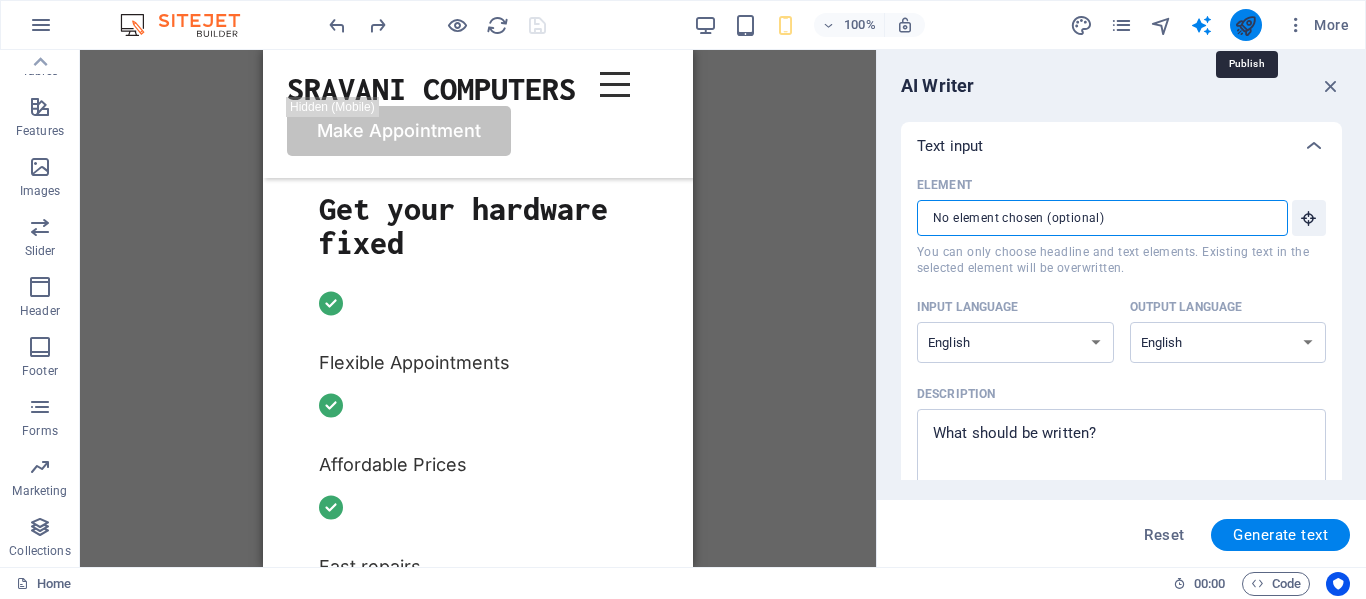 click at bounding box center (1245, 25) 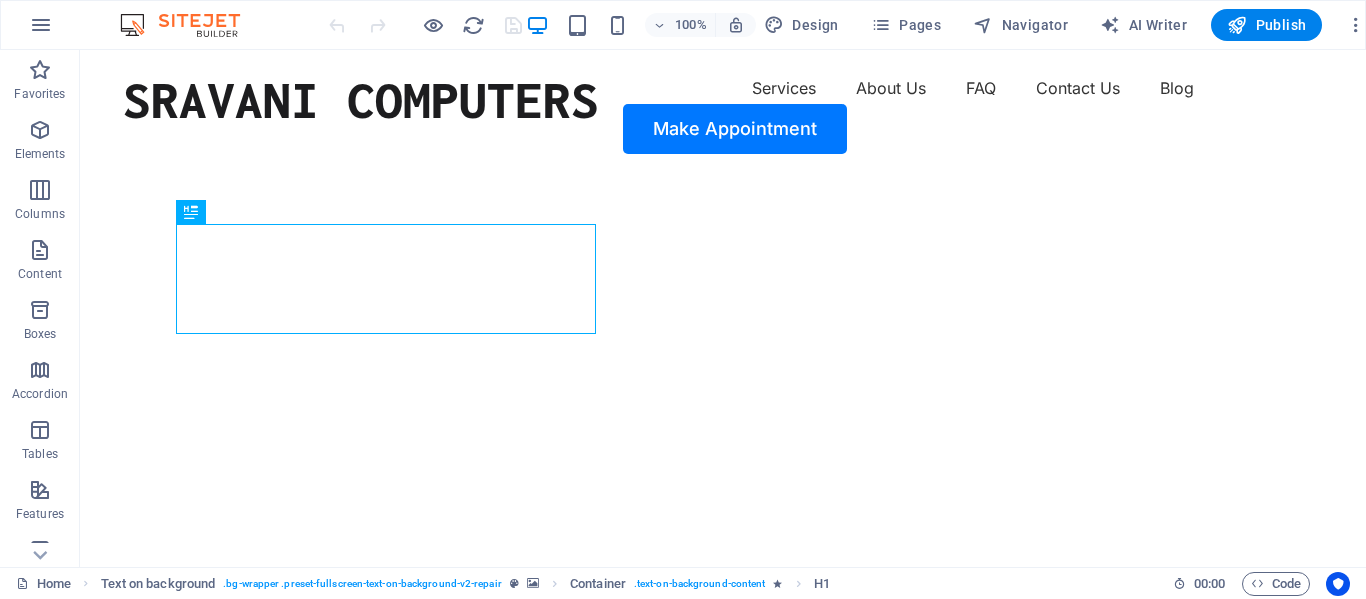 scroll, scrollTop: 0, scrollLeft: 0, axis: both 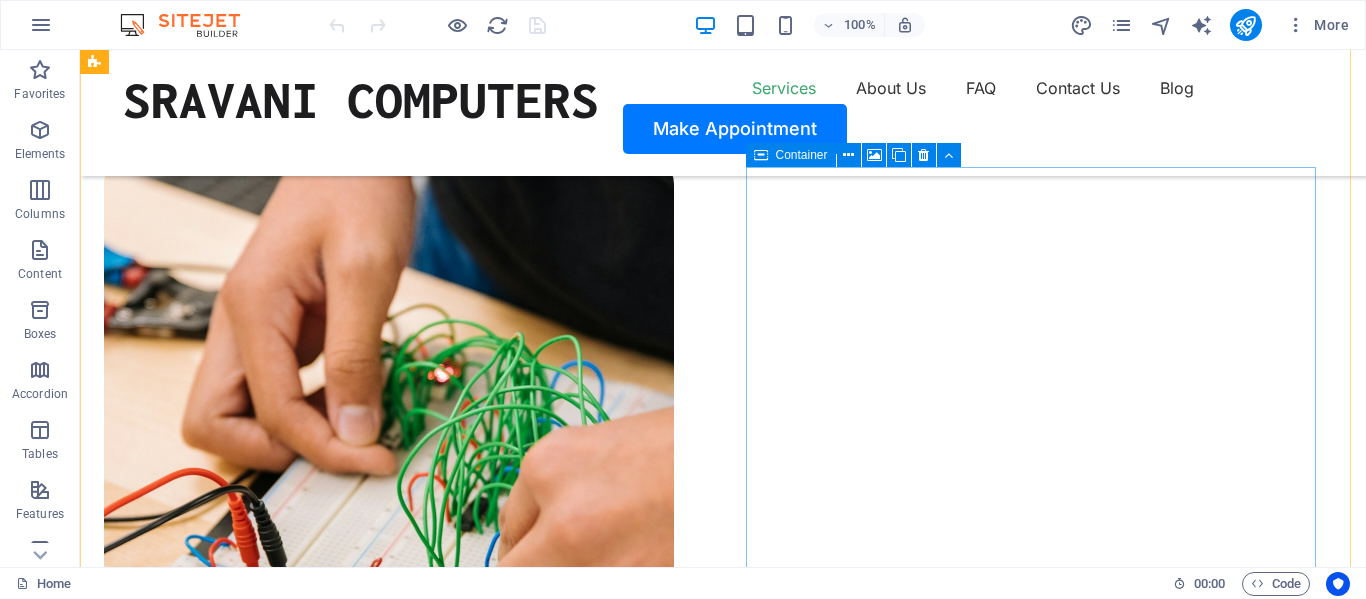 click on "Add elements" at bounding box center [330, 3390] 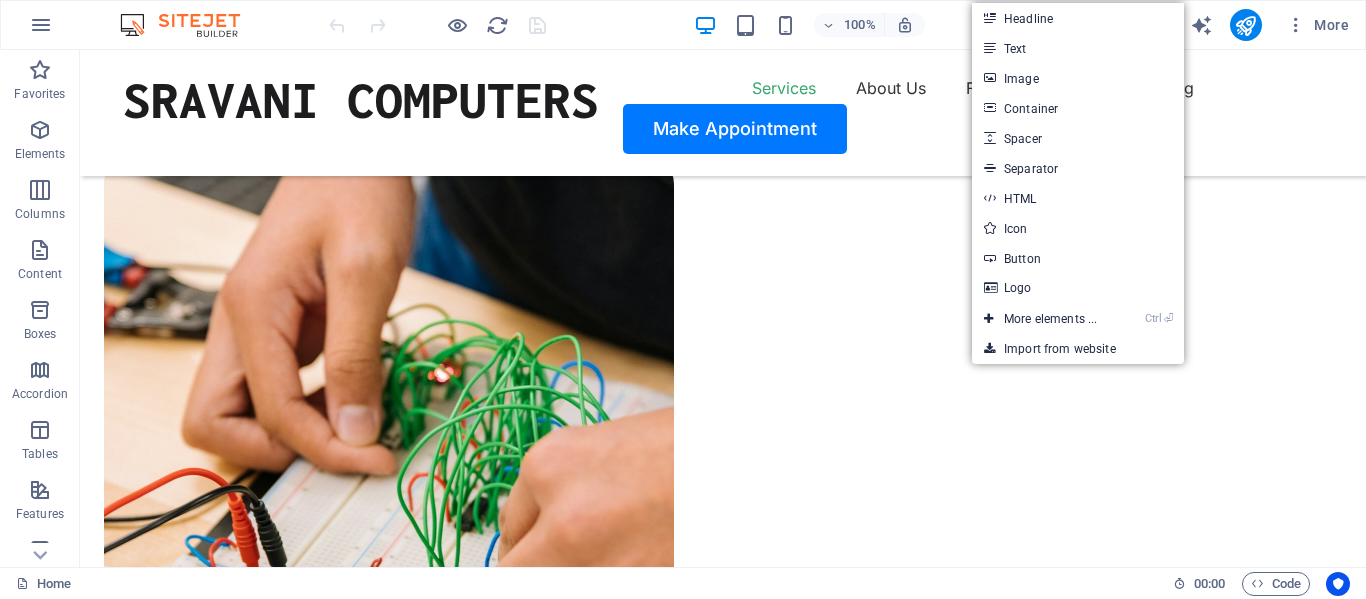 click at bounding box center [389, 2969] 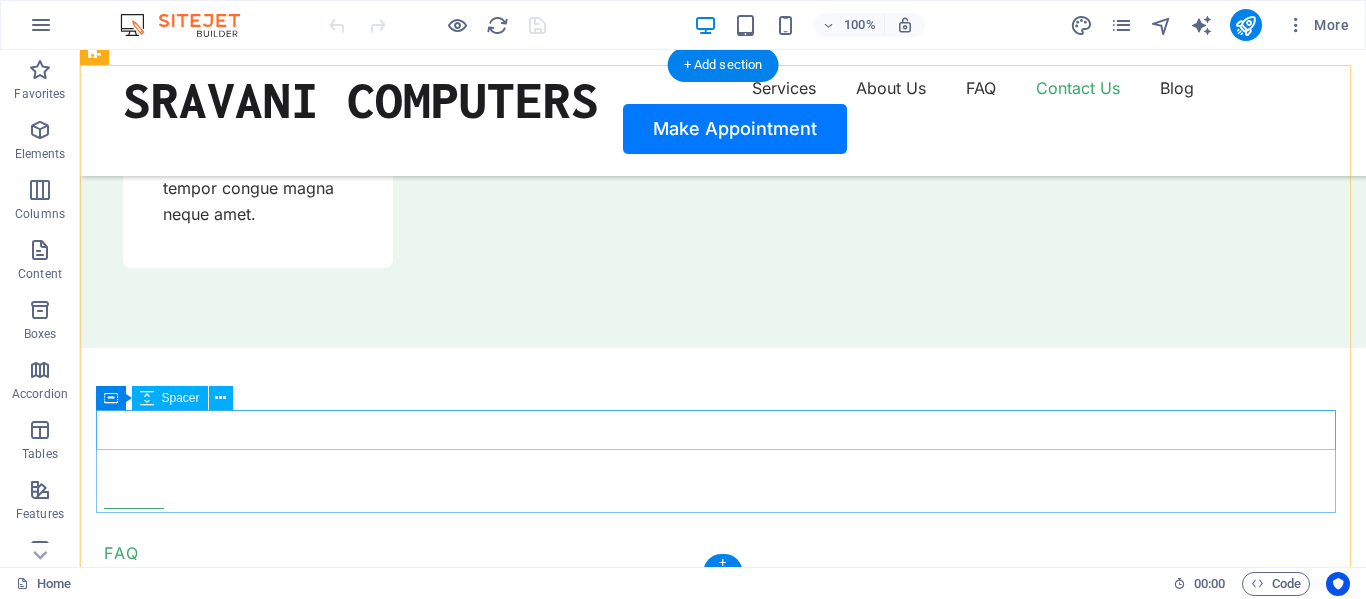 scroll, scrollTop: 6900, scrollLeft: 0, axis: vertical 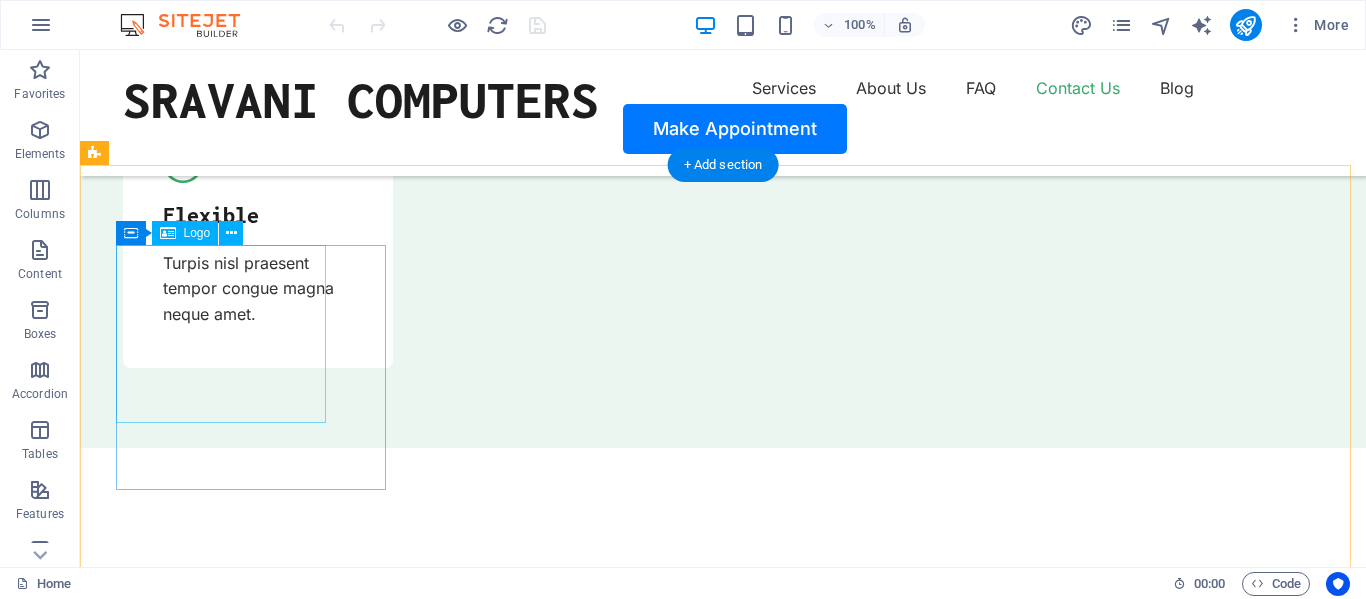 click at bounding box center [209, 8042] 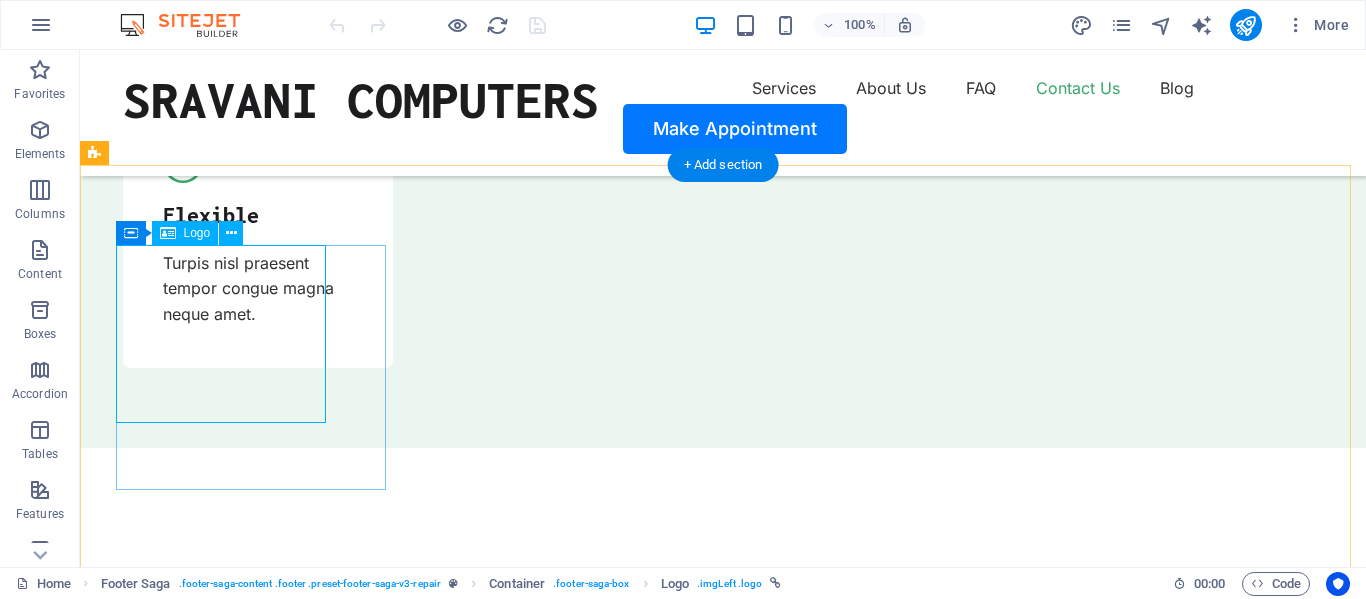 click at bounding box center [209, 8042] 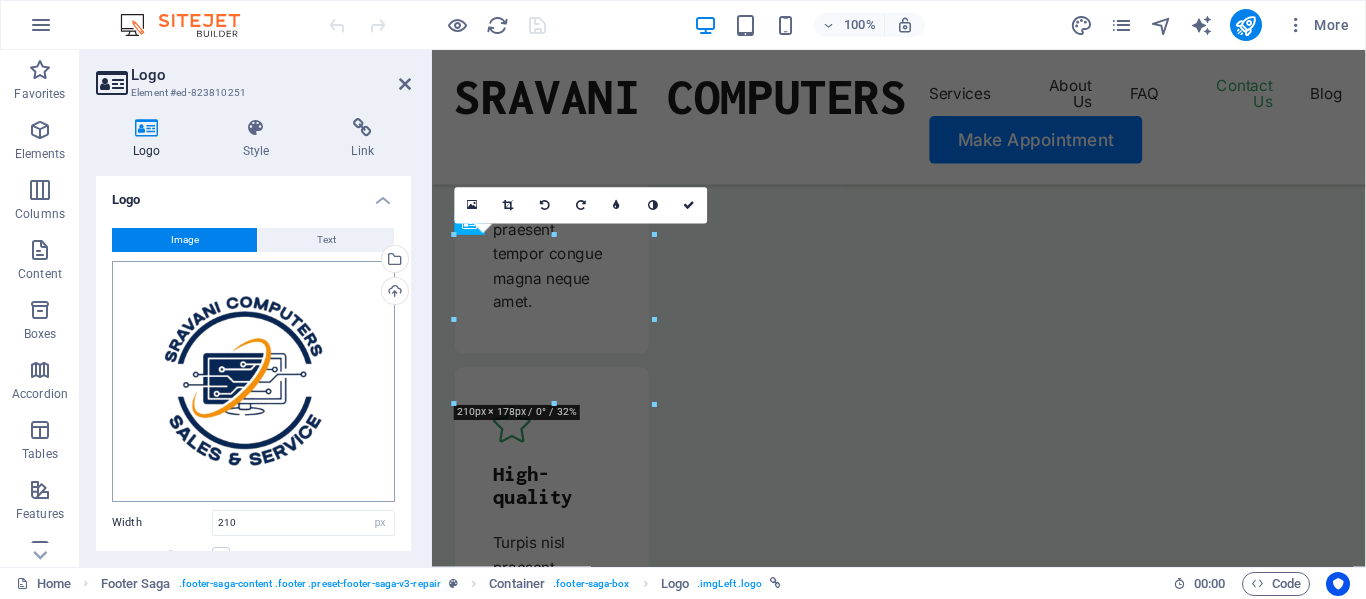 scroll, scrollTop: 7399, scrollLeft: 0, axis: vertical 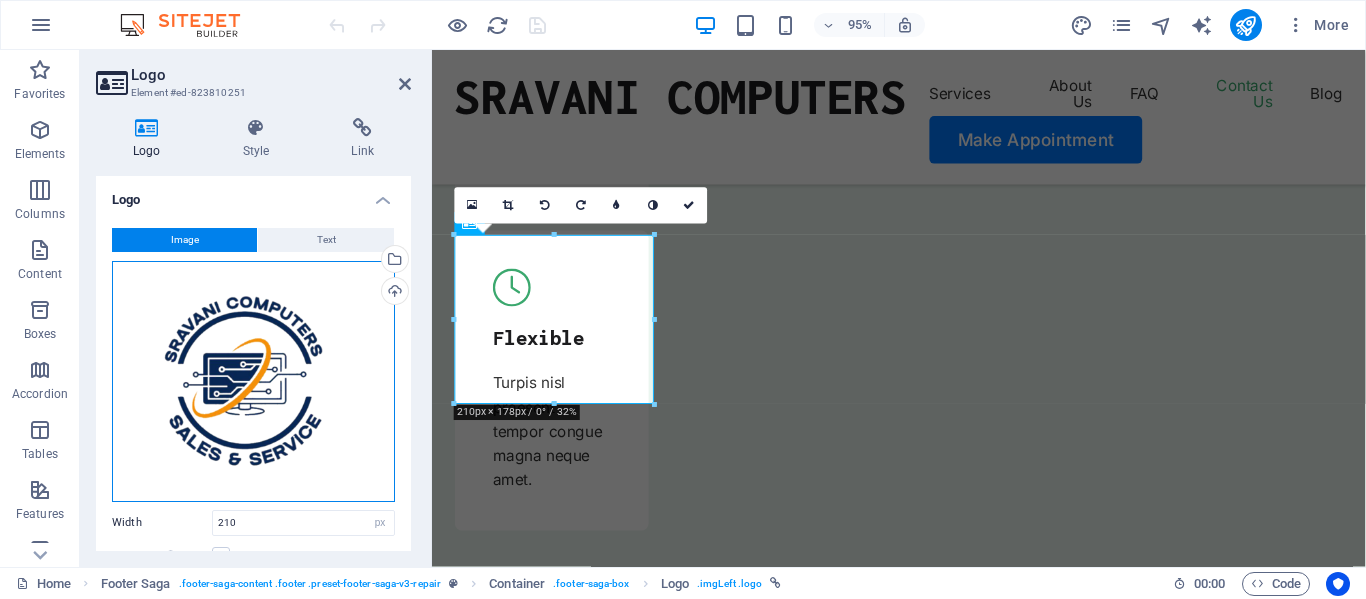 click on "Drag files here, click to choose files or select files from Files or our free stock photos & videos" at bounding box center [253, 381] 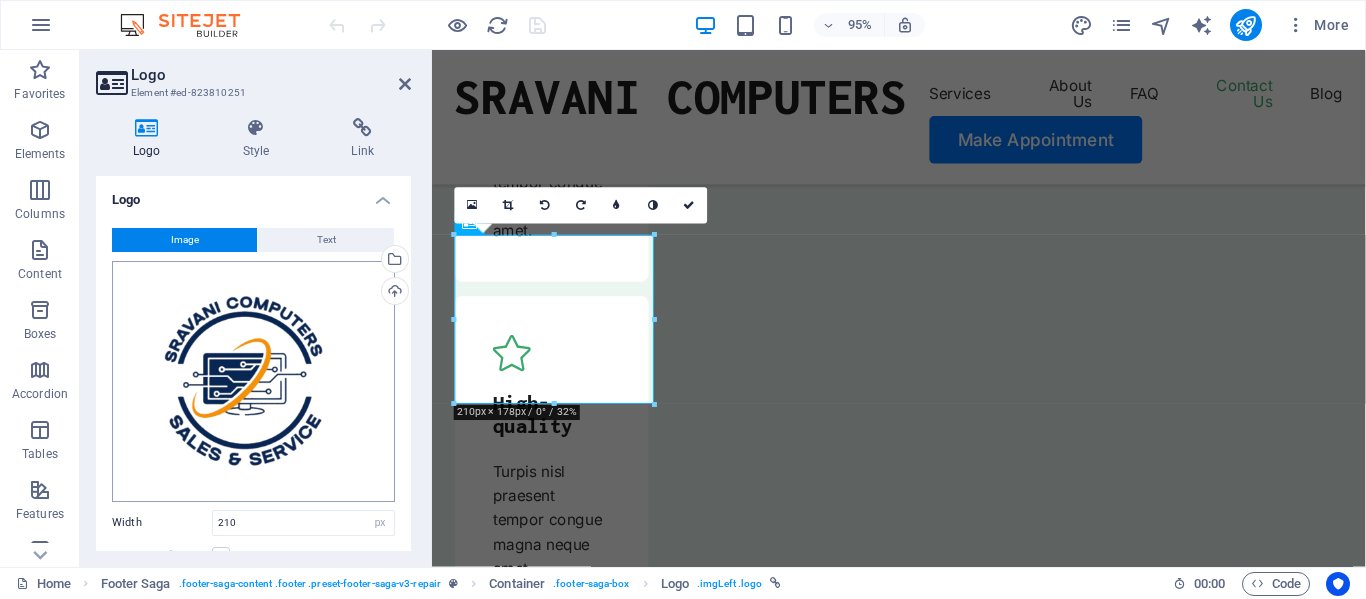 scroll, scrollTop: 7296, scrollLeft: 0, axis: vertical 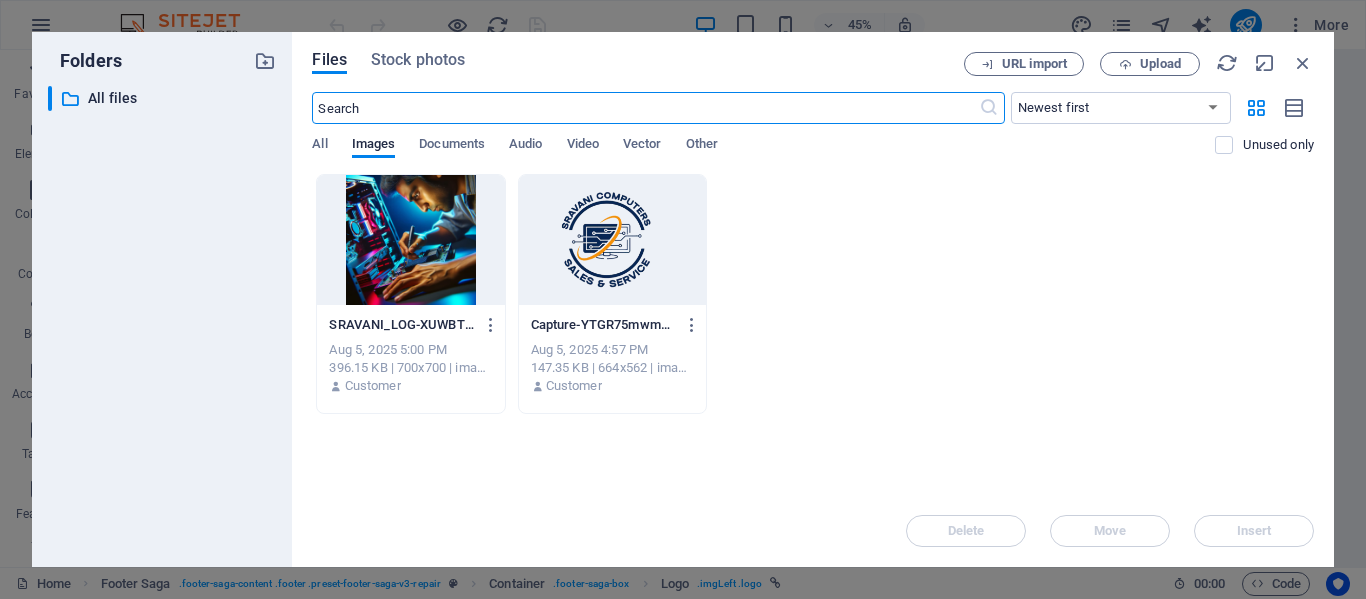 click at bounding box center (645, 108) 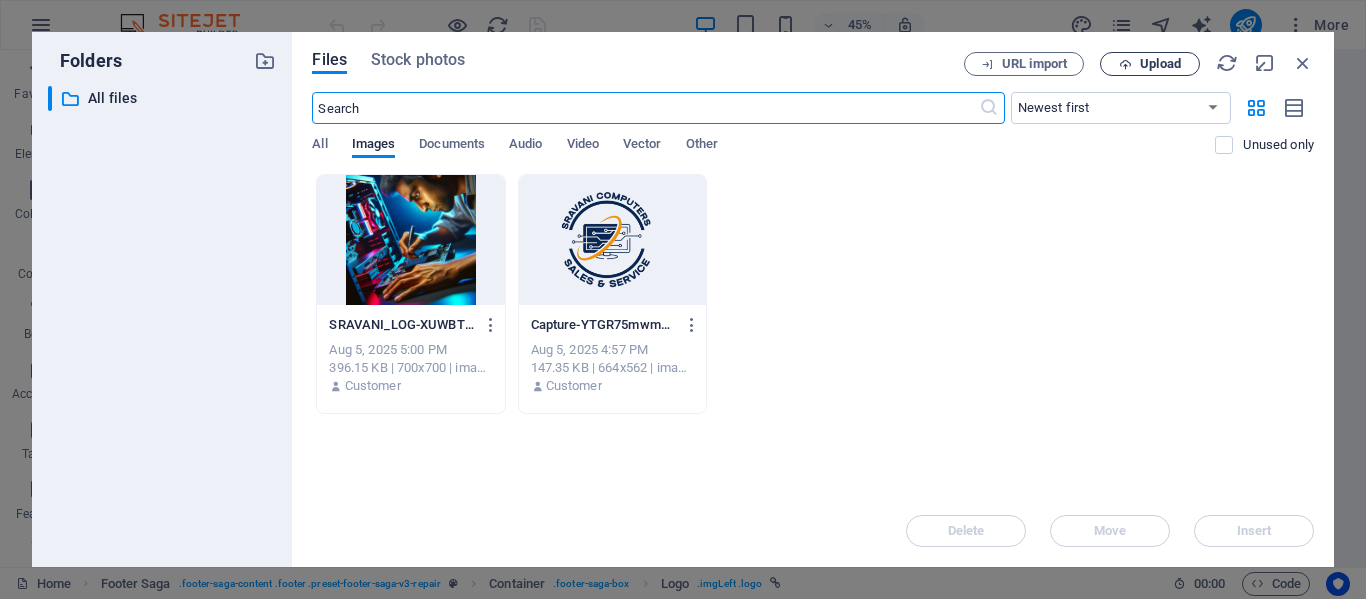 click on "Upload" at bounding box center [1150, 64] 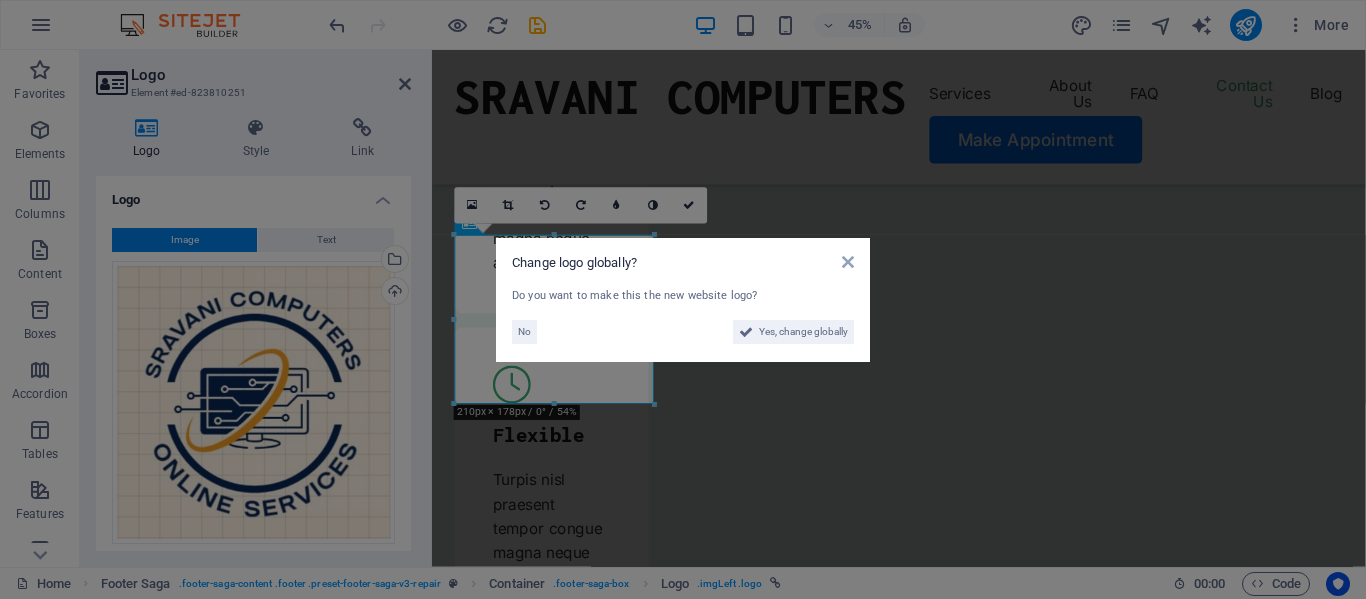 scroll, scrollTop: 7399, scrollLeft: 0, axis: vertical 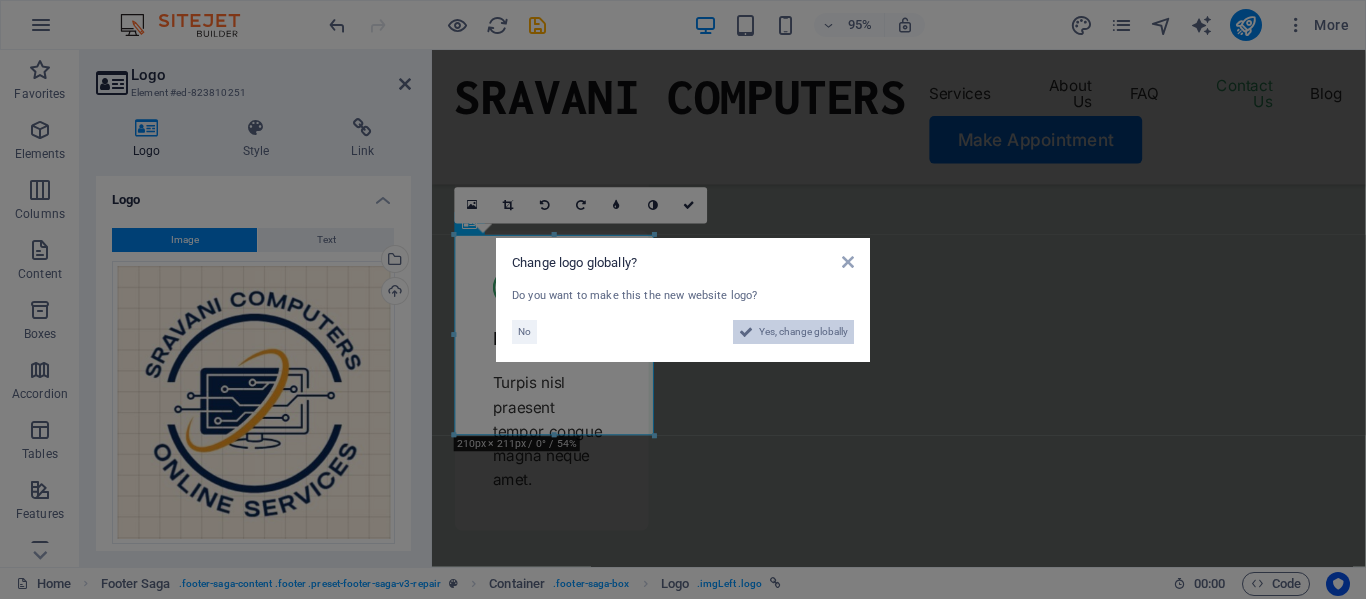click on "Yes, change globally" at bounding box center (803, 332) 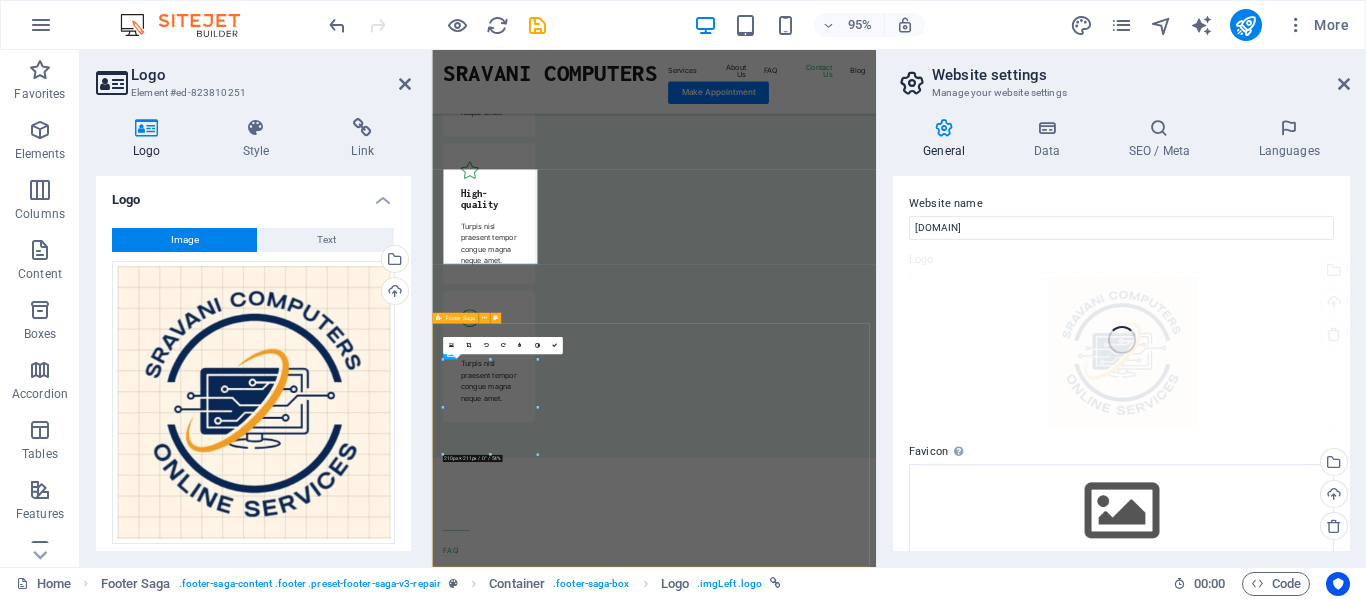 scroll, scrollTop: 7329, scrollLeft: 0, axis: vertical 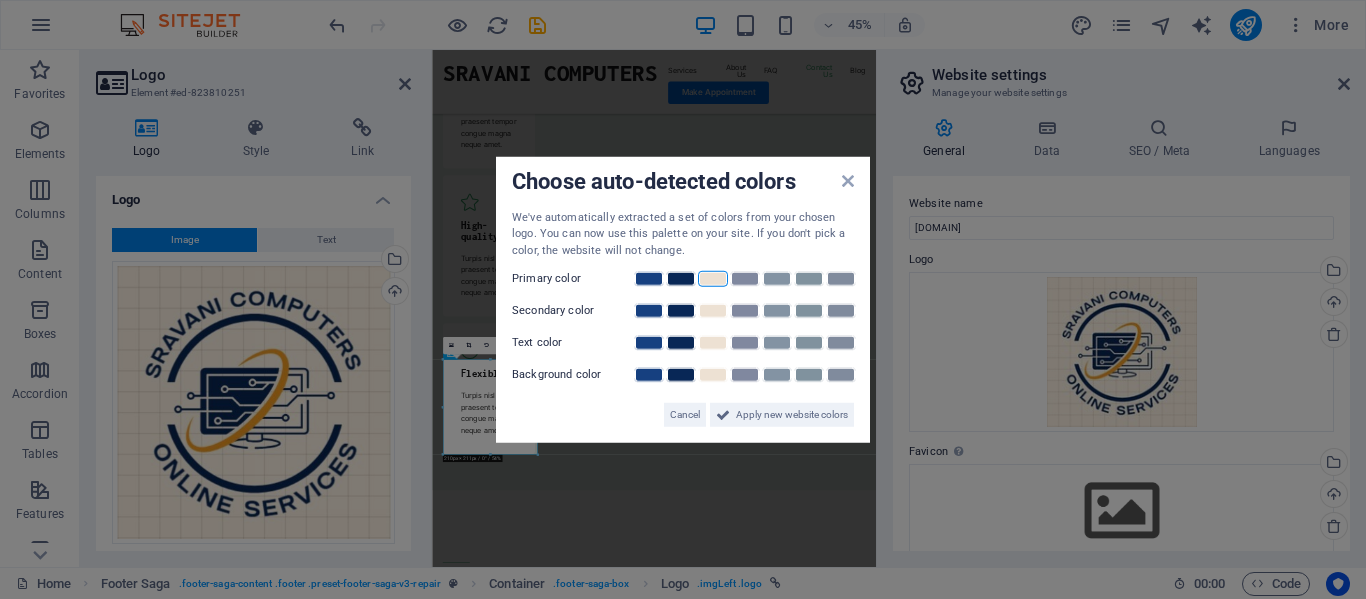 click at bounding box center (713, 279) 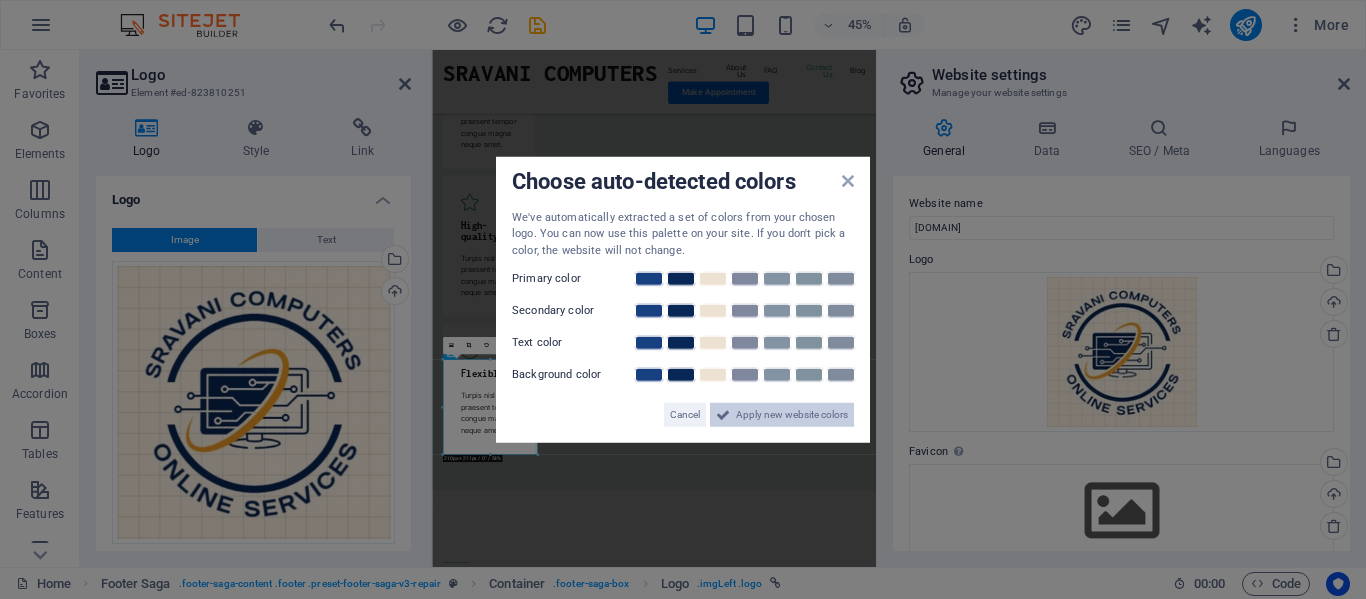 click on "Apply new website colors" at bounding box center [792, 415] 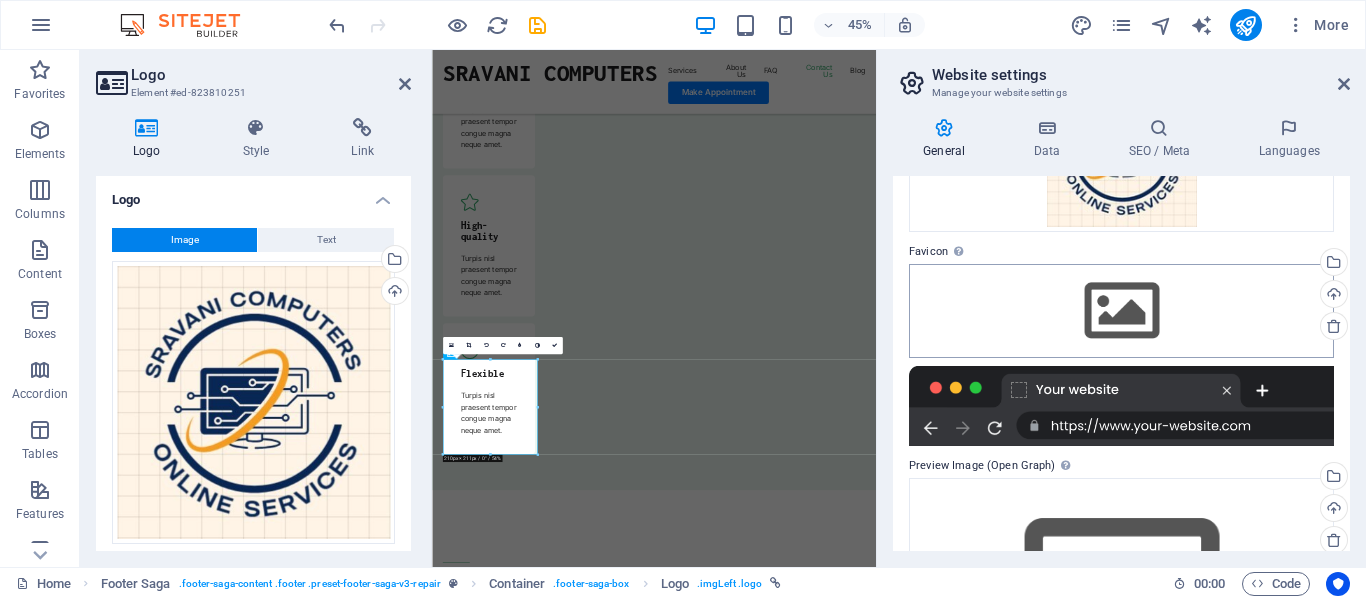 scroll, scrollTop: 300, scrollLeft: 0, axis: vertical 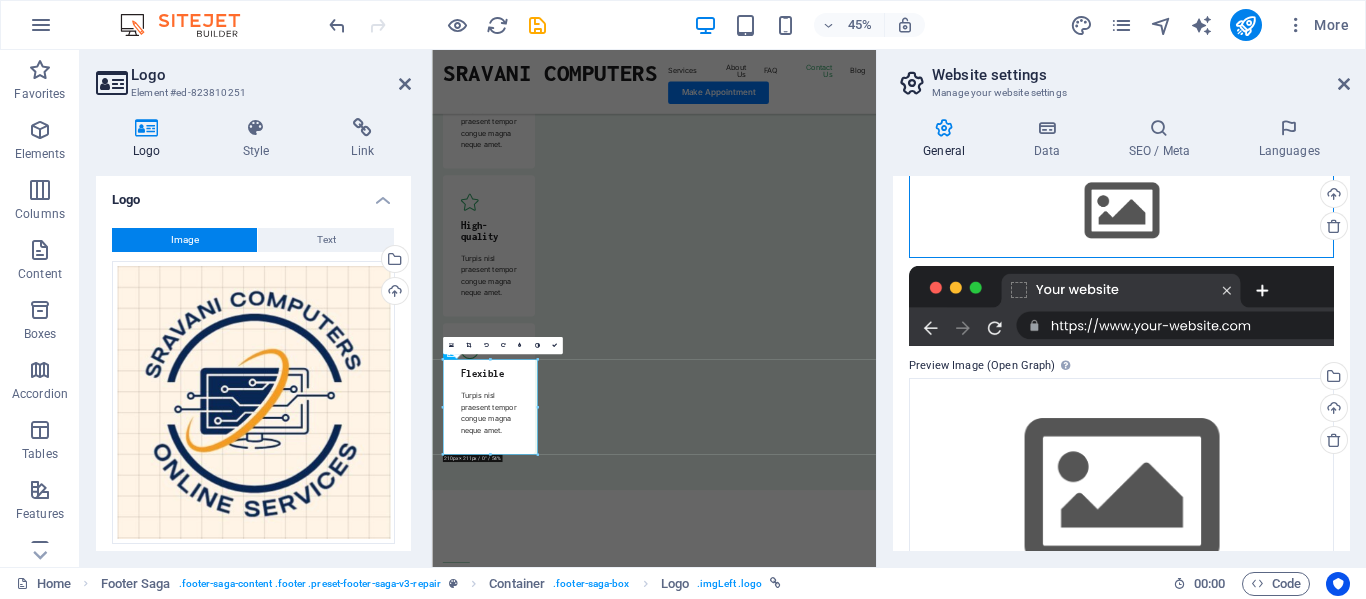 click on "Drag files here, click to choose files or select files from Files or our free stock photos & videos" at bounding box center [1121, 211] 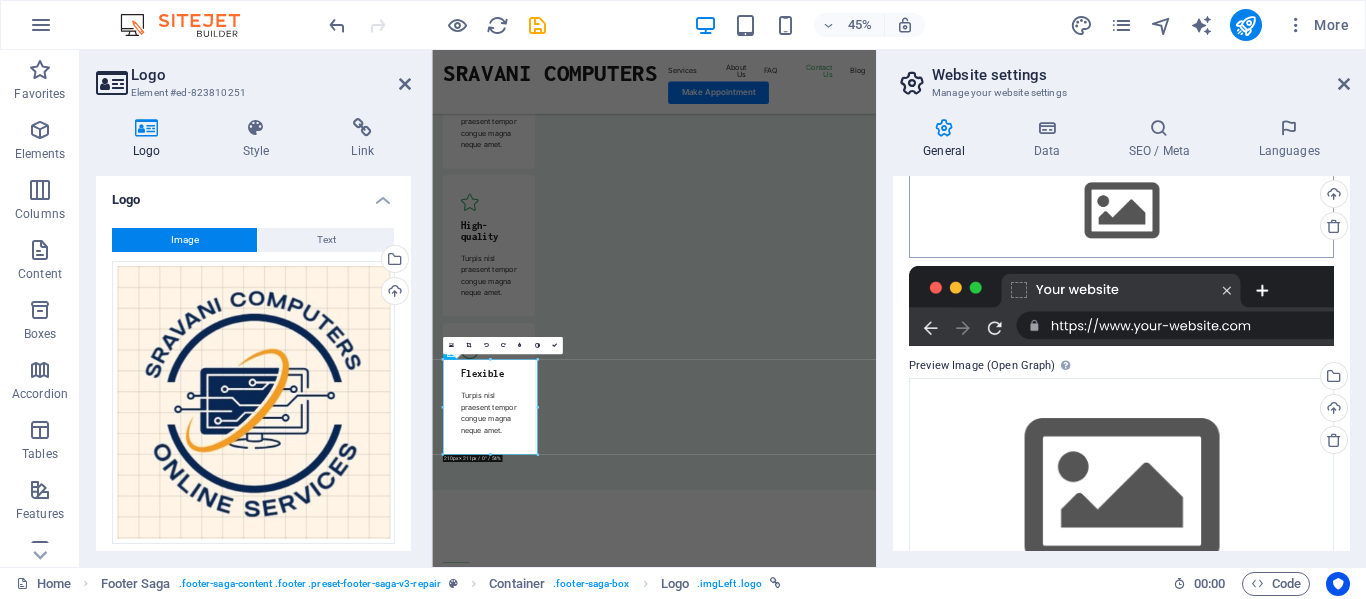 scroll, scrollTop: 14037, scrollLeft: 0, axis: vertical 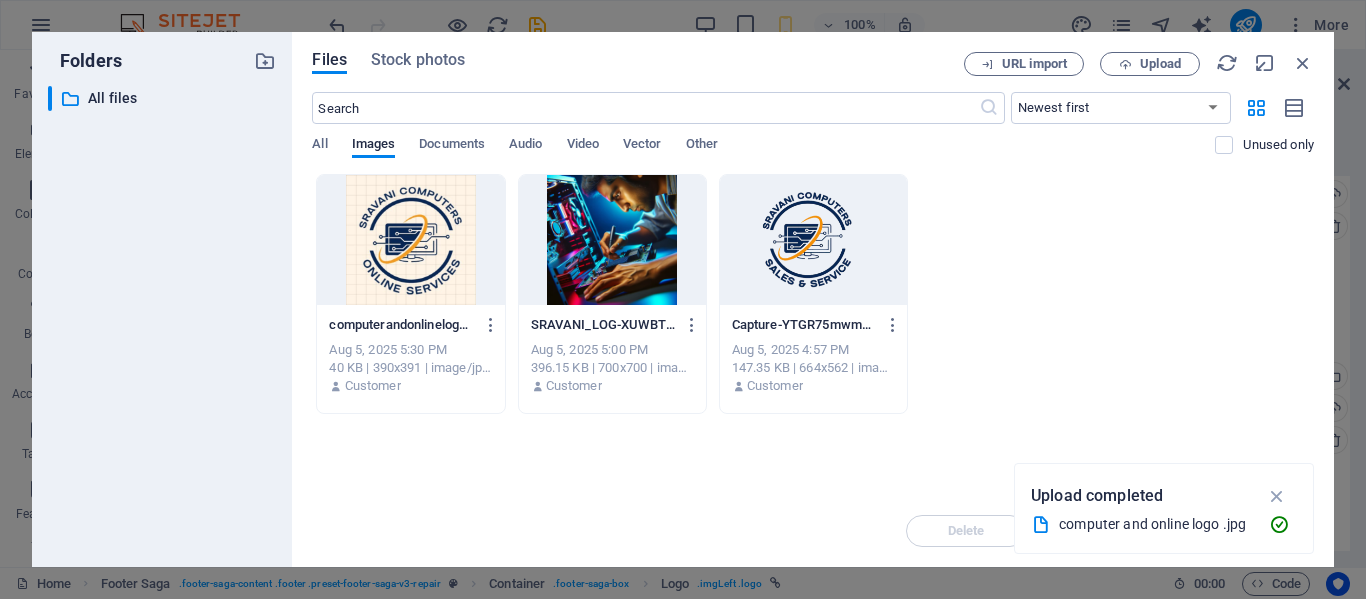 click at bounding box center (813, 240) 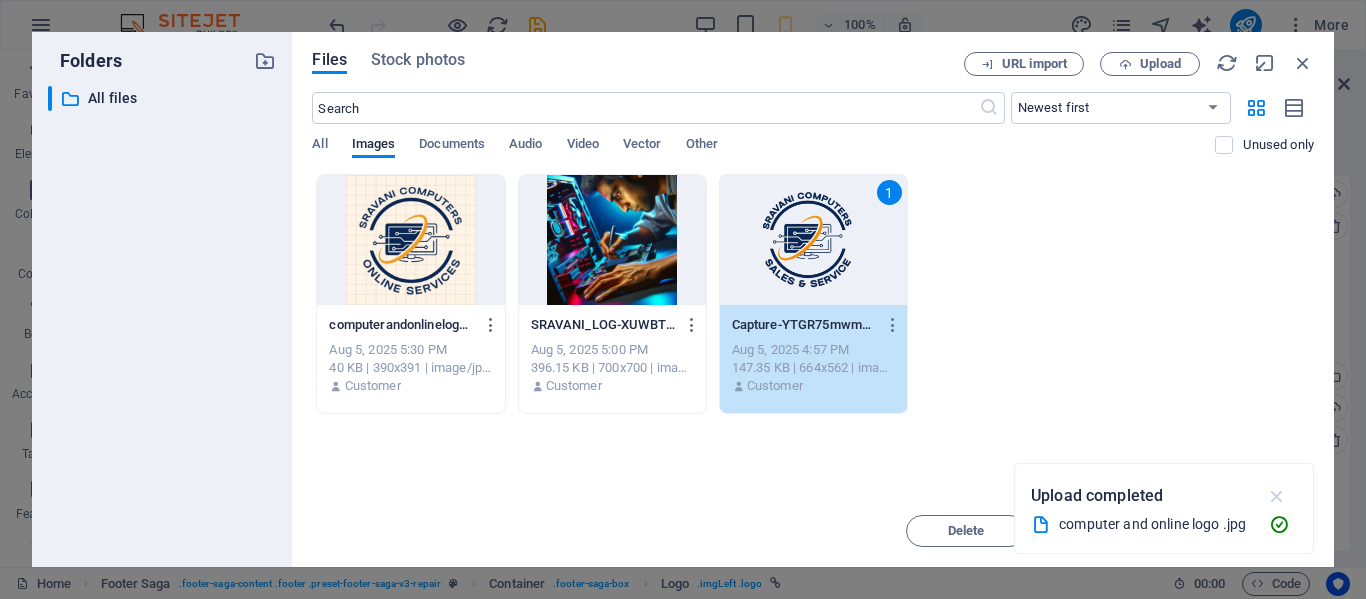 click at bounding box center [1277, 496] 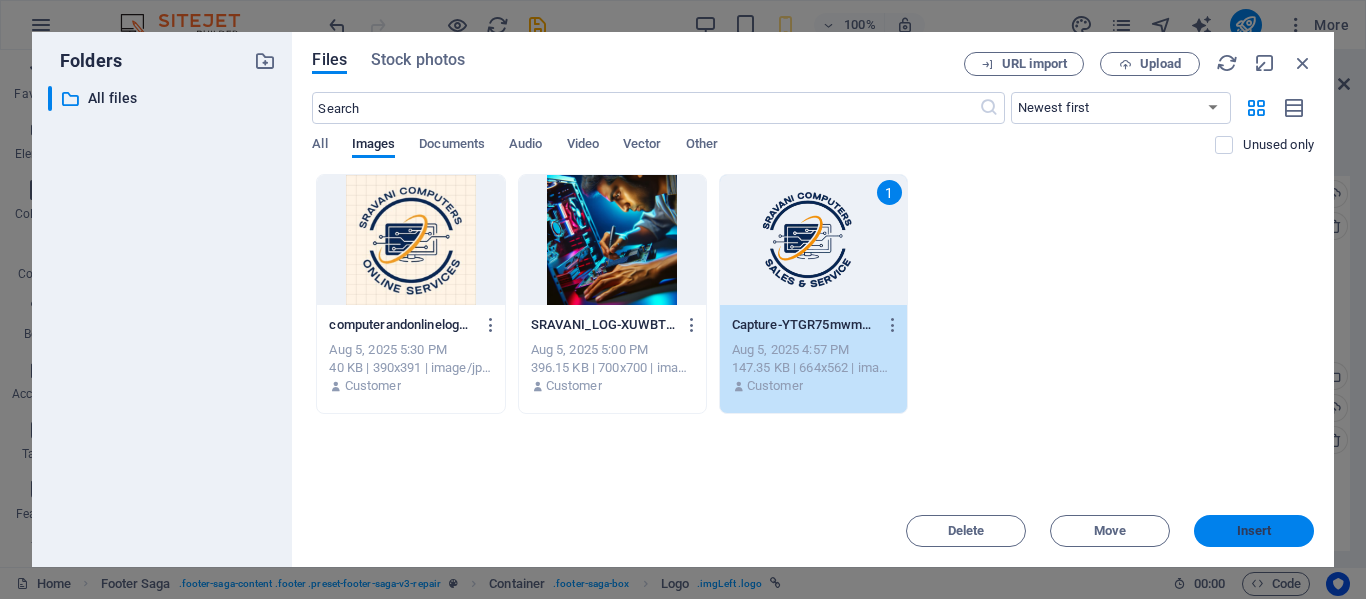 click on "Insert" at bounding box center [1254, 531] 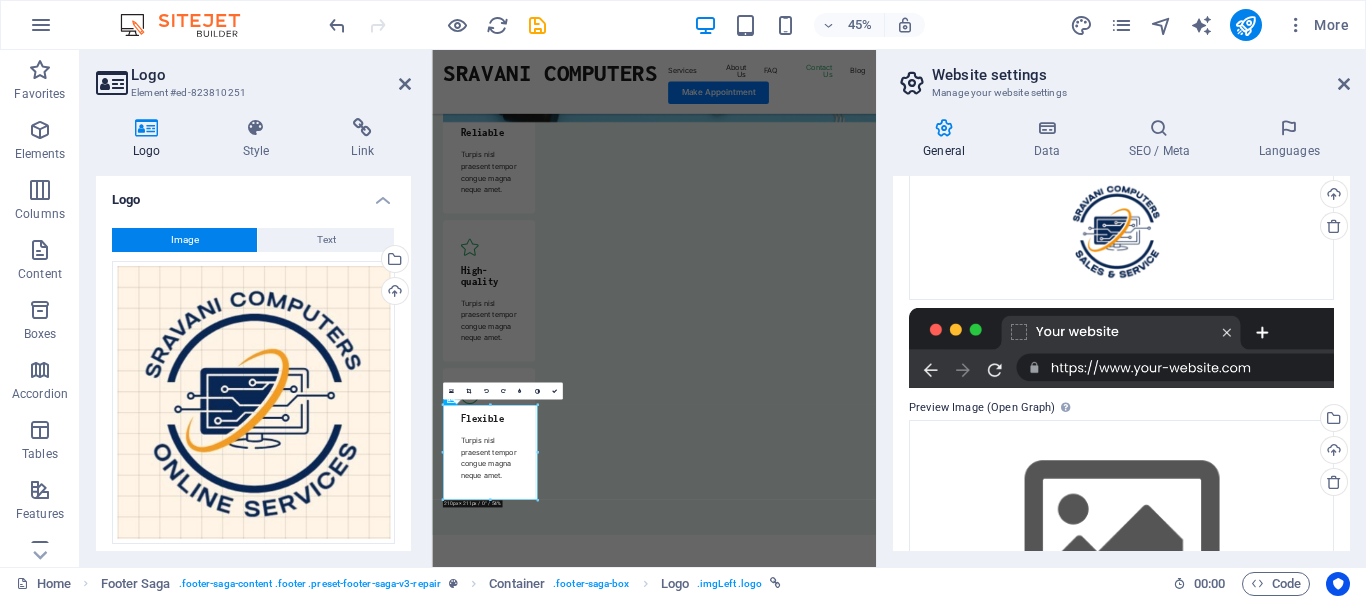 type on "210" 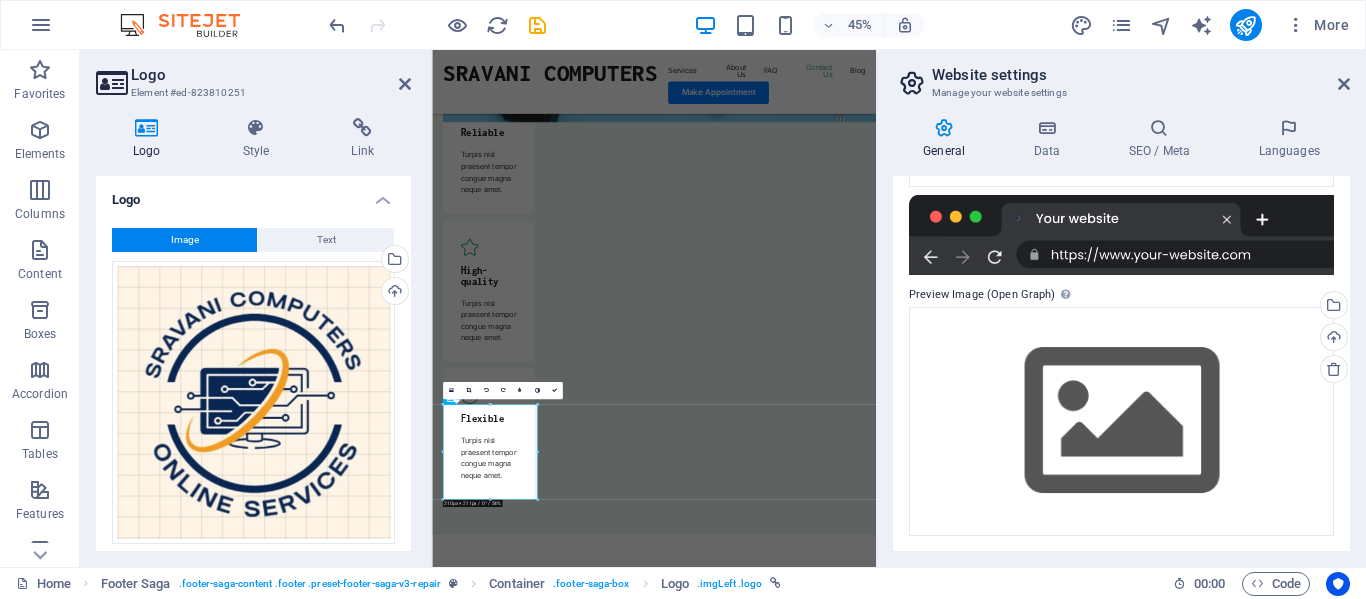 scroll, scrollTop: 438, scrollLeft: 0, axis: vertical 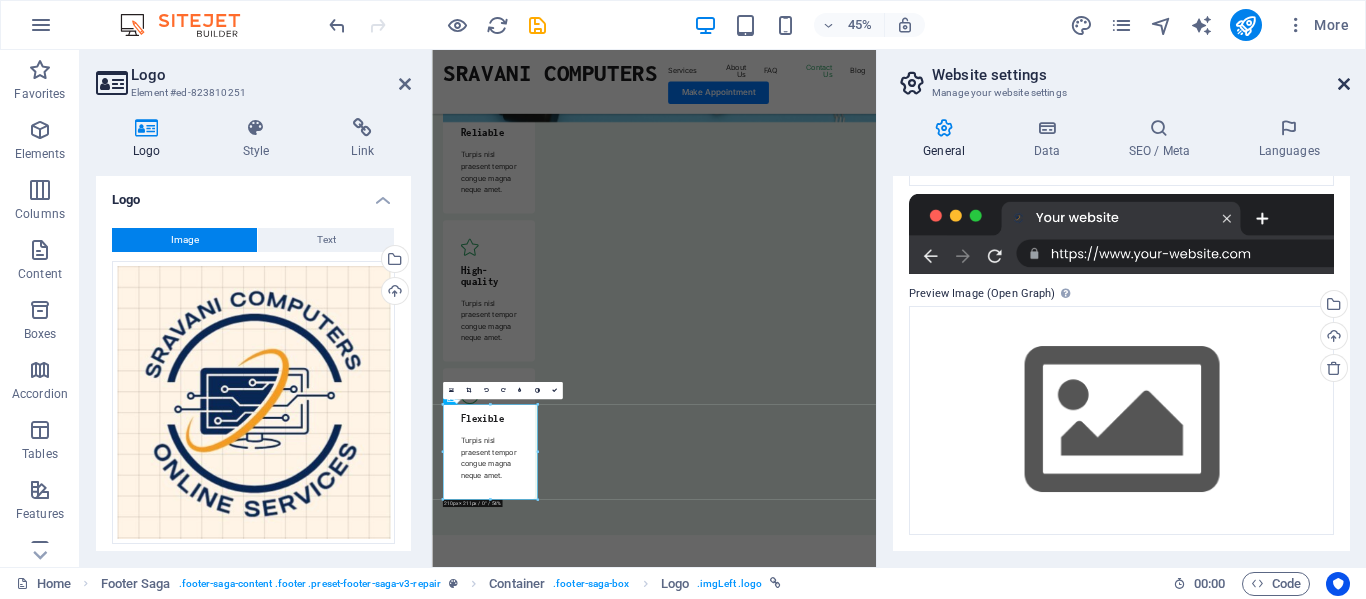 click at bounding box center [1344, 84] 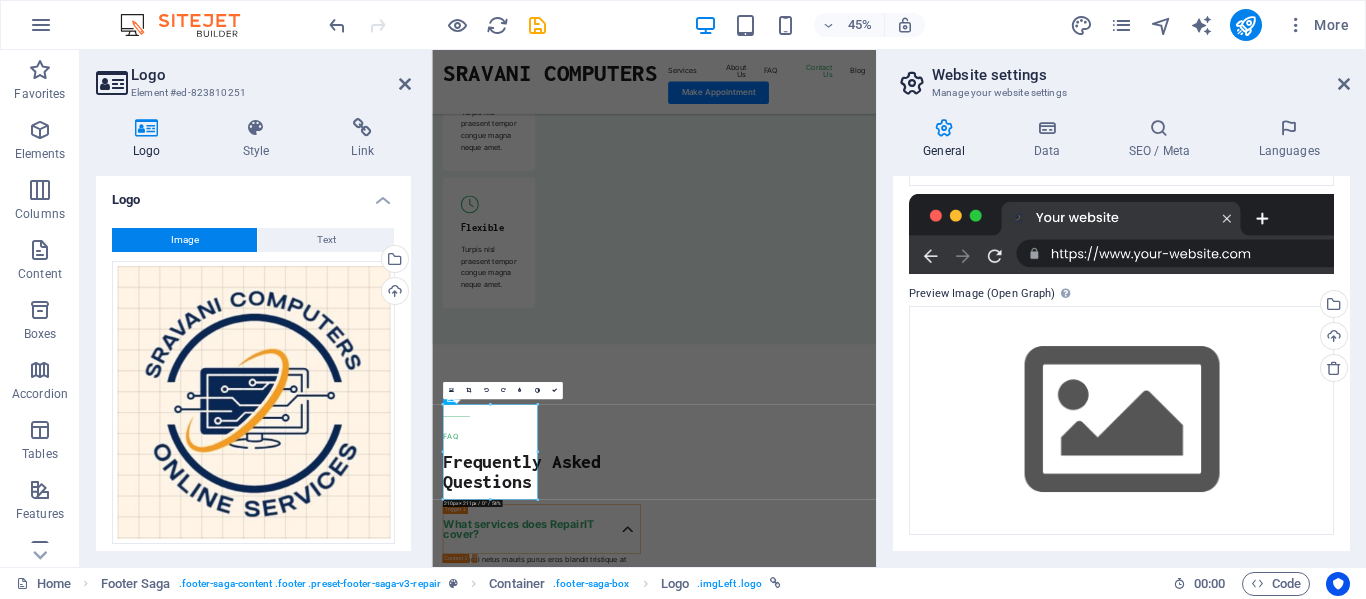 scroll, scrollTop: 7427, scrollLeft: 0, axis: vertical 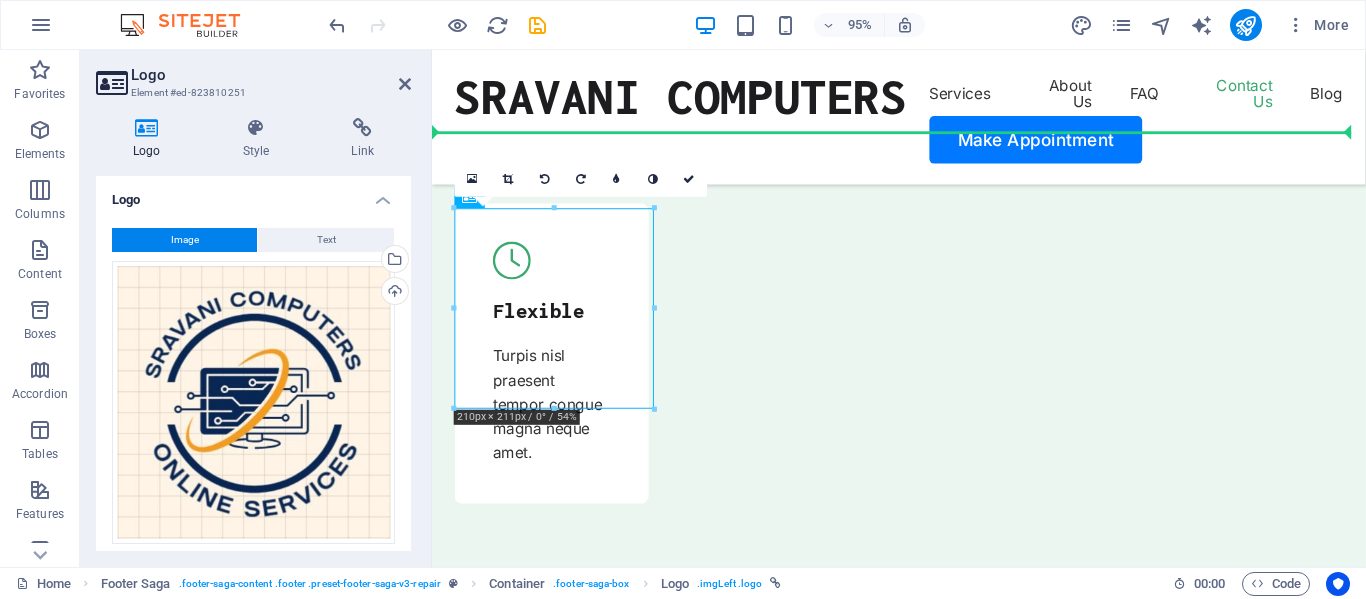 drag, startPoint x: 599, startPoint y: 319, endPoint x: 700, endPoint y: 409, distance: 135.28119 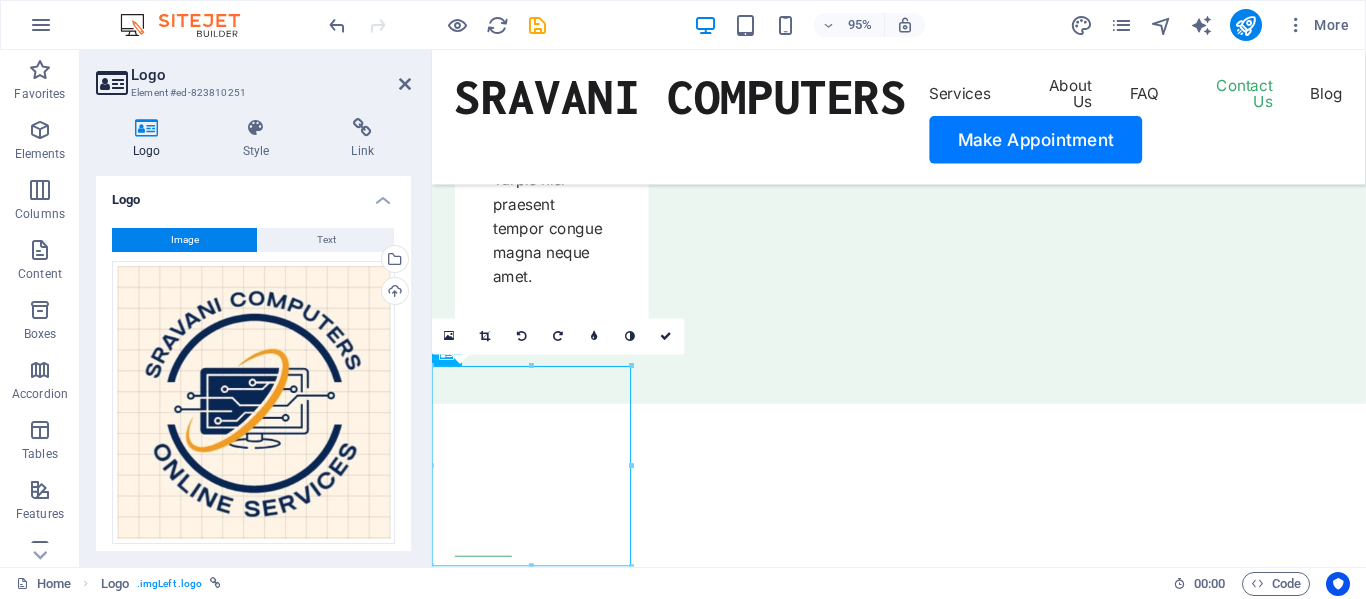 scroll, scrollTop: 7212, scrollLeft: 0, axis: vertical 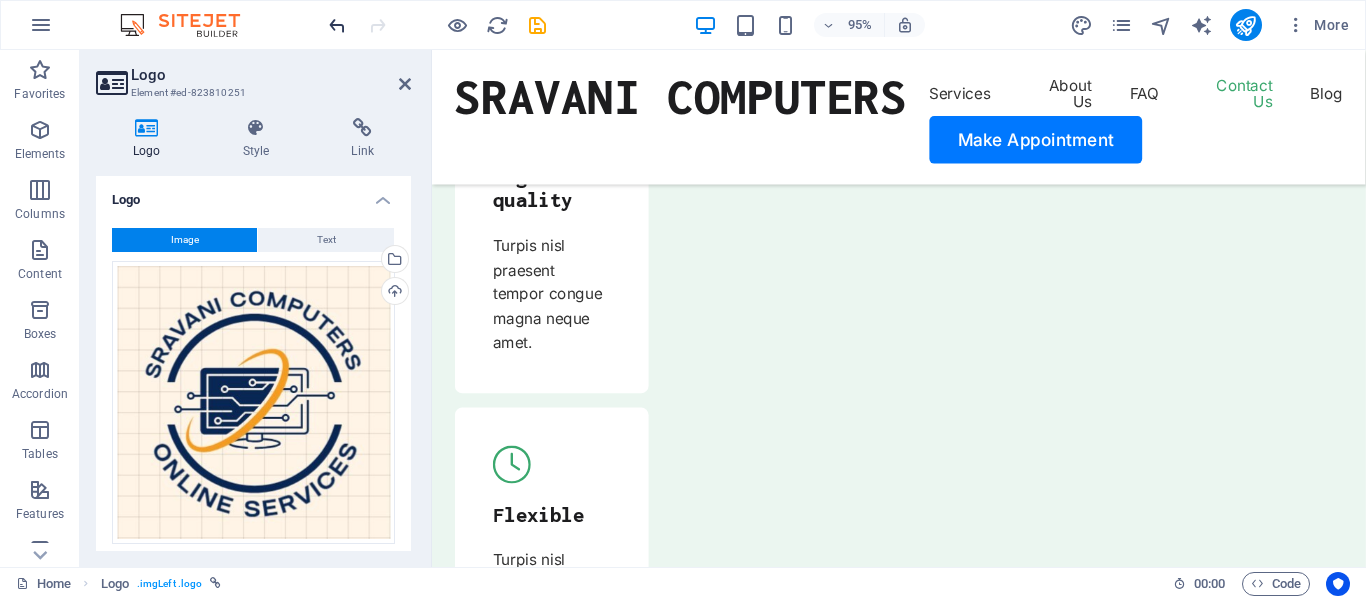 click at bounding box center (337, 25) 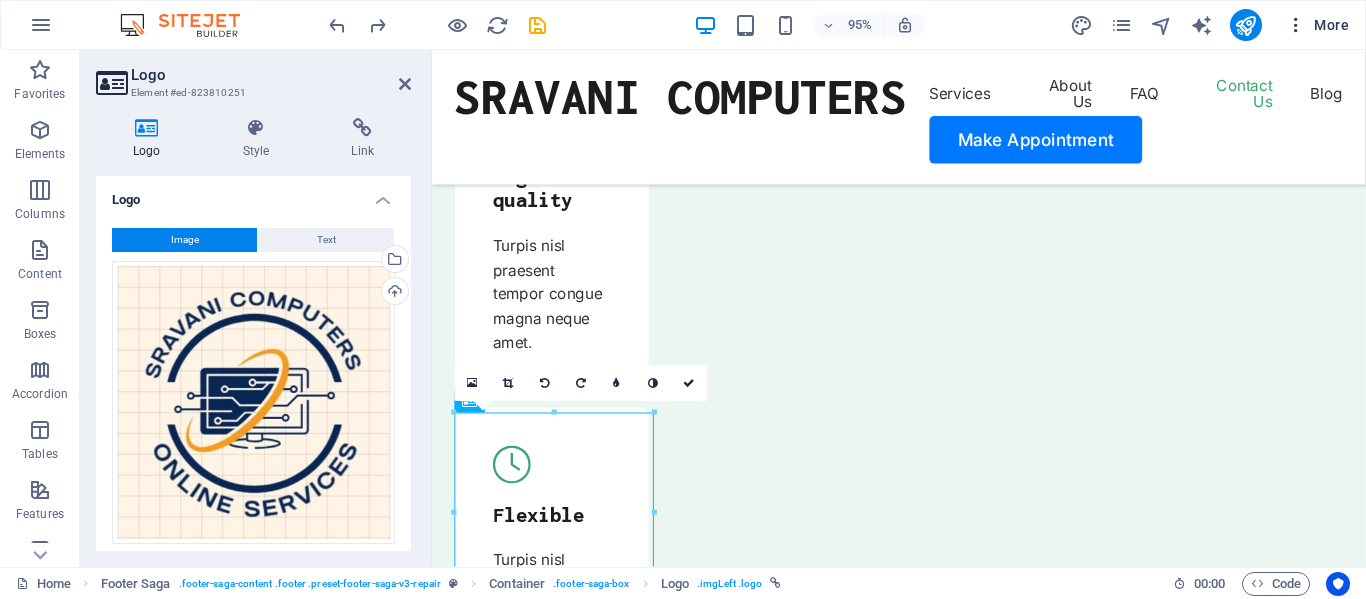 click at bounding box center (1296, 25) 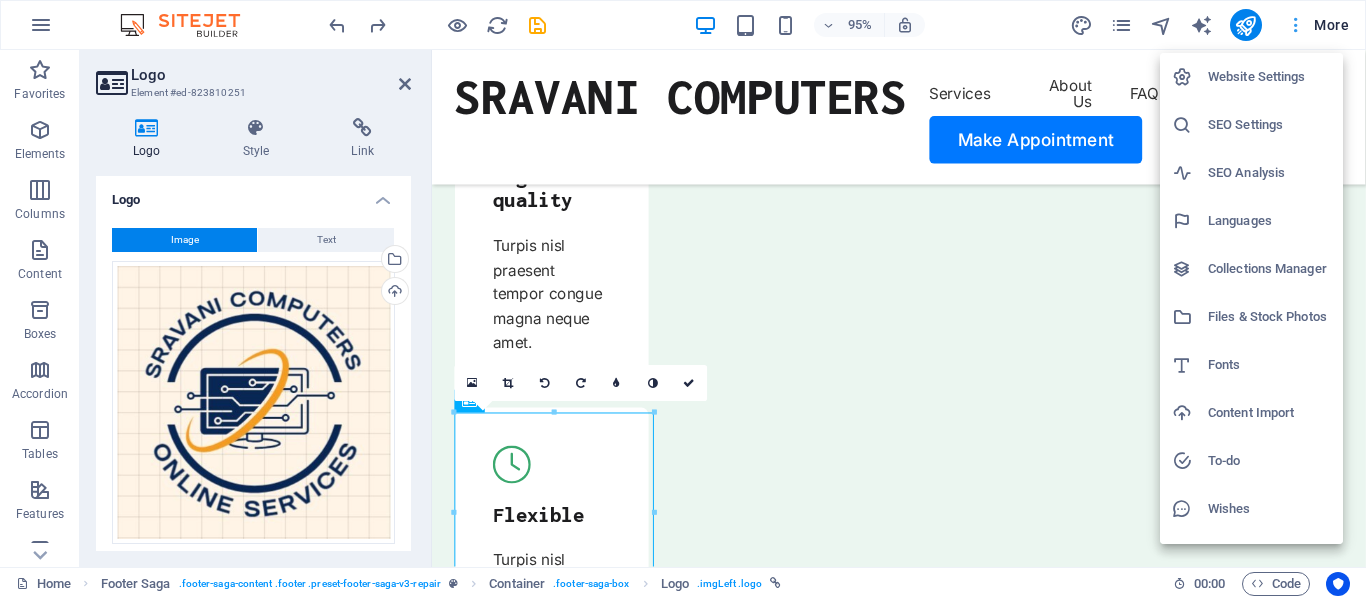 click at bounding box center [683, 299] 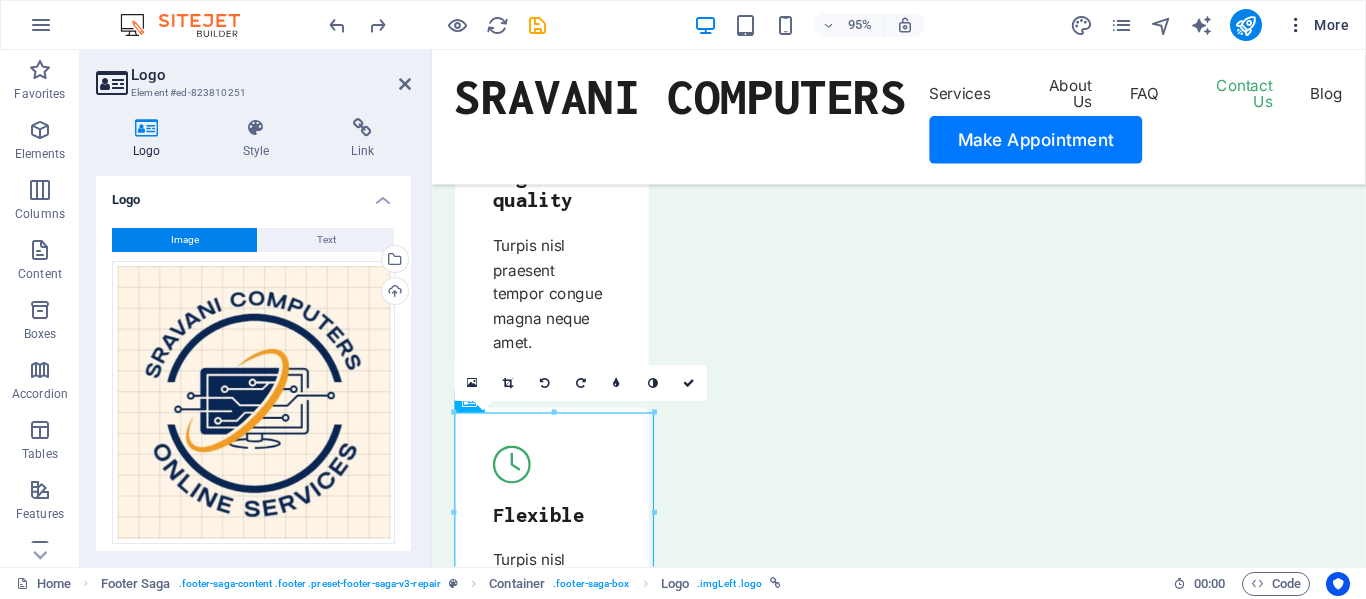 click at bounding box center [1296, 25] 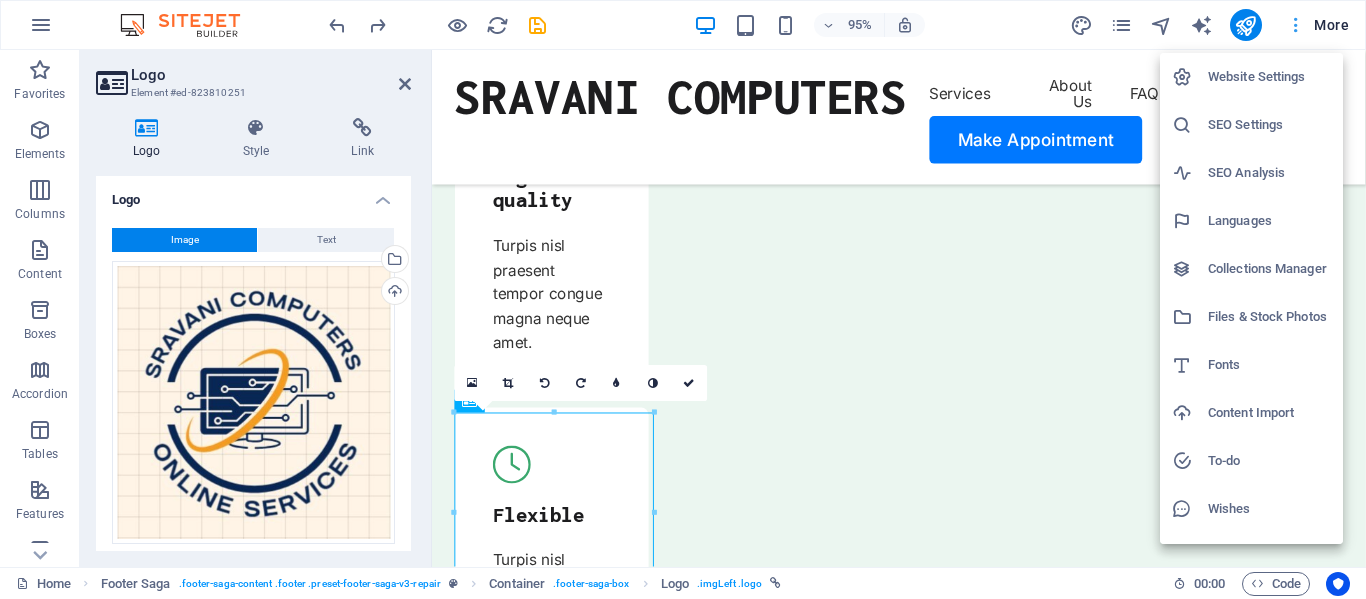click at bounding box center (683, 299) 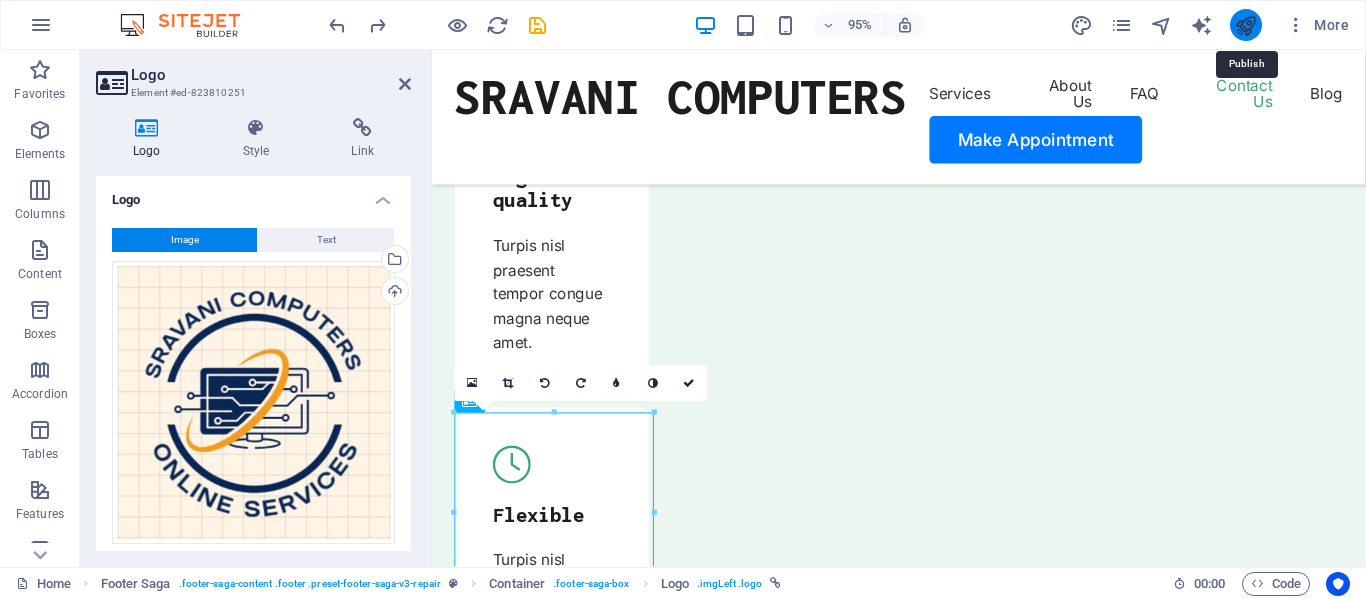click at bounding box center [1245, 25] 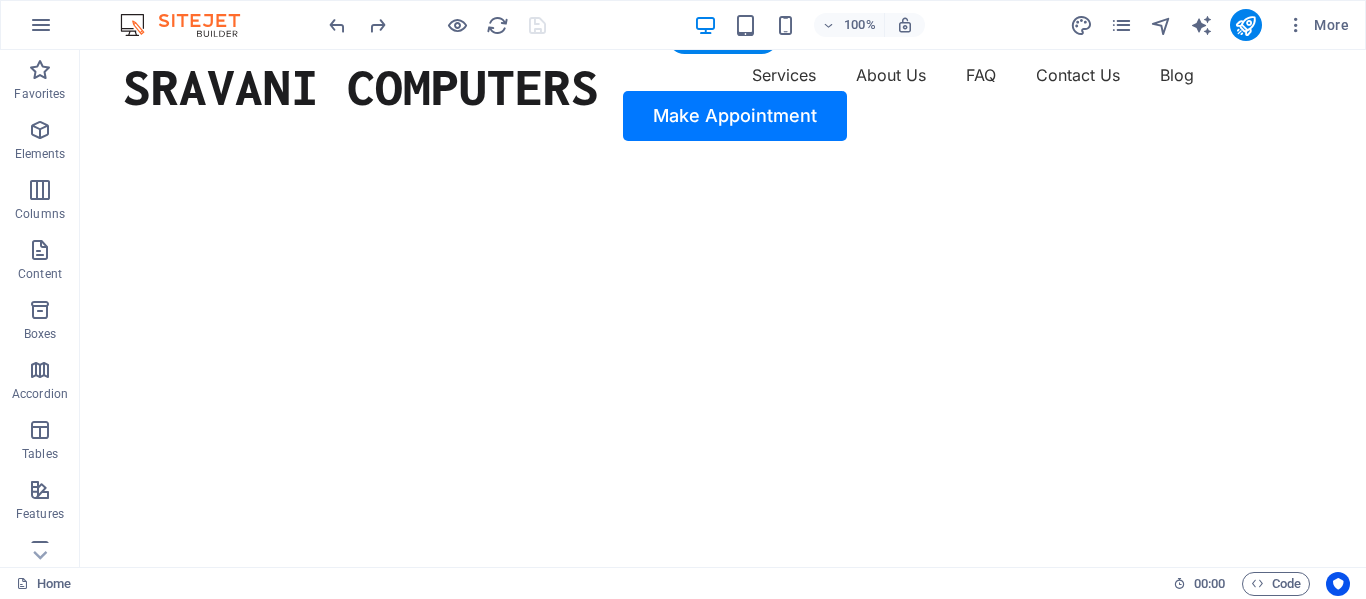 scroll, scrollTop: 0, scrollLeft: 0, axis: both 